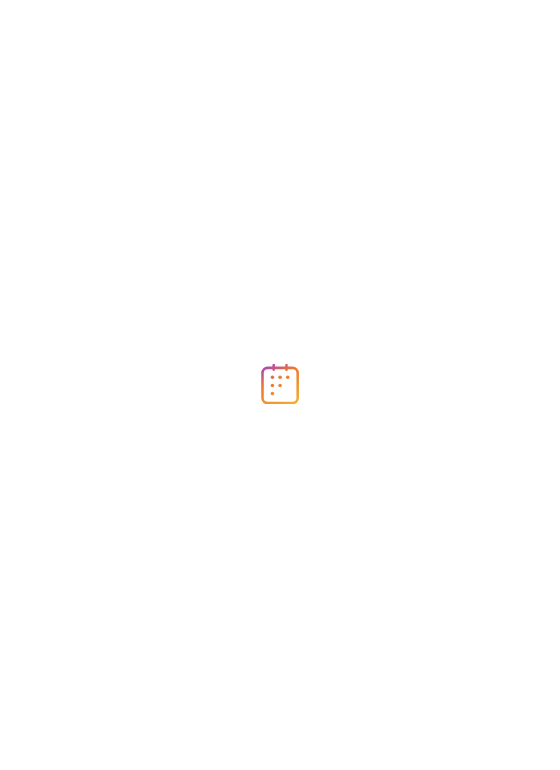 scroll, scrollTop: 0, scrollLeft: 0, axis: both 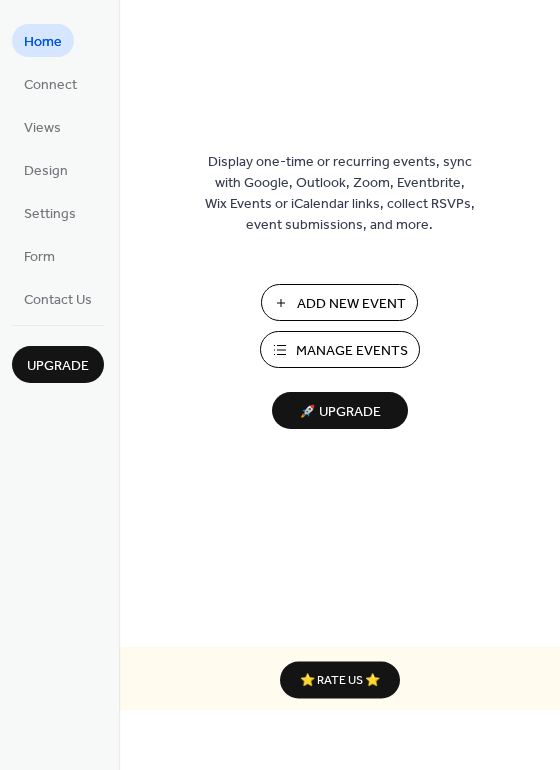 click on "Add New Event" at bounding box center [351, 304] 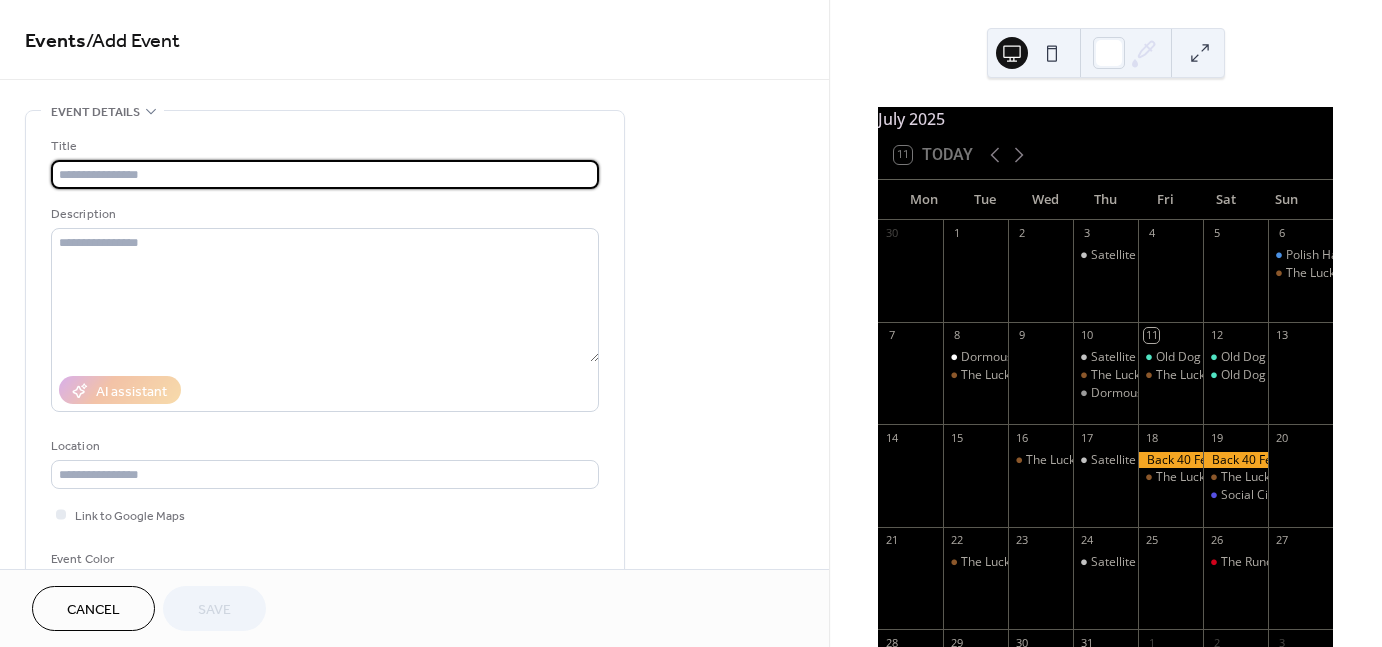 scroll, scrollTop: 0, scrollLeft: 0, axis: both 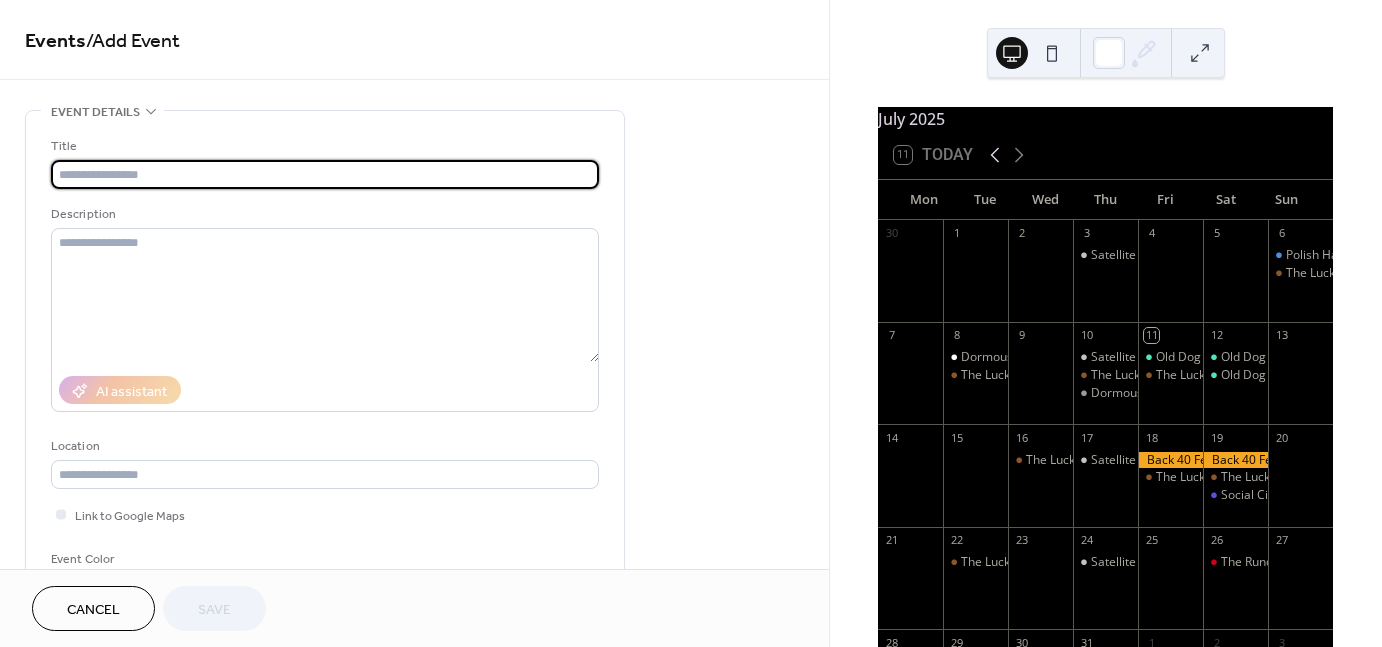 click 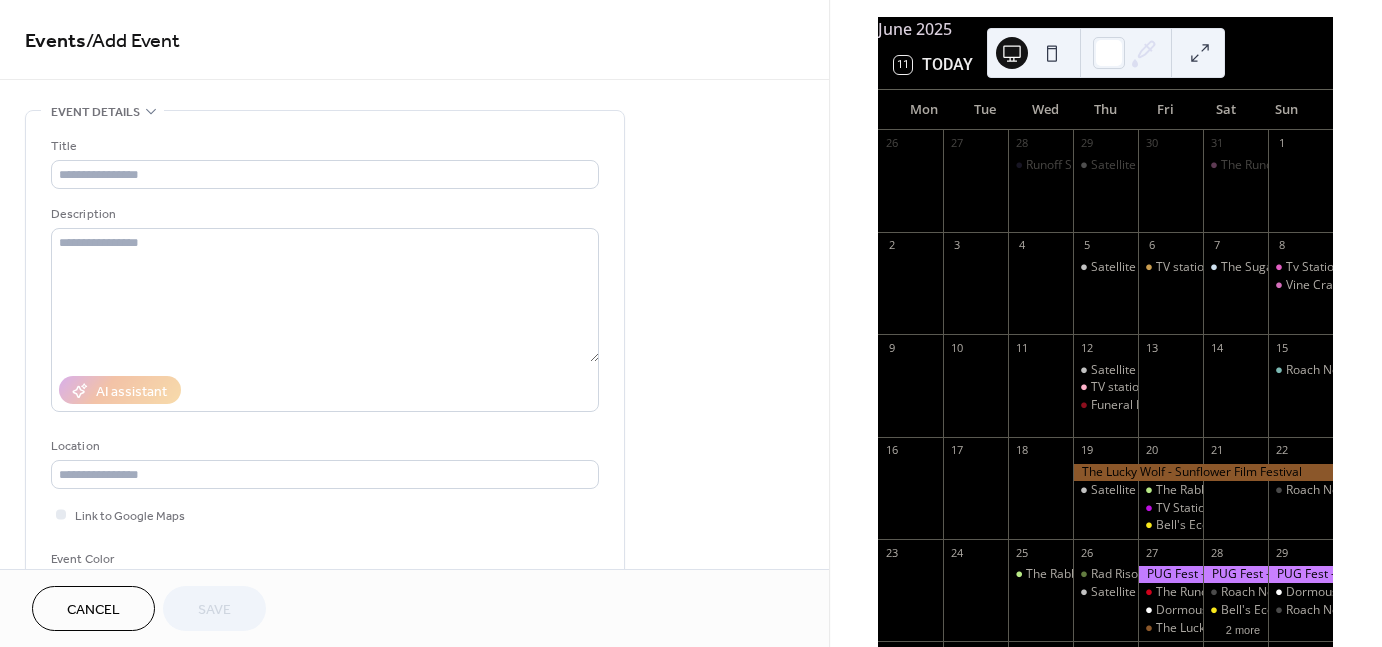 scroll, scrollTop: 86, scrollLeft: 0, axis: vertical 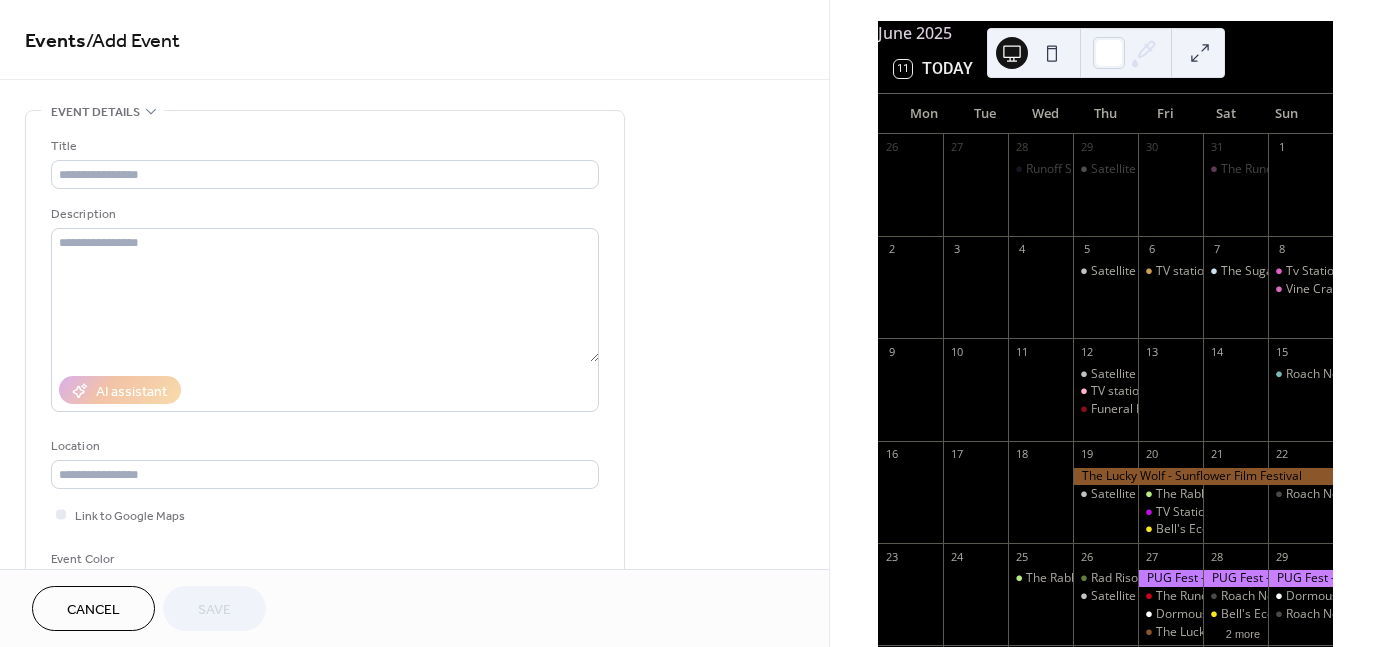 click 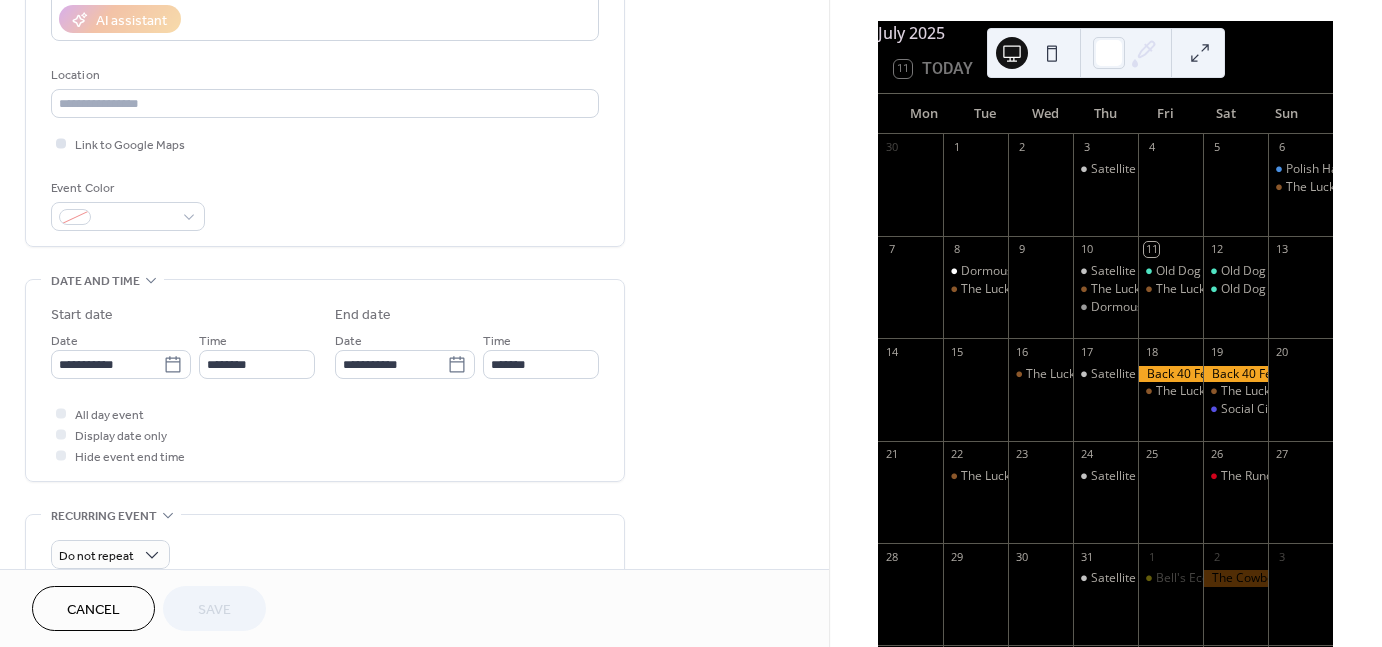 scroll, scrollTop: 376, scrollLeft: 0, axis: vertical 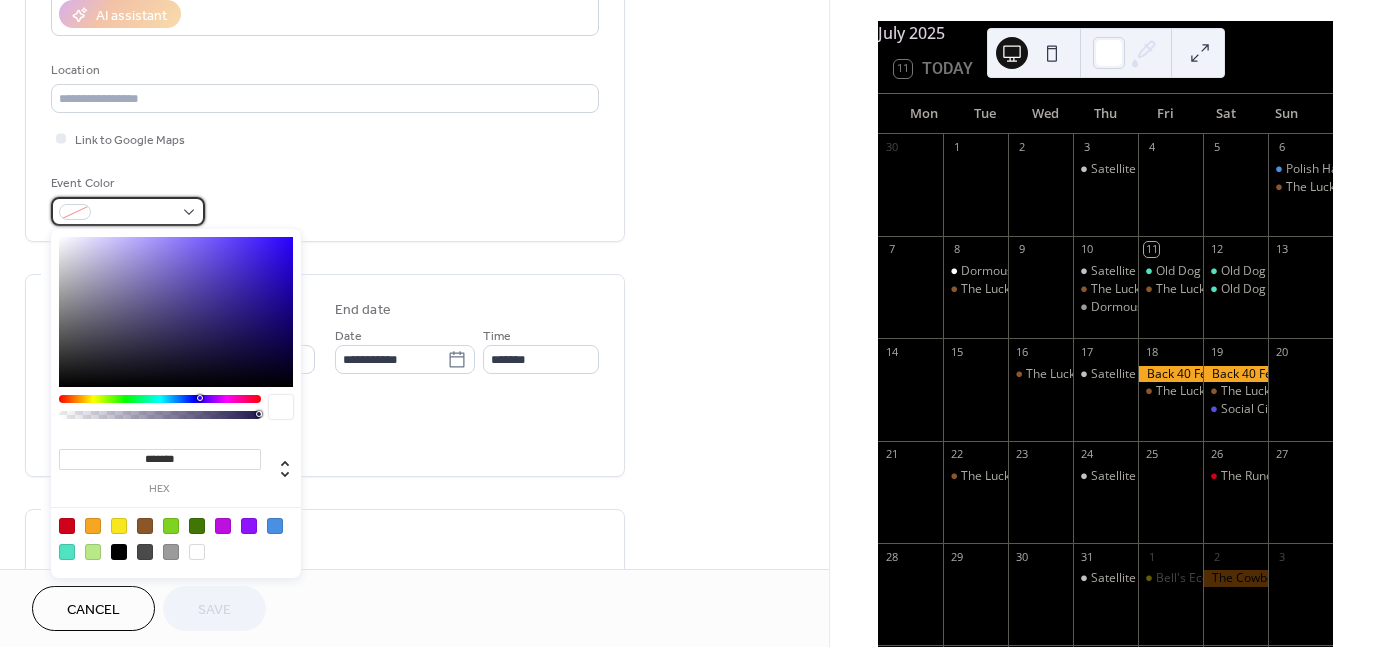 click at bounding box center [128, 211] 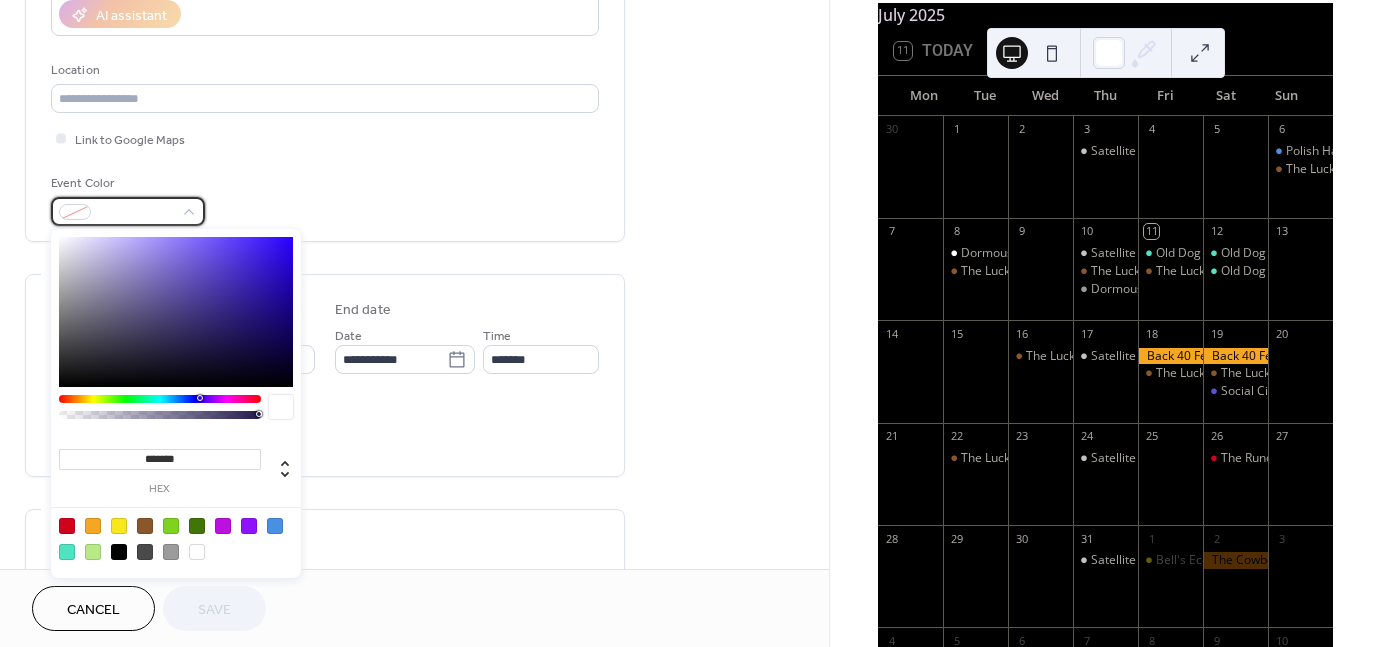 scroll, scrollTop: 110, scrollLeft: 0, axis: vertical 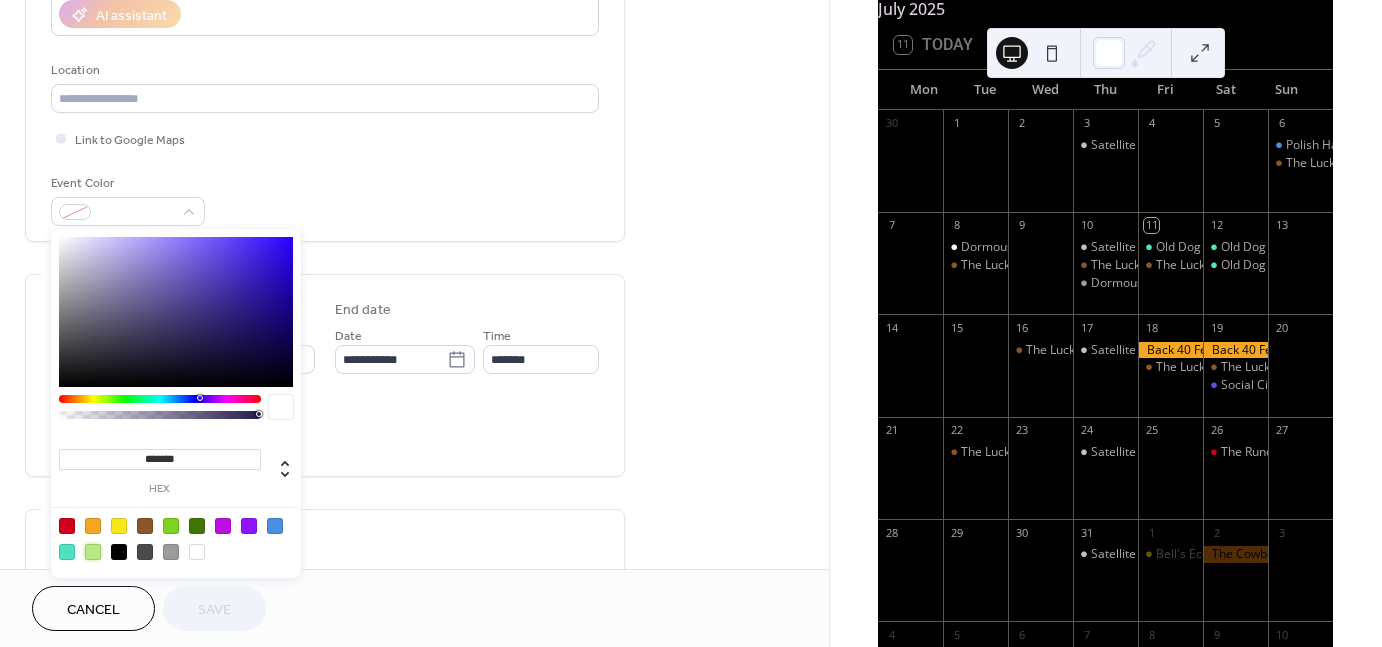 click at bounding box center (93, 552) 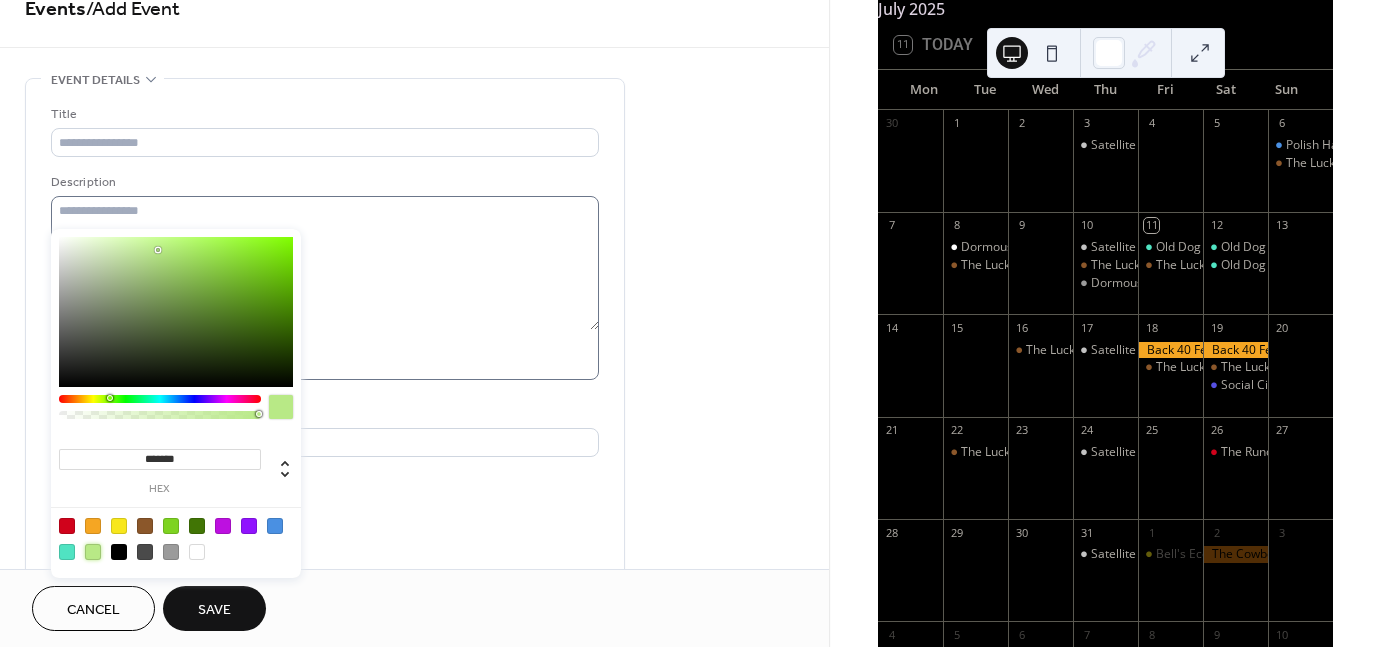 scroll, scrollTop: 20, scrollLeft: 0, axis: vertical 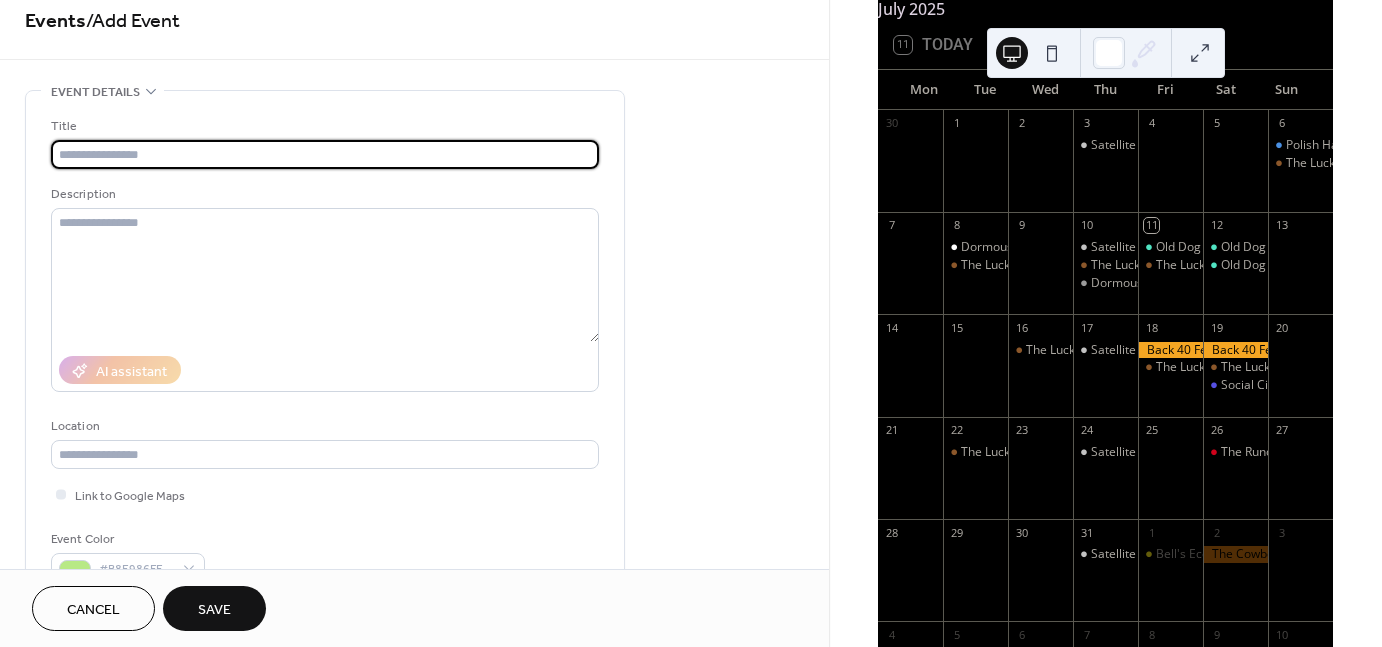 click at bounding box center (325, 154) 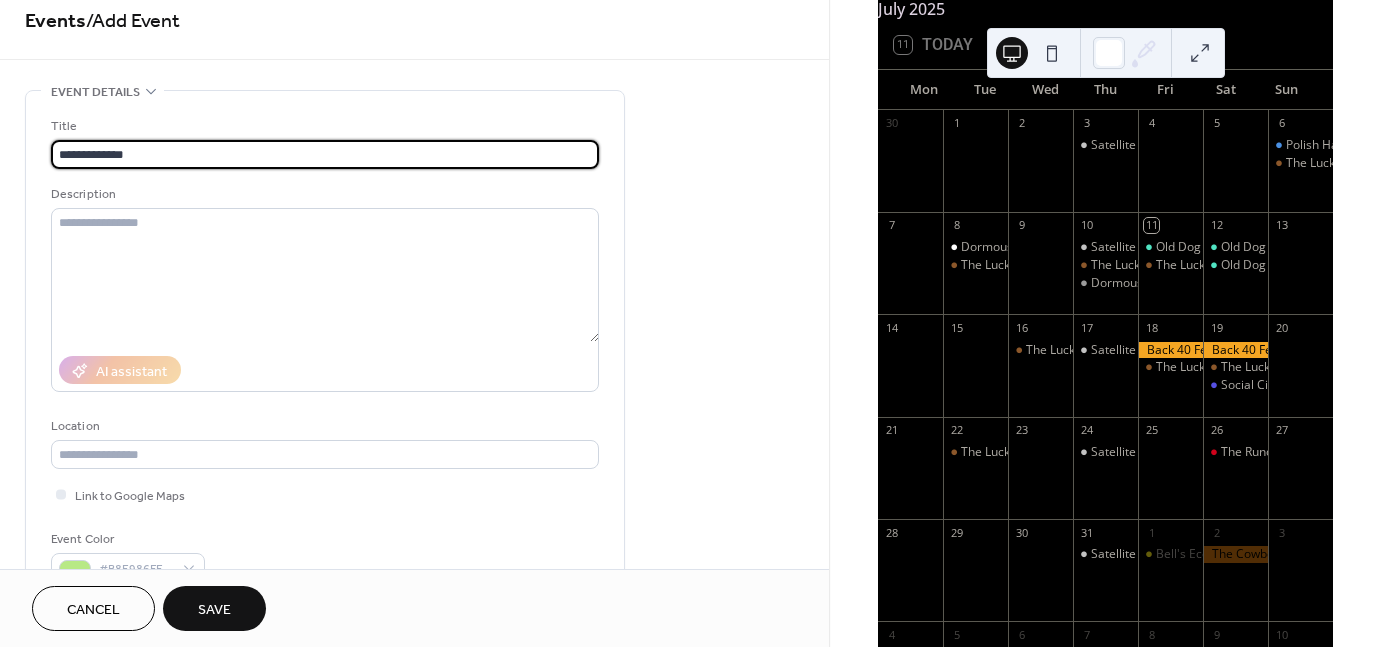 type on "**********" 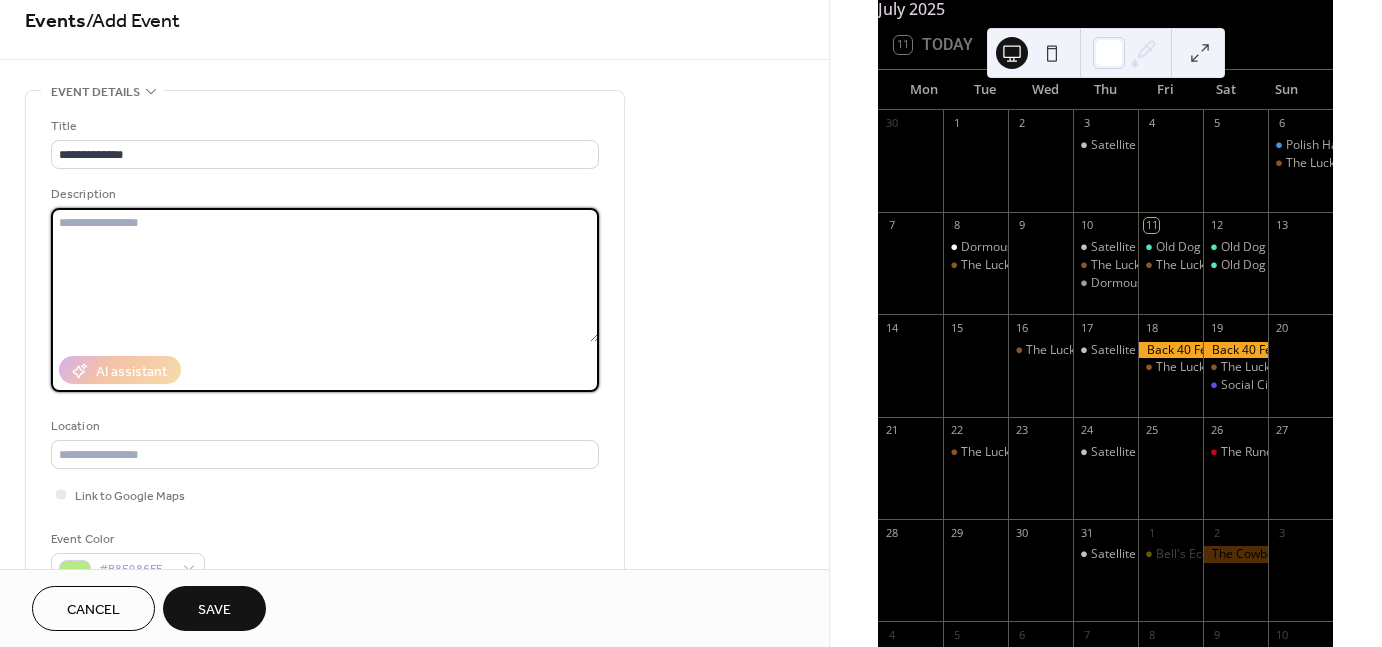 click at bounding box center (325, 275) 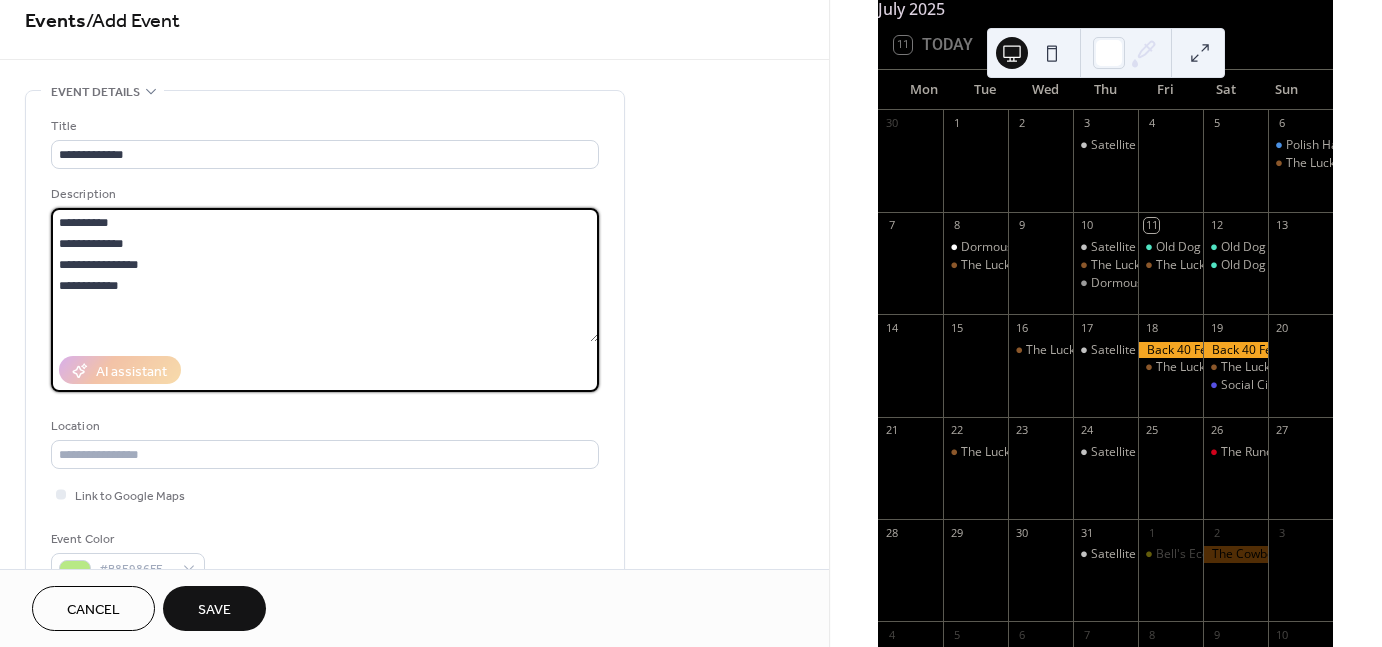 click on "**********" at bounding box center [325, 275] 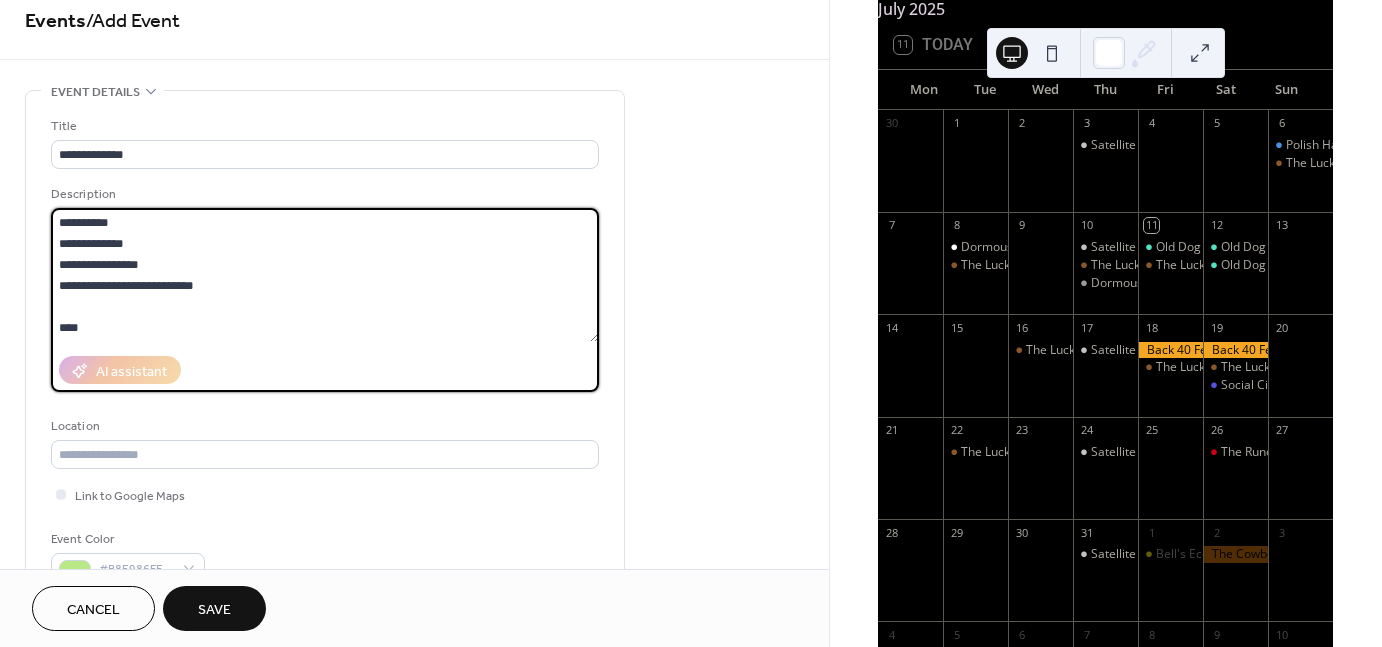 scroll, scrollTop: 19, scrollLeft: 0, axis: vertical 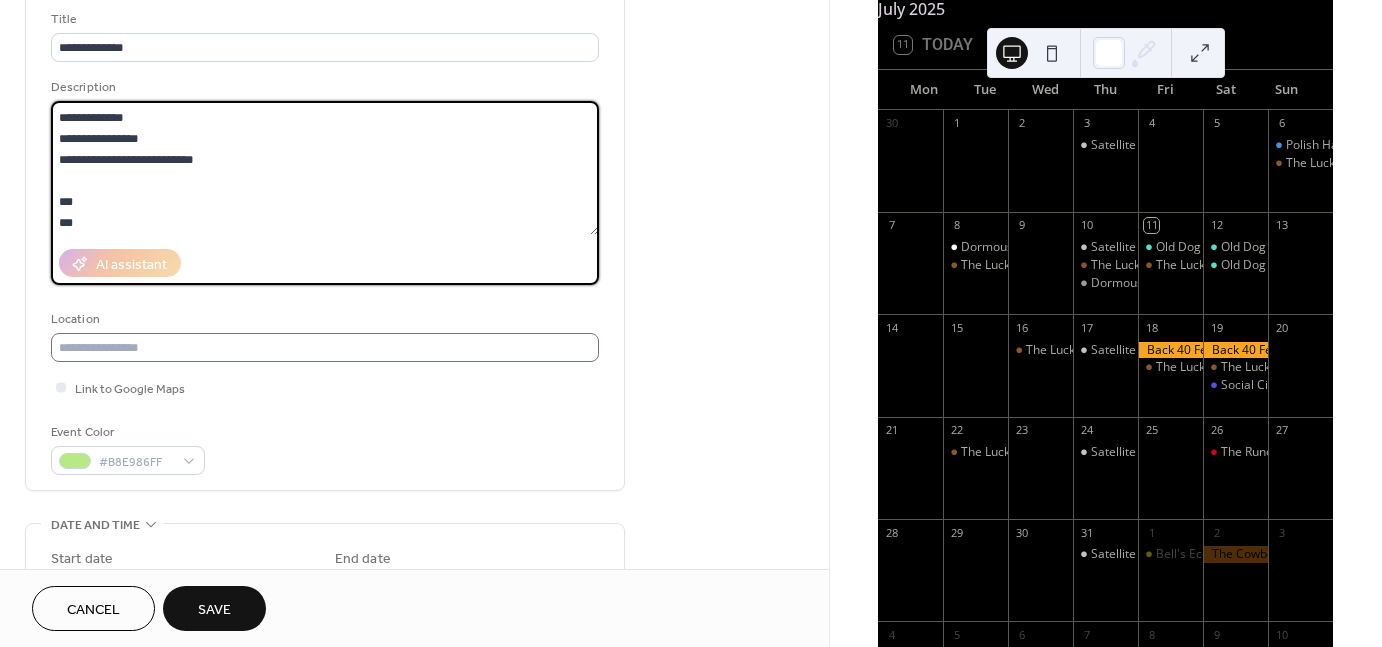 type on "**********" 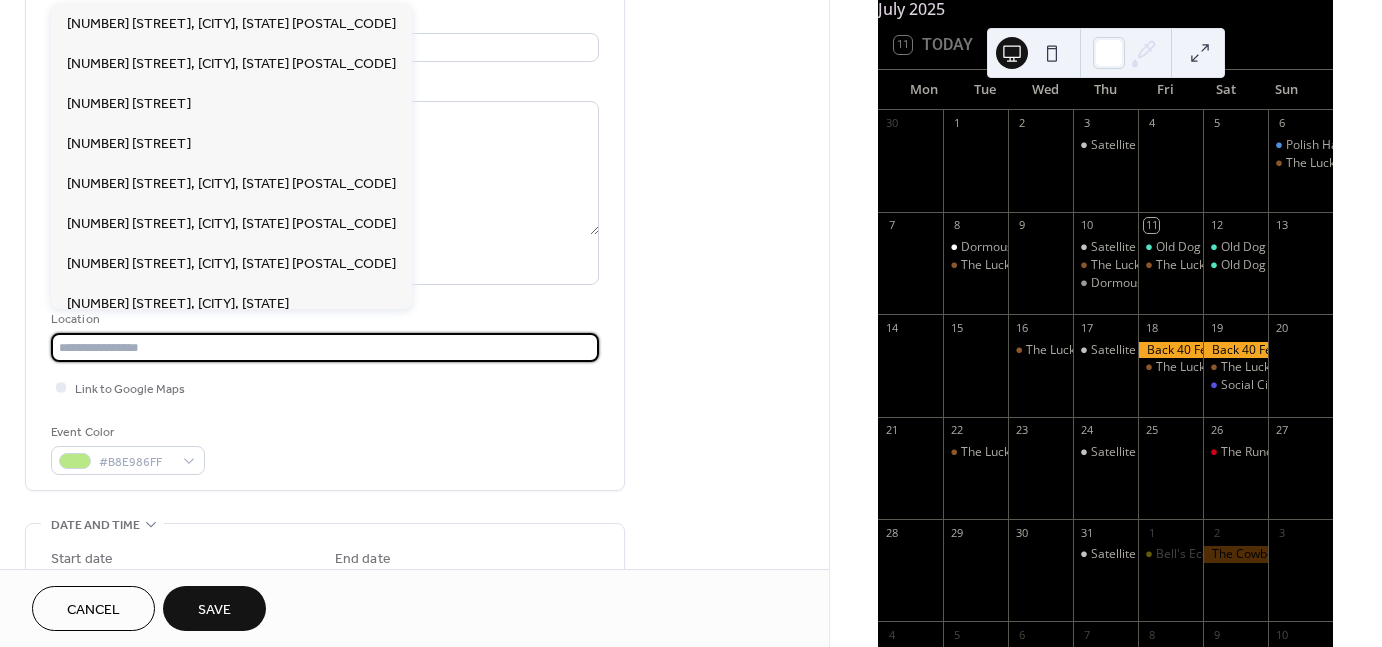 click at bounding box center (325, 347) 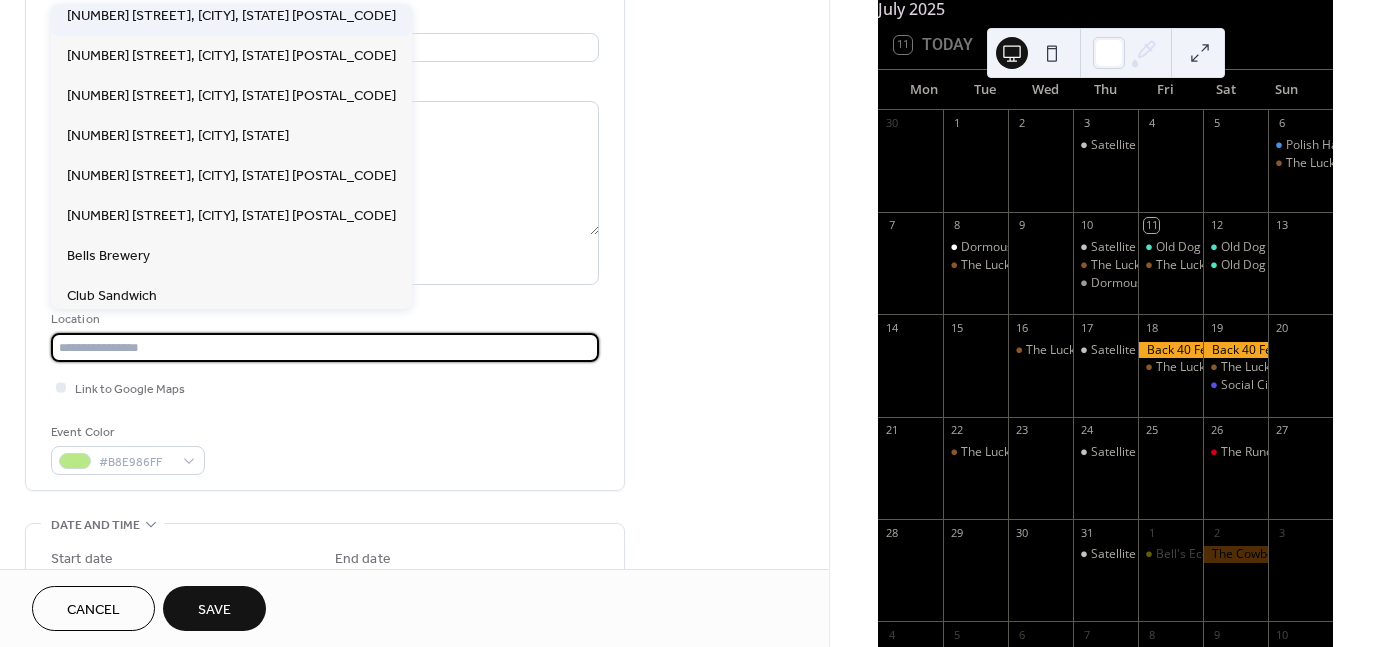 scroll, scrollTop: 176, scrollLeft: 0, axis: vertical 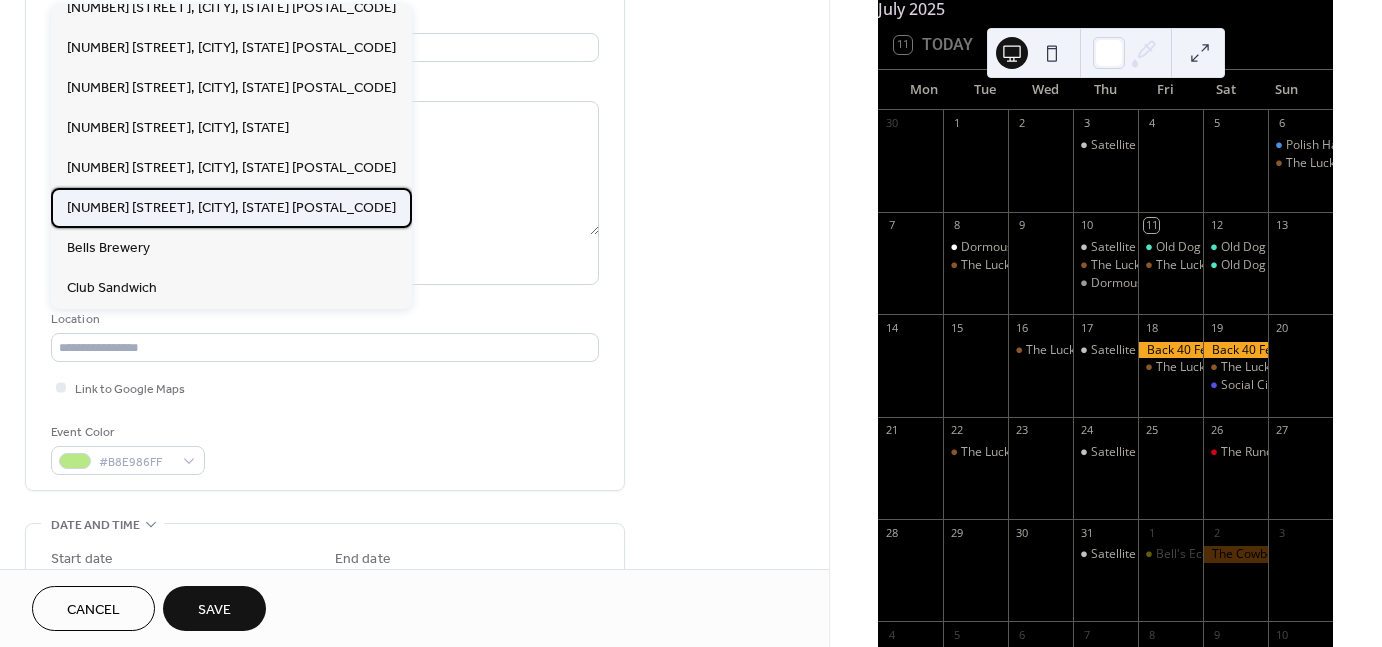 click on "904 Washington Ave, Kalamazoo, MI 49001" at bounding box center [231, 208] 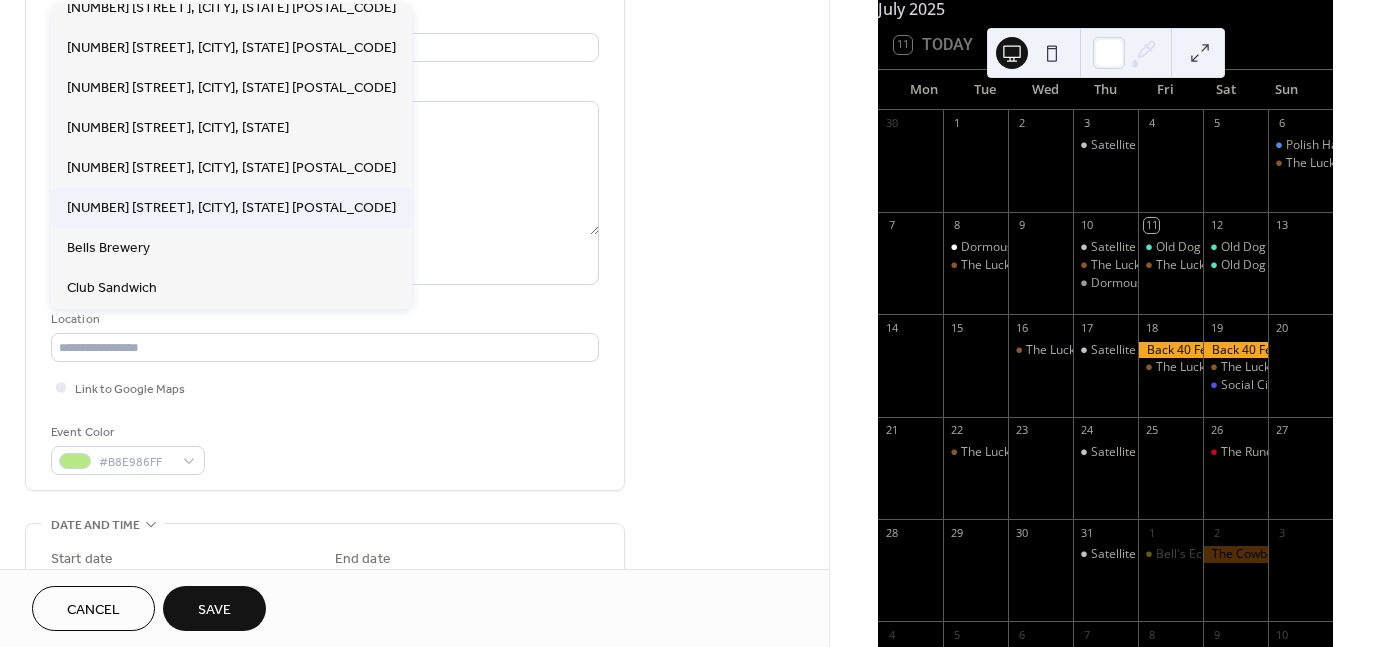 type on "**********" 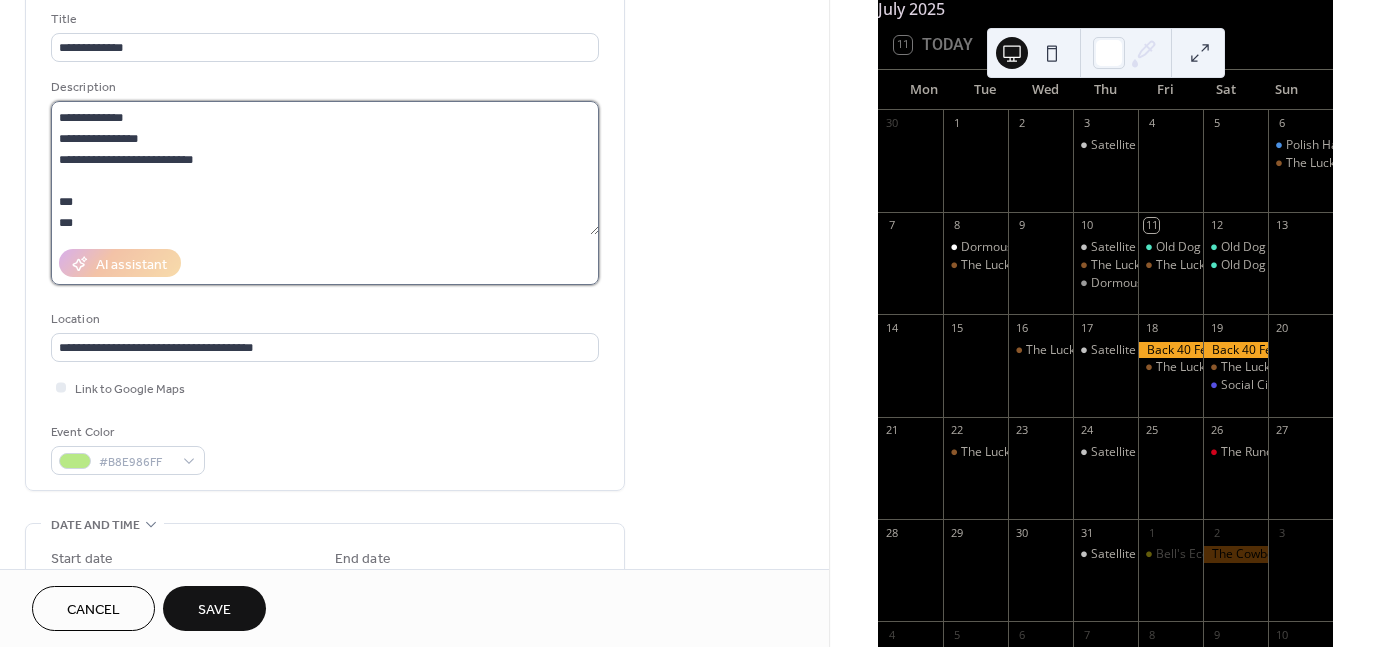 click on "**********" at bounding box center (325, 168) 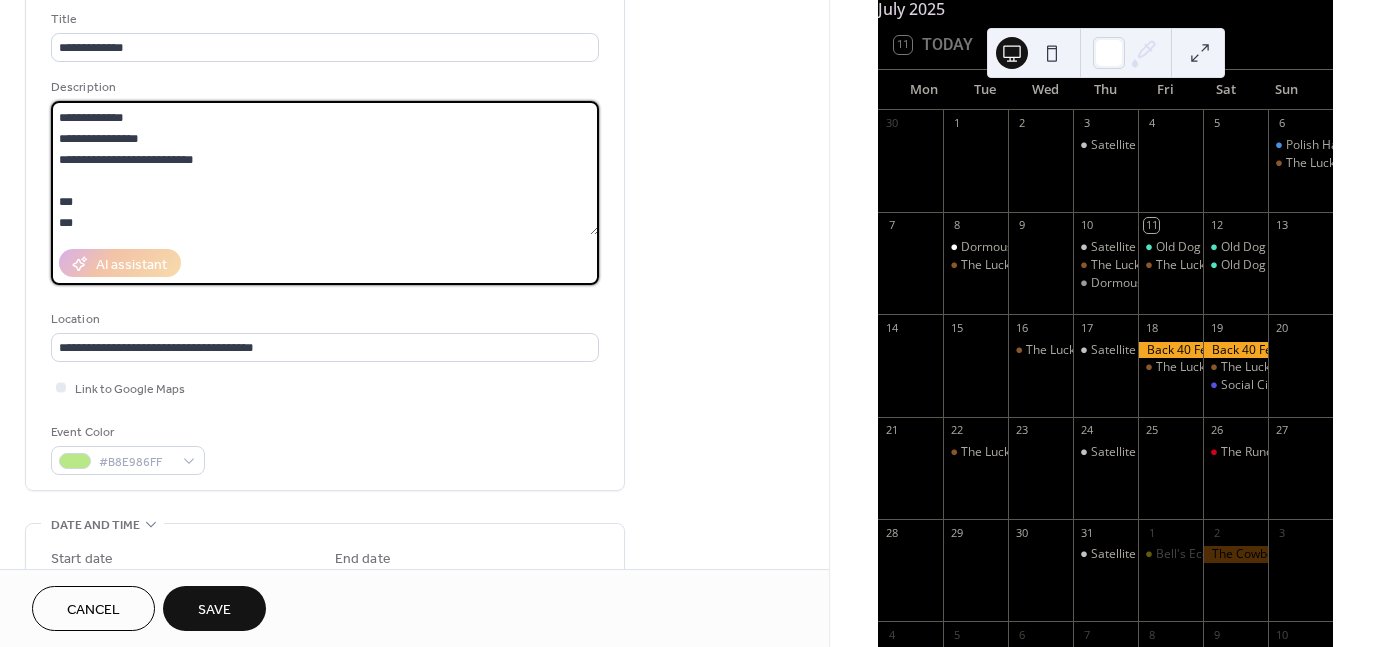click on "**********" at bounding box center [325, 168] 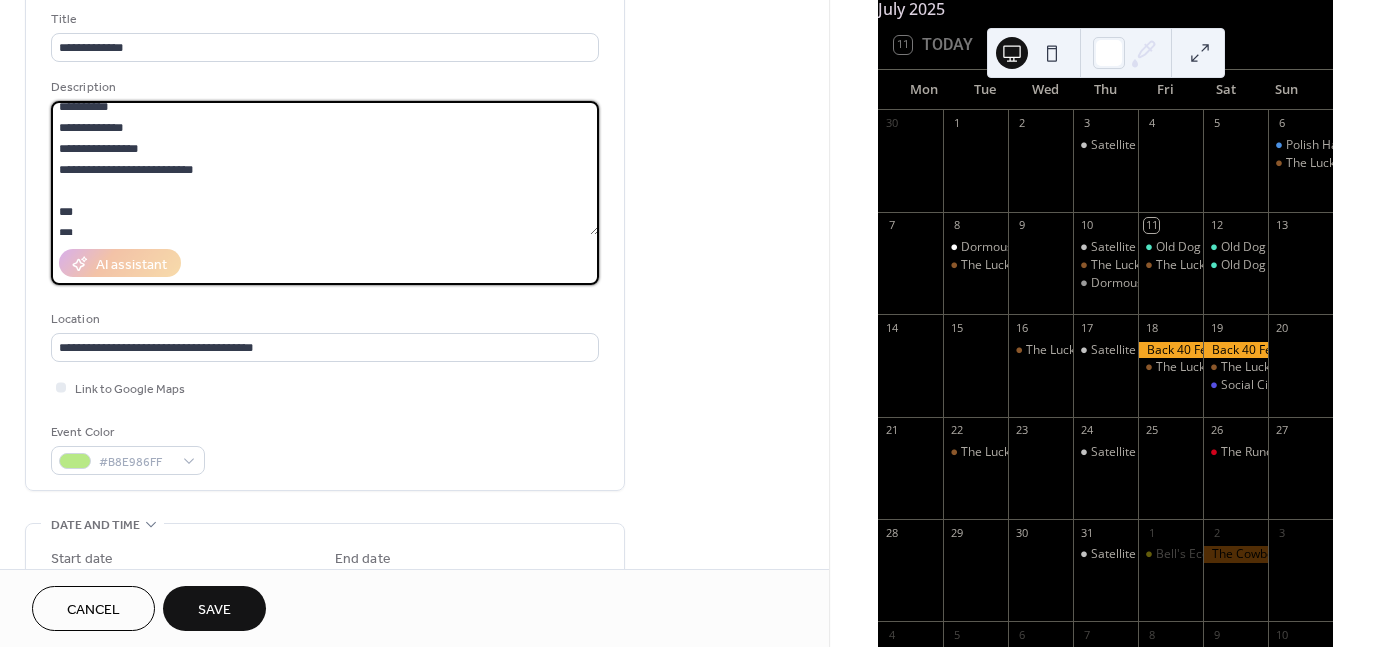 scroll, scrollTop: 0, scrollLeft: 0, axis: both 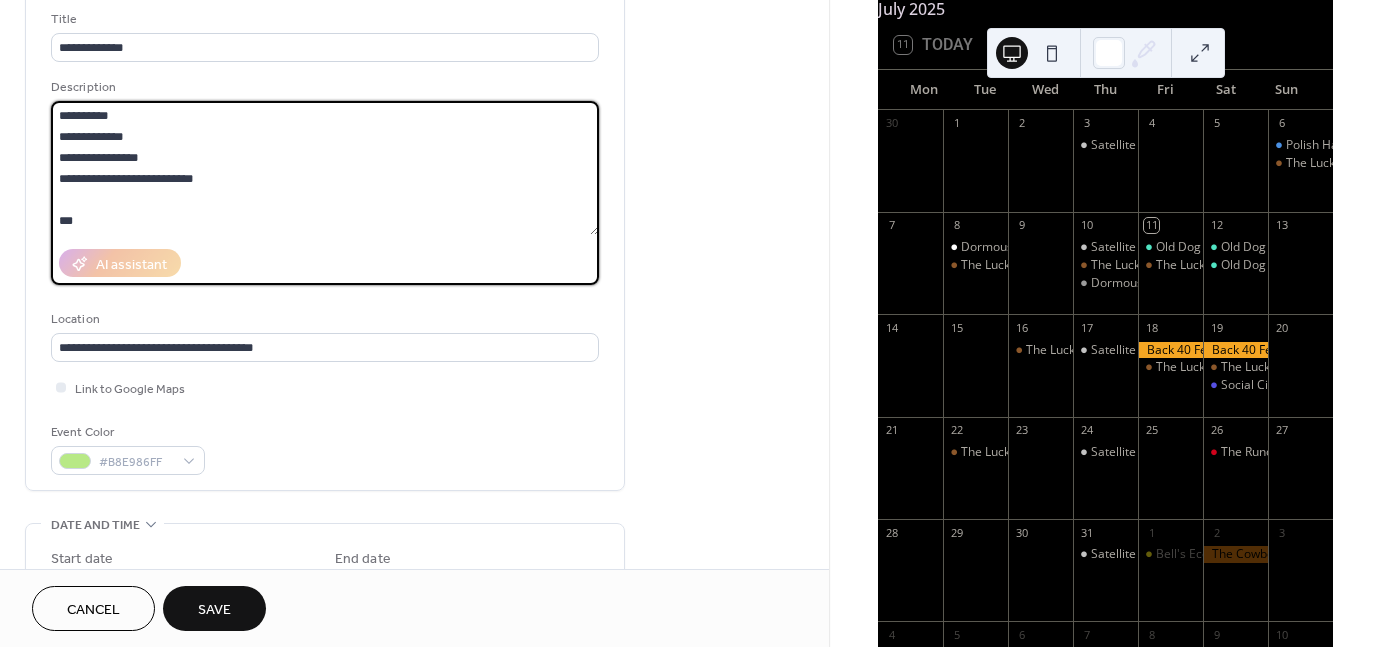click on "**********" at bounding box center (325, 168) 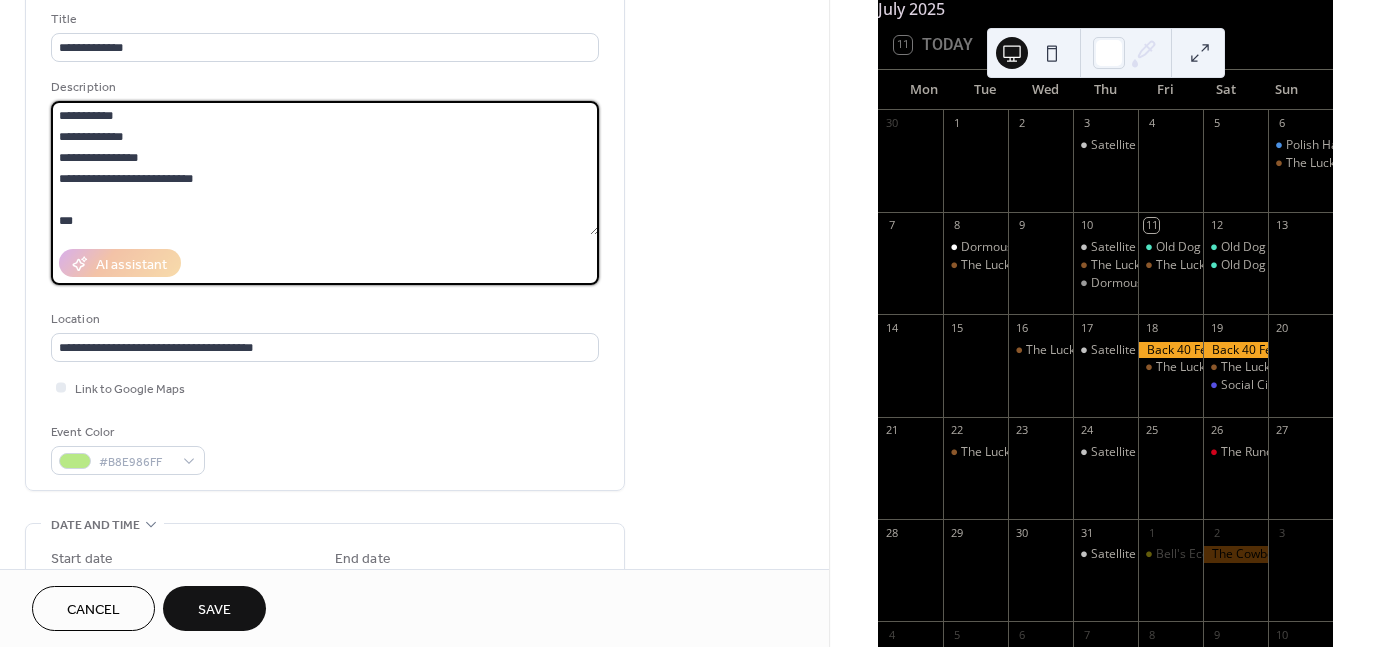 click on "**********" at bounding box center [325, 168] 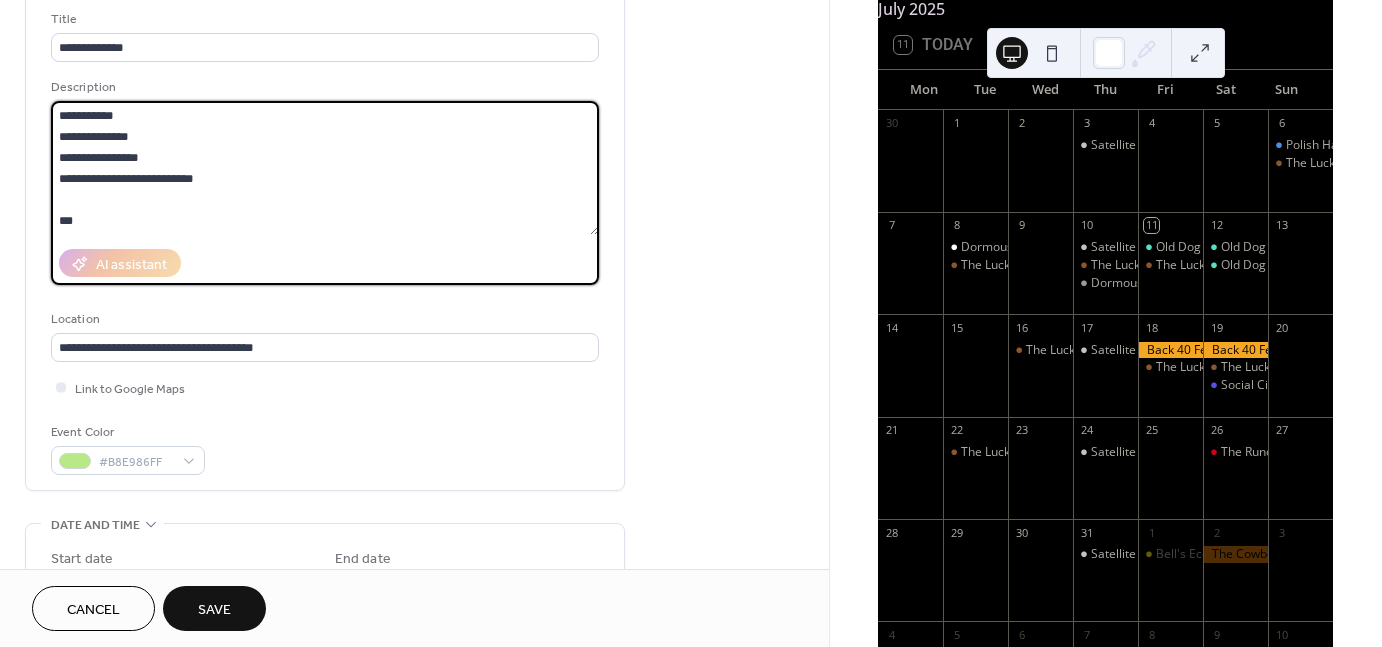 click on "**********" at bounding box center (325, 168) 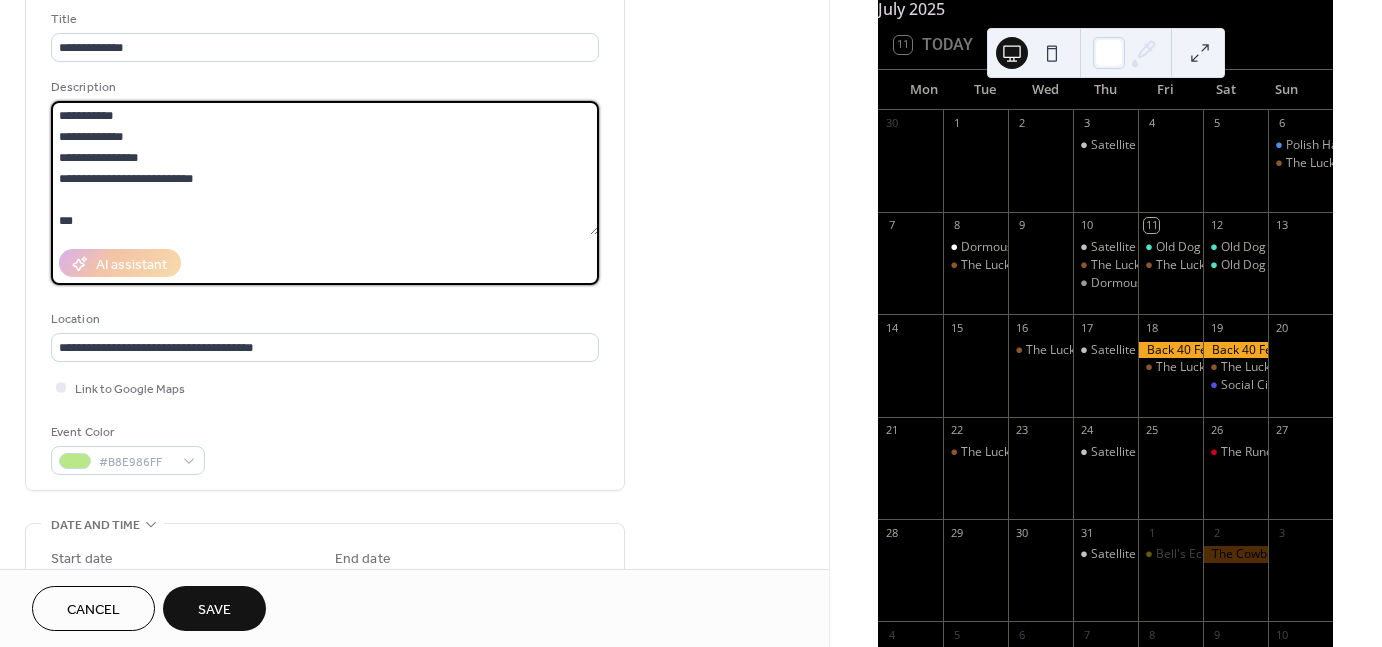 click on "**********" at bounding box center [325, 168] 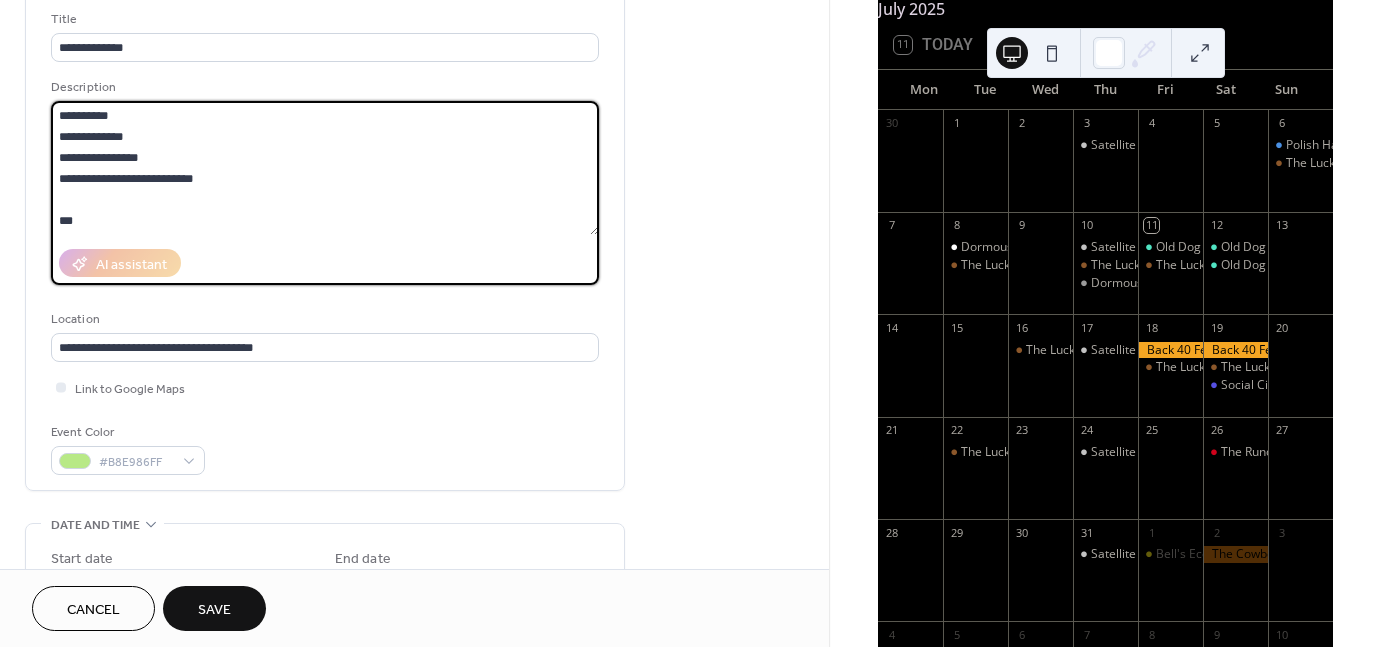 scroll, scrollTop: 62, scrollLeft: 0, axis: vertical 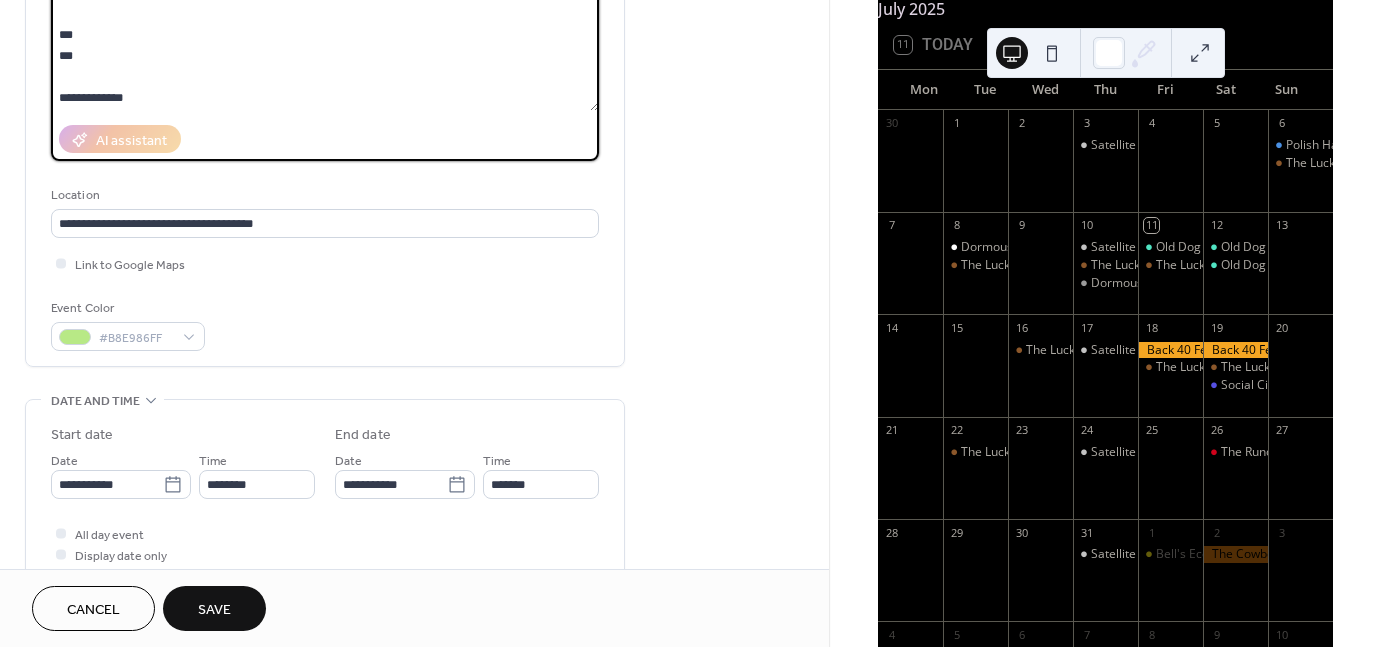 click on "**********" at bounding box center [325, 44] 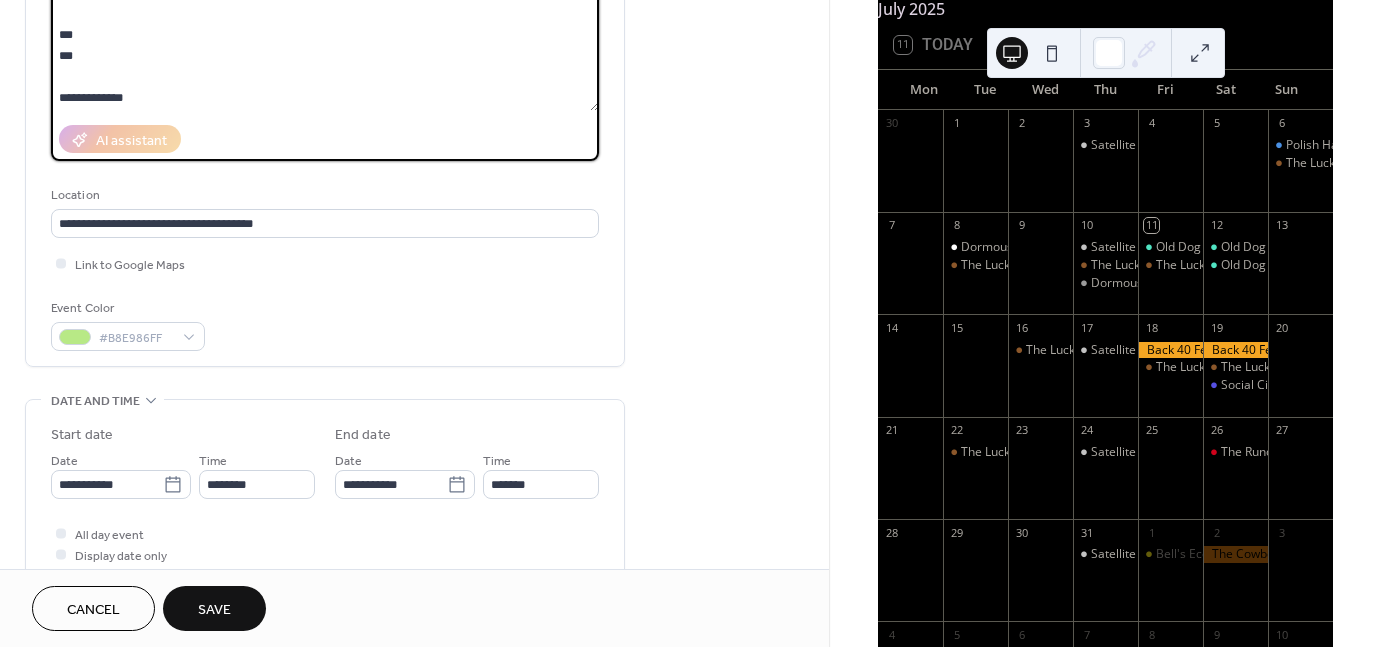 type on "**********" 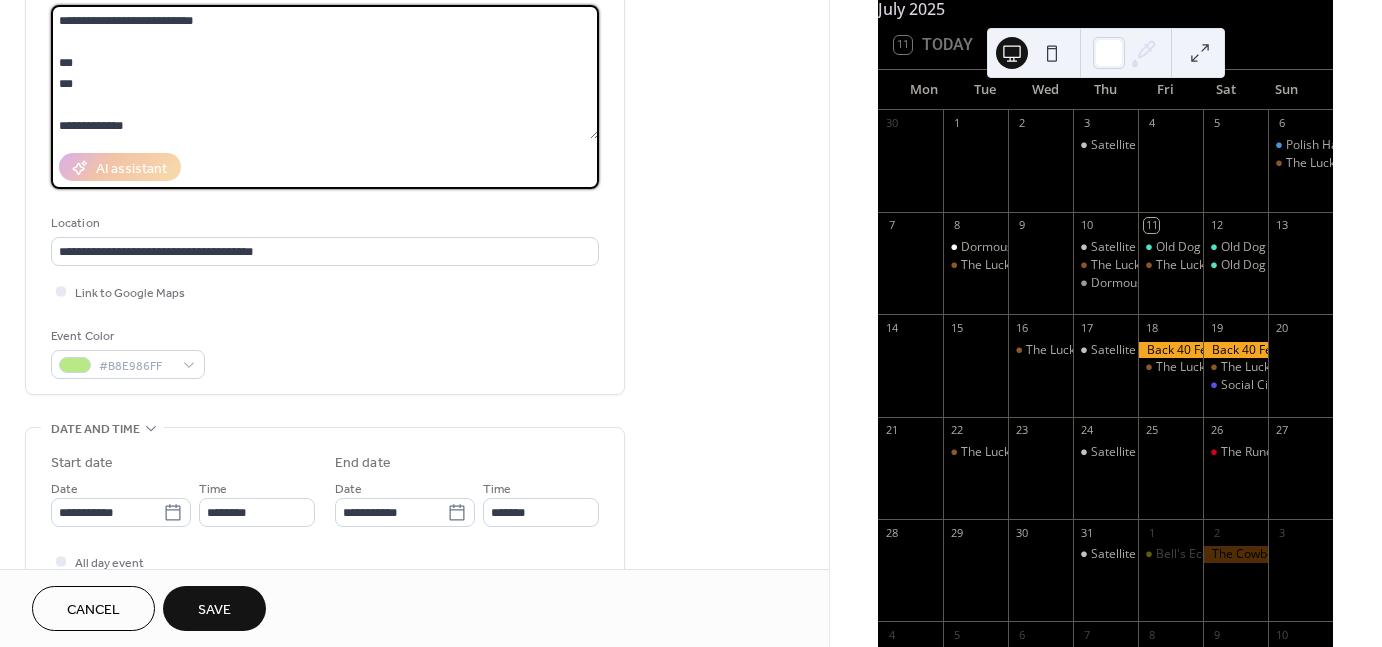 scroll, scrollTop: 0, scrollLeft: 0, axis: both 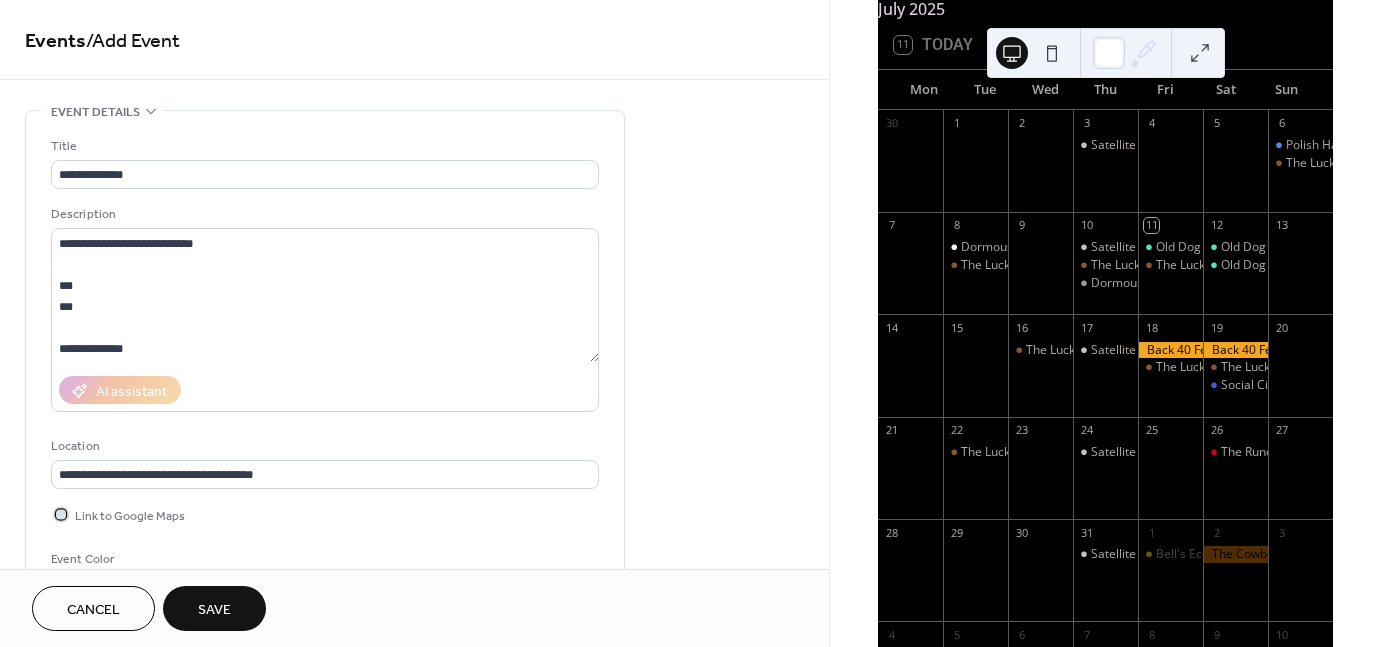 click at bounding box center (61, 514) 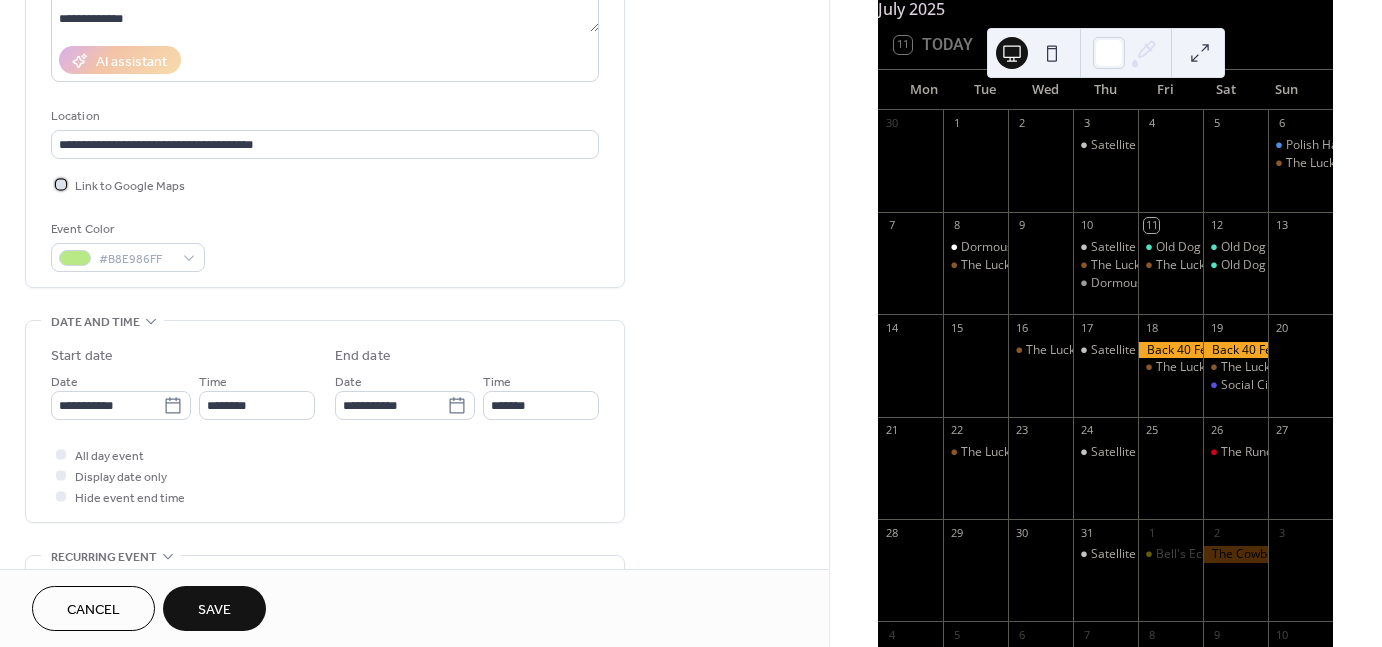 scroll, scrollTop: 328, scrollLeft: 0, axis: vertical 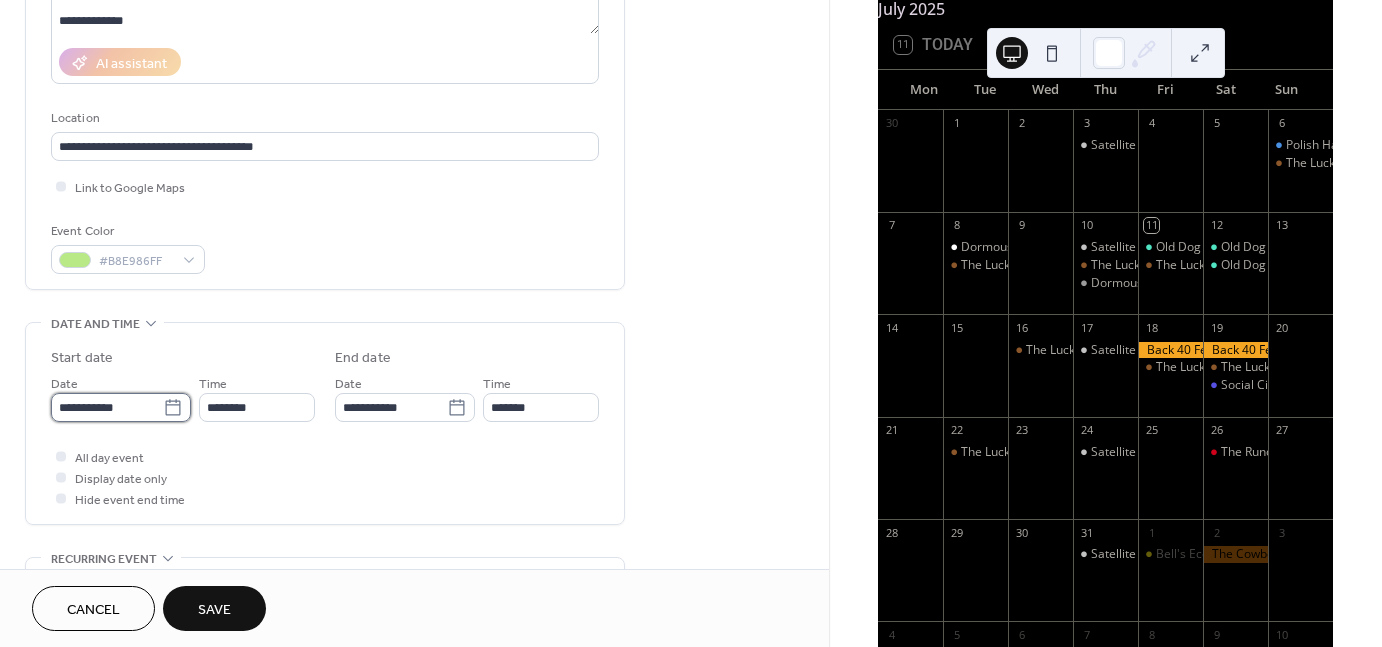 click on "**********" at bounding box center (107, 407) 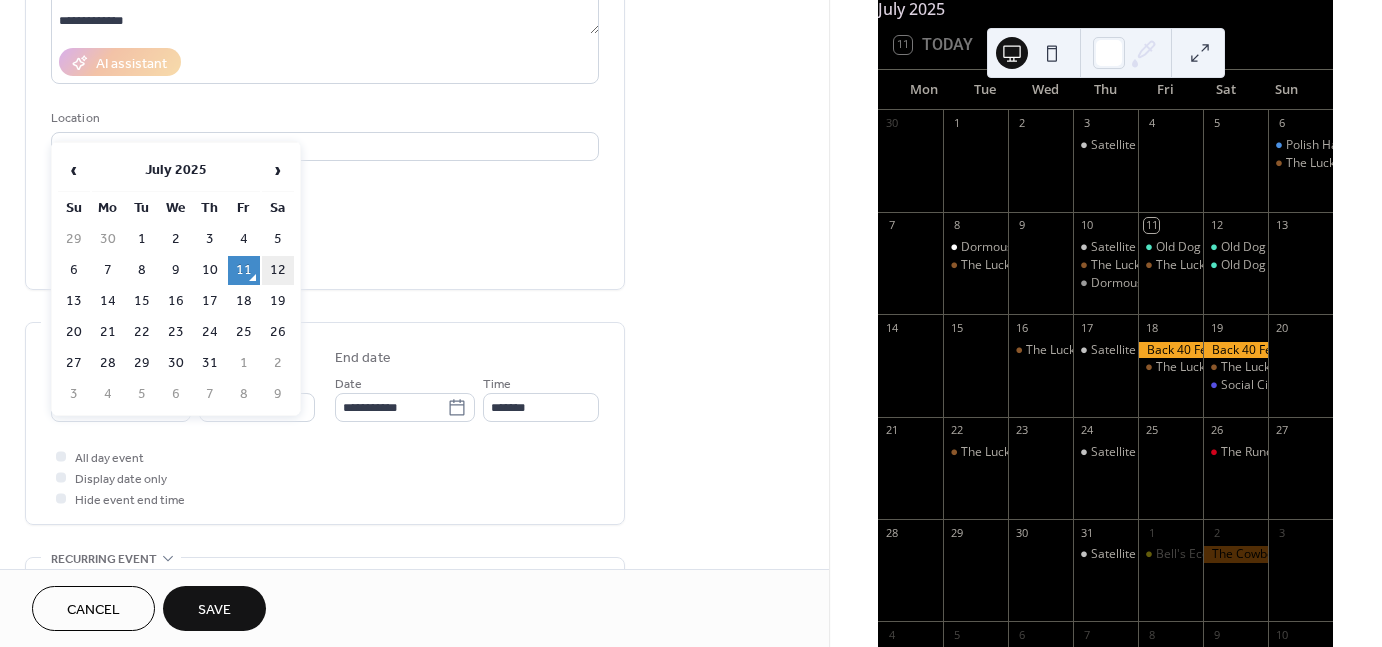 click on "12" at bounding box center (278, 270) 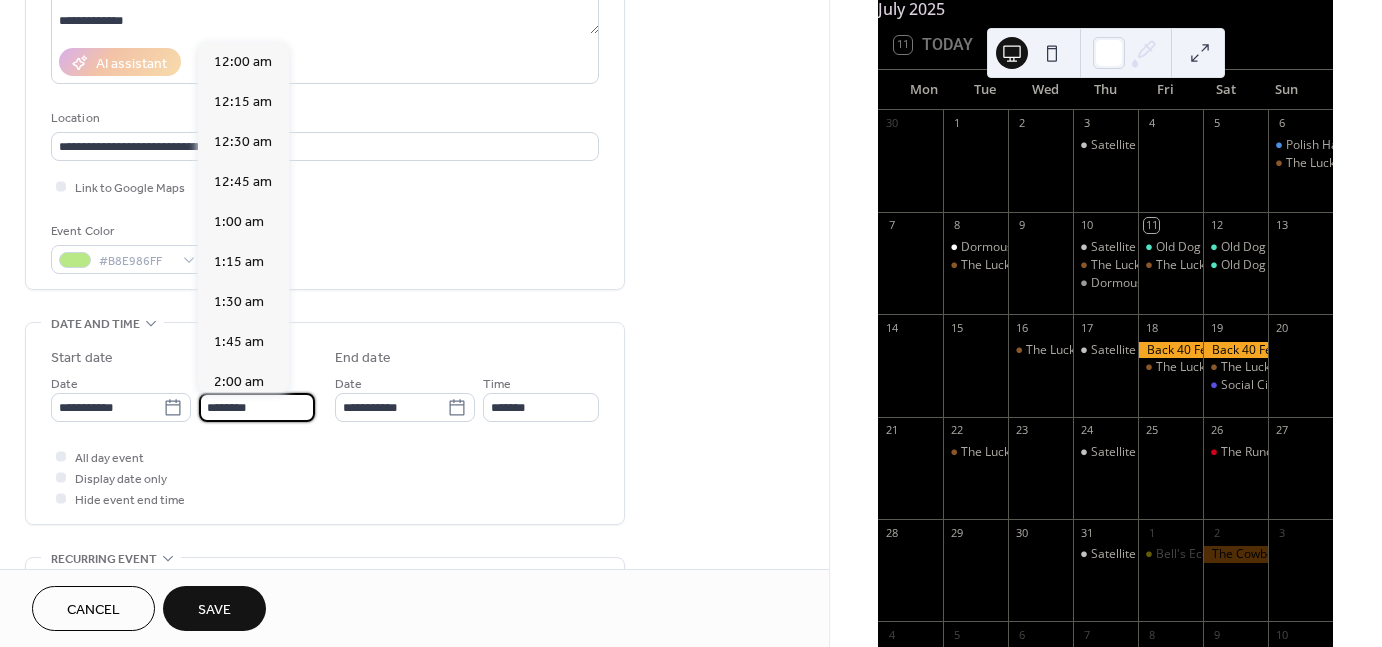 click on "********" at bounding box center [257, 407] 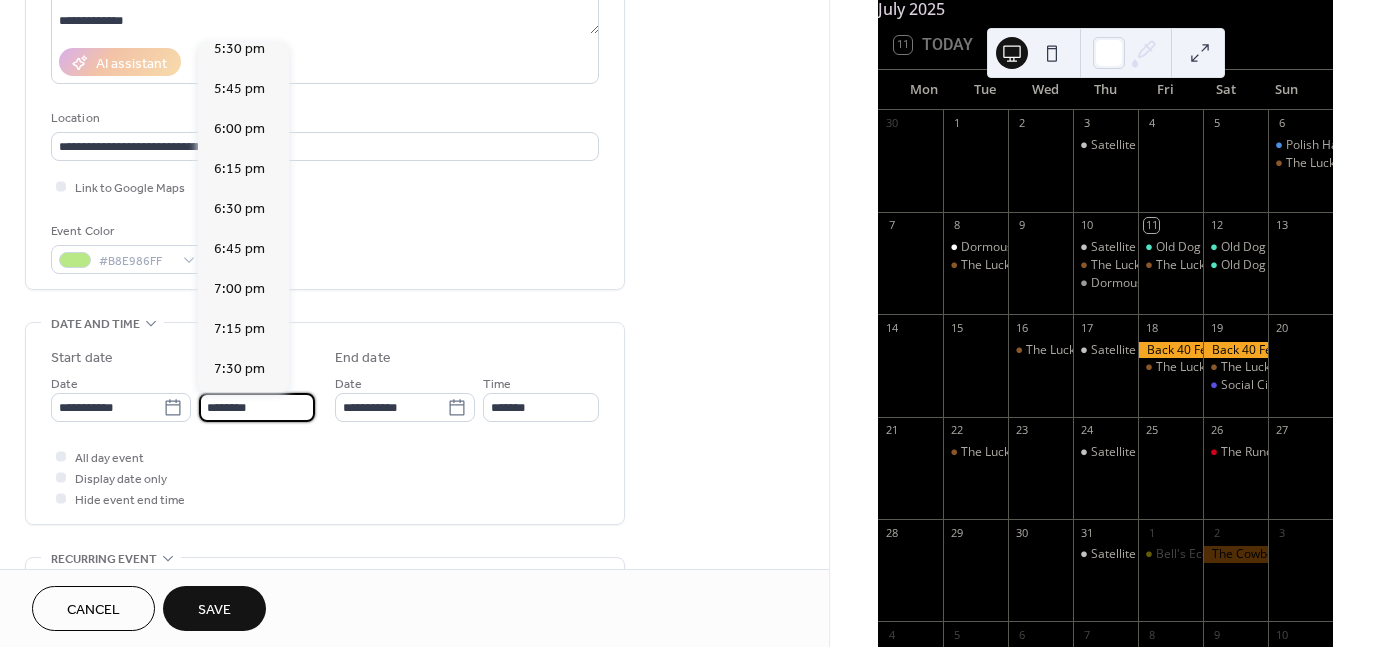 scroll, scrollTop: 2813, scrollLeft: 0, axis: vertical 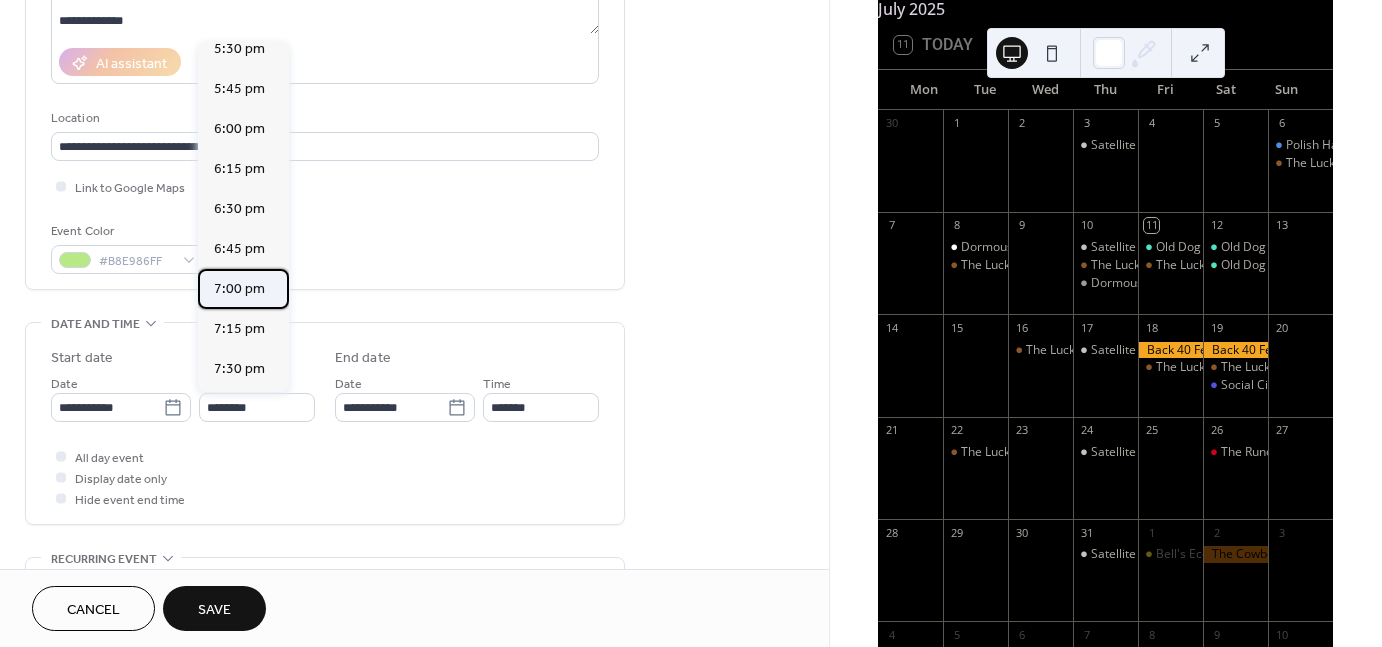 click on "7:00 pm" at bounding box center [243, 289] 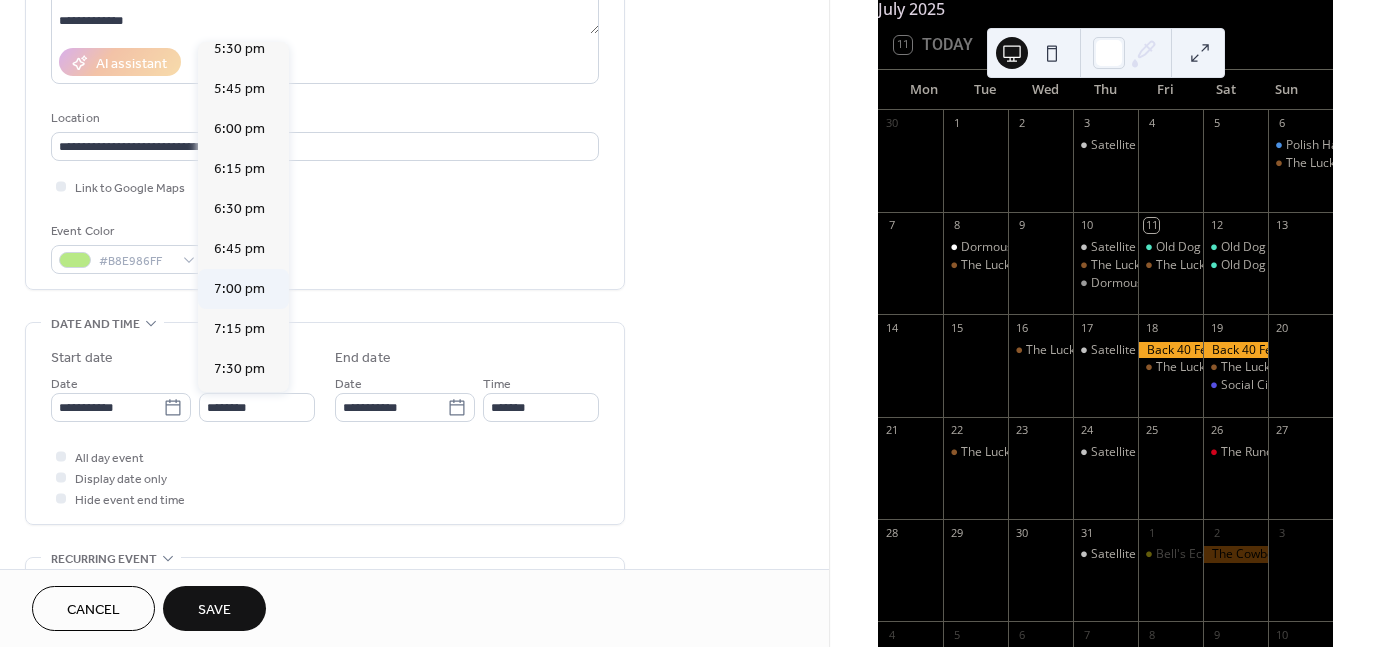 type on "*******" 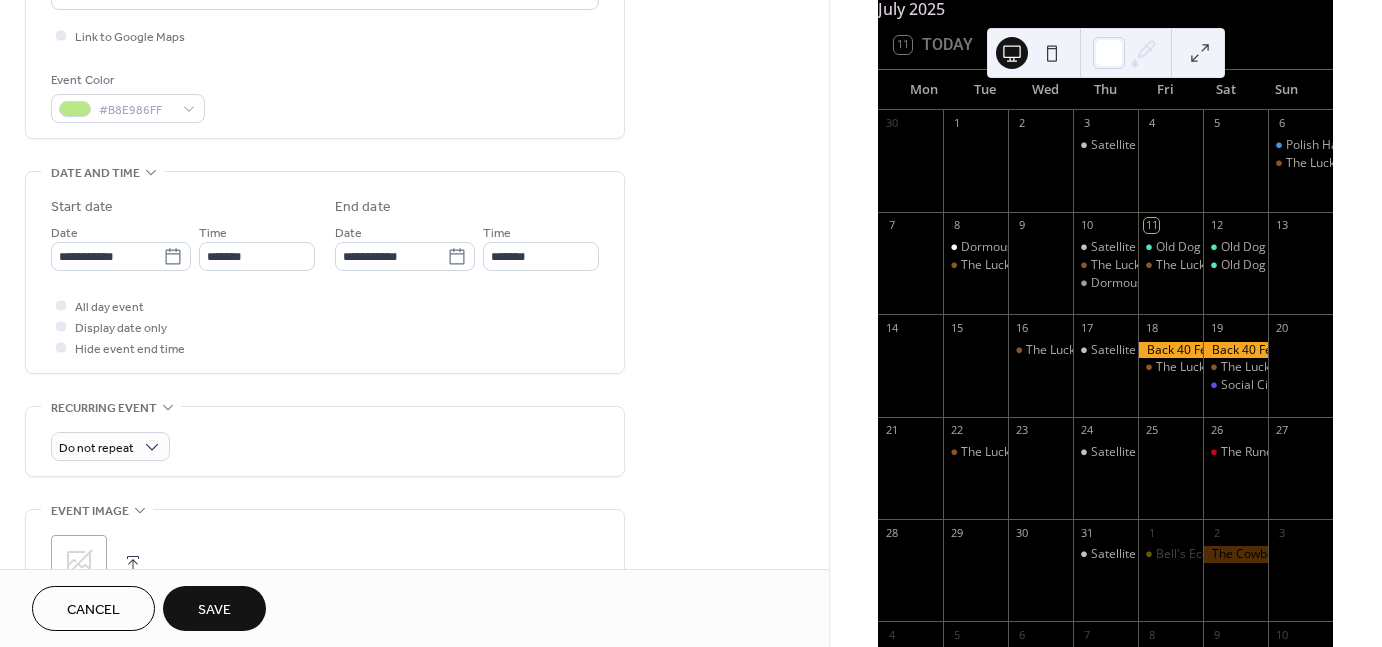 scroll, scrollTop: 480, scrollLeft: 0, axis: vertical 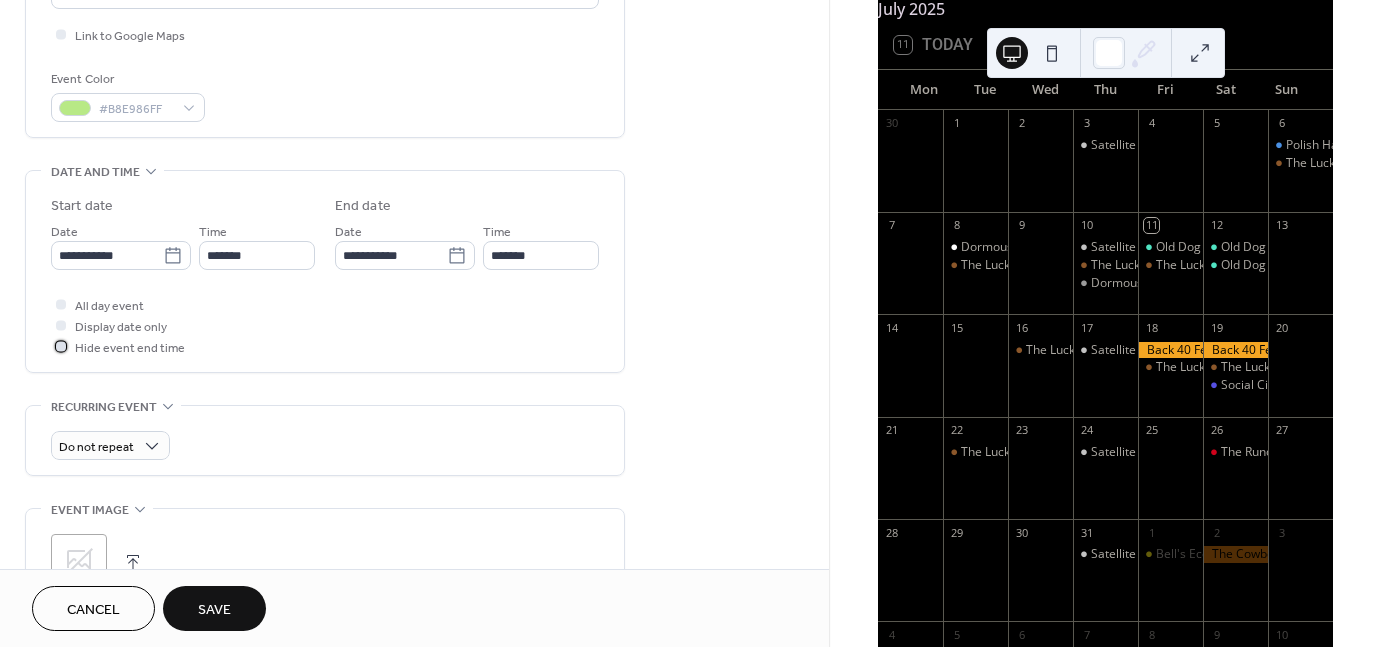 click on "Hide event end time" at bounding box center [130, 348] 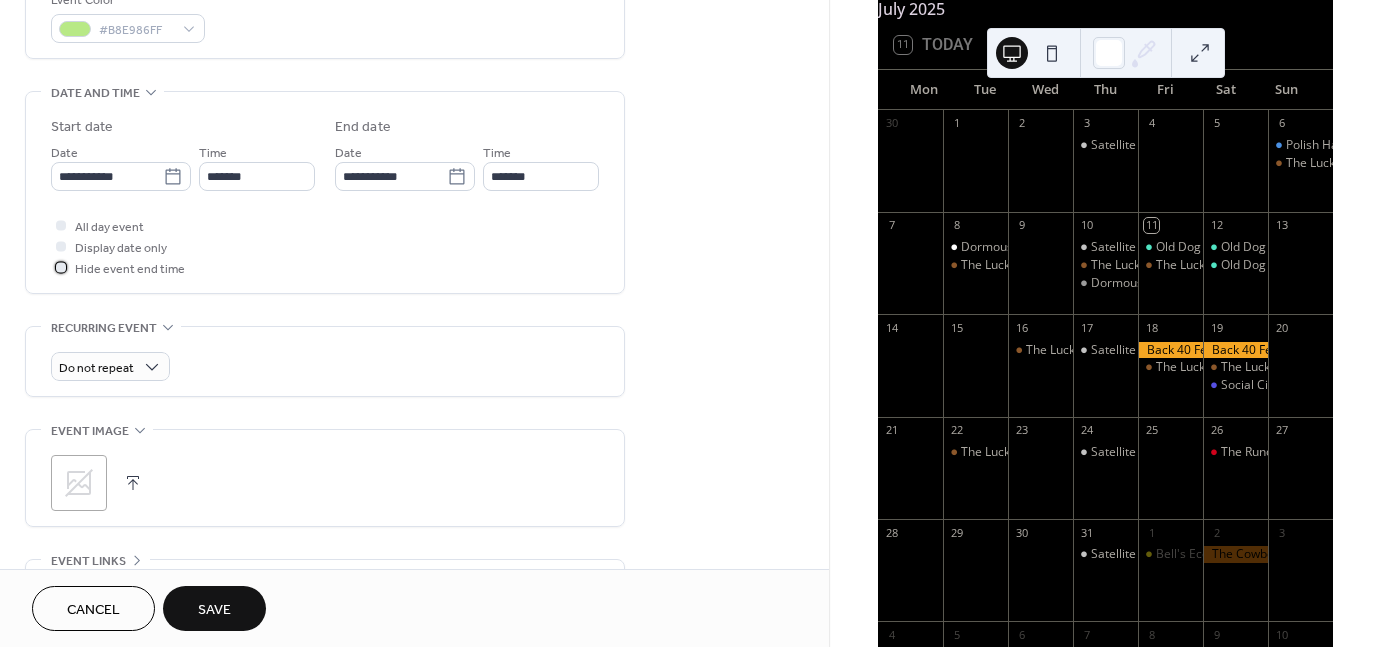 scroll, scrollTop: 563, scrollLeft: 0, axis: vertical 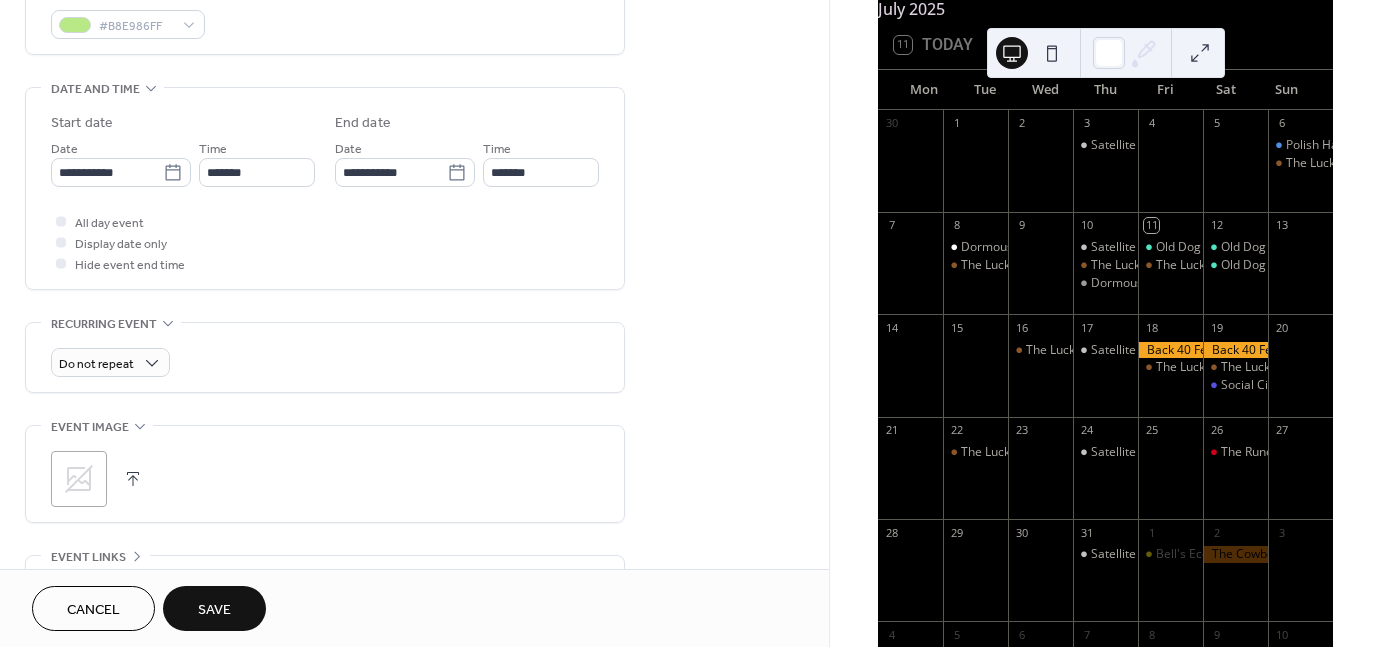 click on ";" at bounding box center [79, 479] 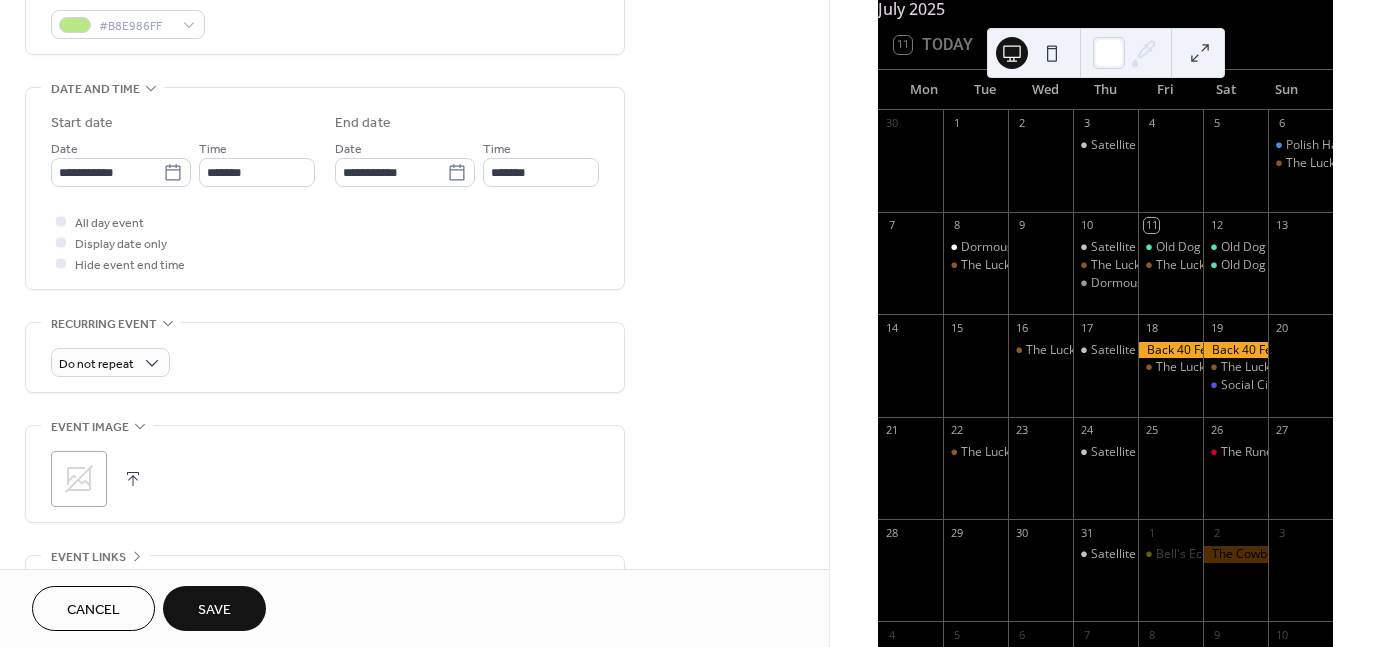 click at bounding box center (133, 479) 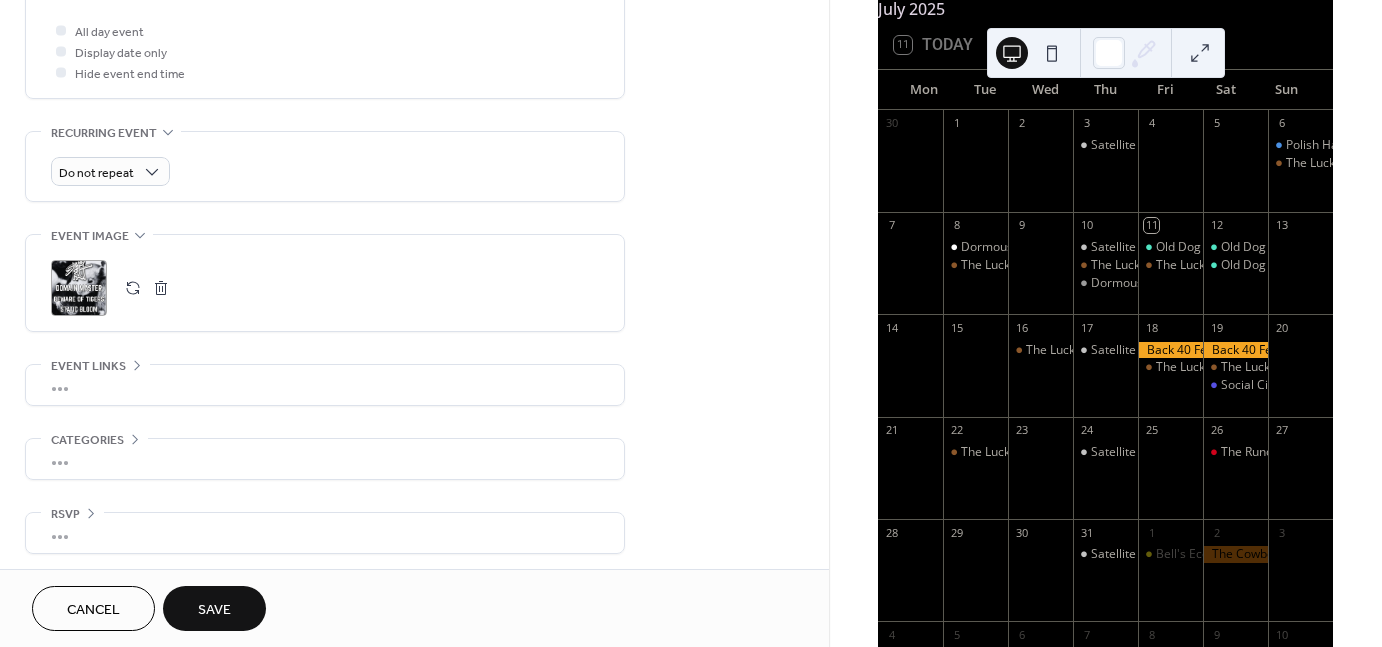 scroll, scrollTop: 756, scrollLeft: 0, axis: vertical 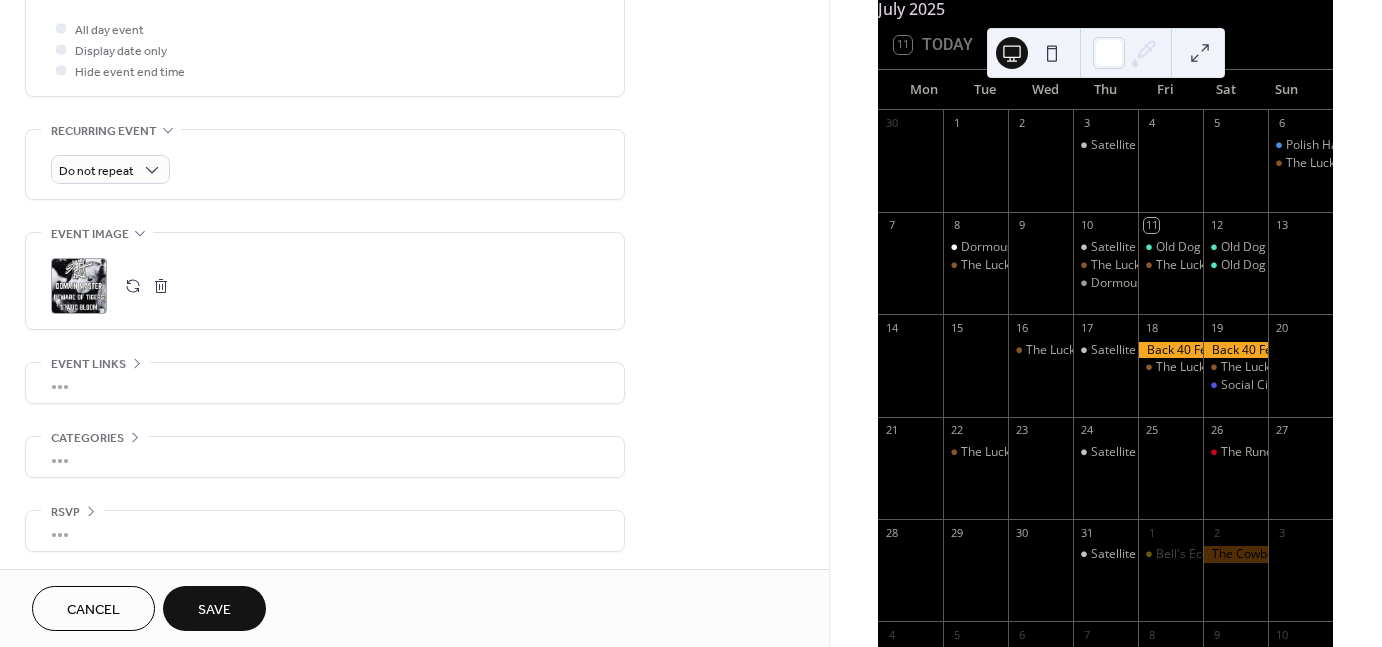 click on "•••" at bounding box center (325, 383) 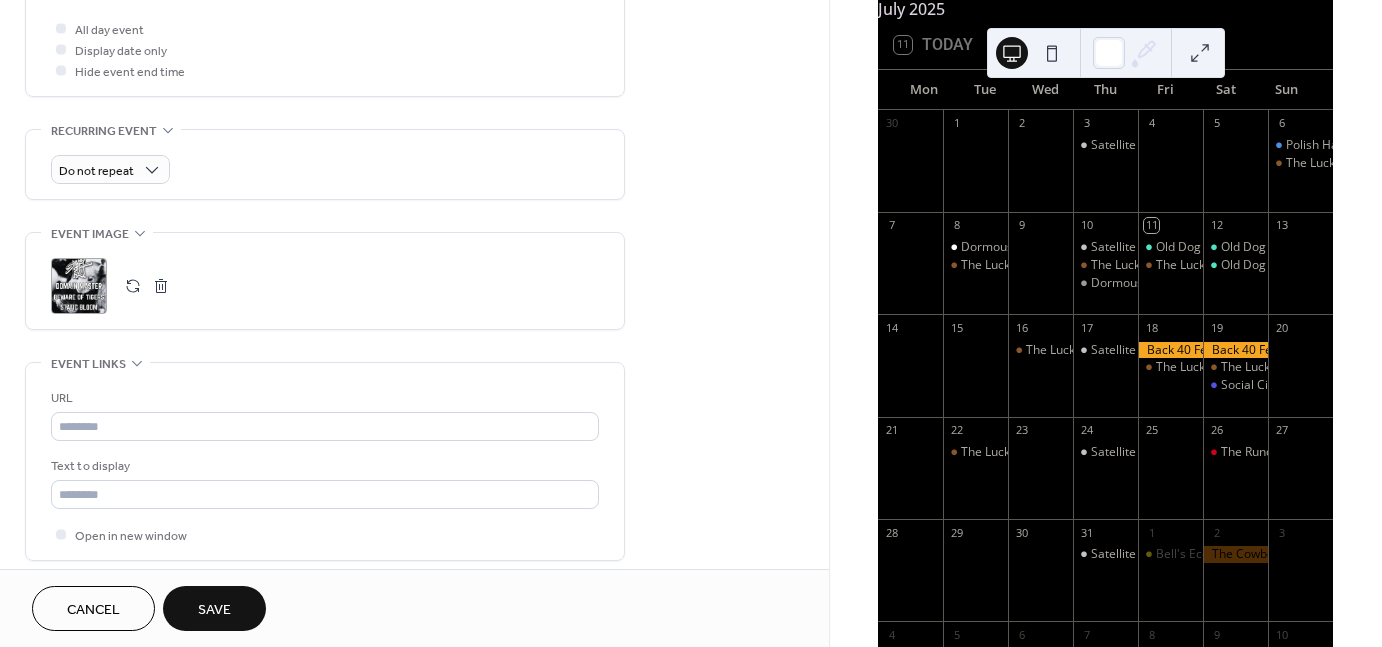 scroll, scrollTop: 756, scrollLeft: 0, axis: vertical 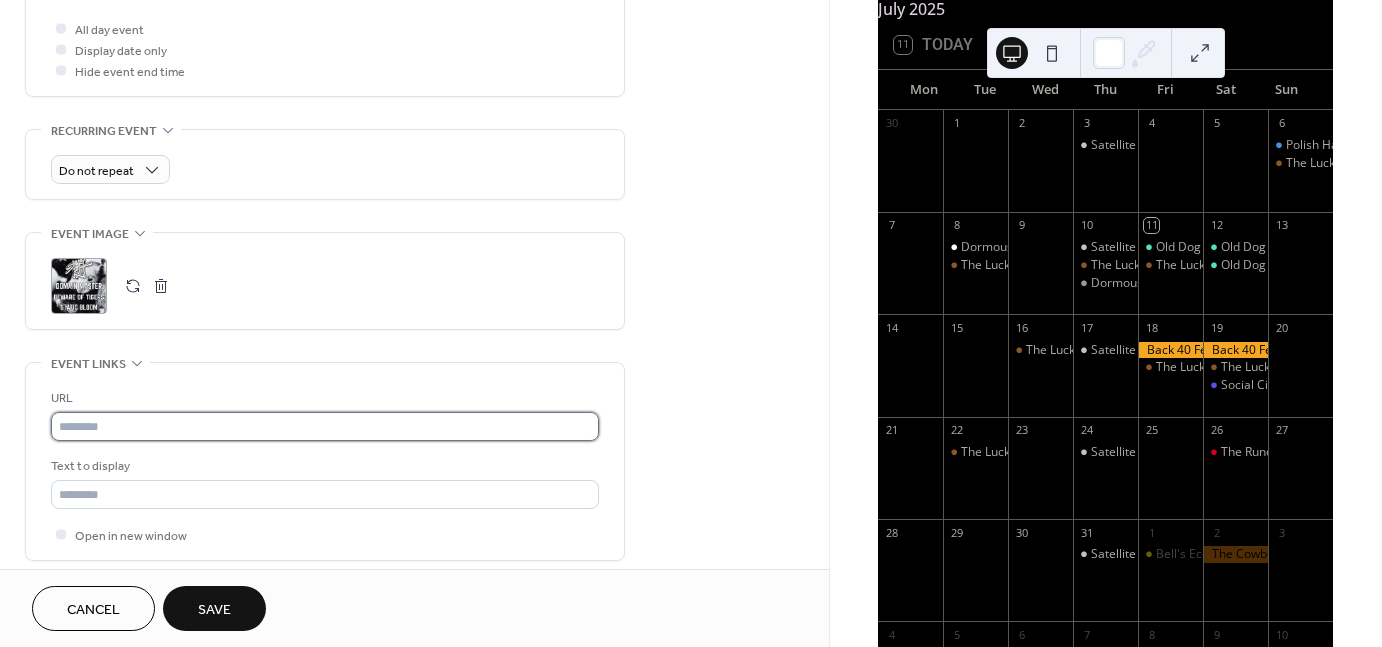 drag, startPoint x: 252, startPoint y: 393, endPoint x: 173, endPoint y: 418, distance: 82.86133 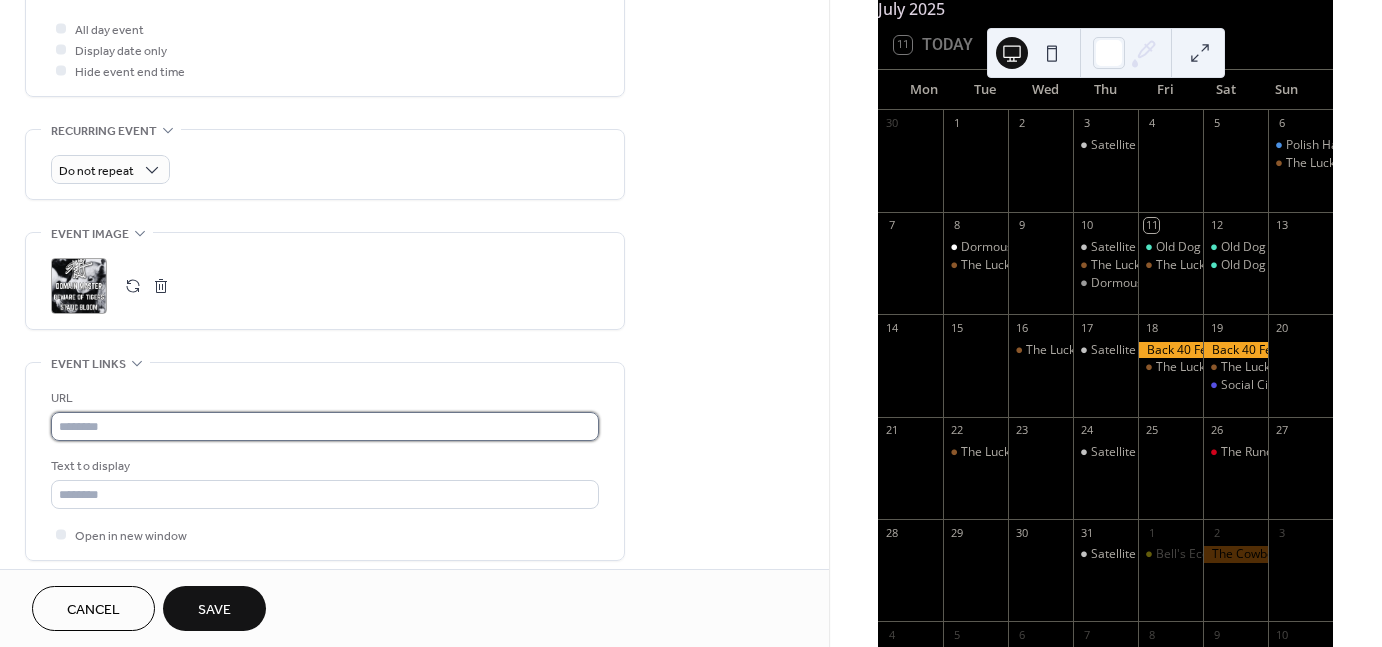 click at bounding box center (325, 426) 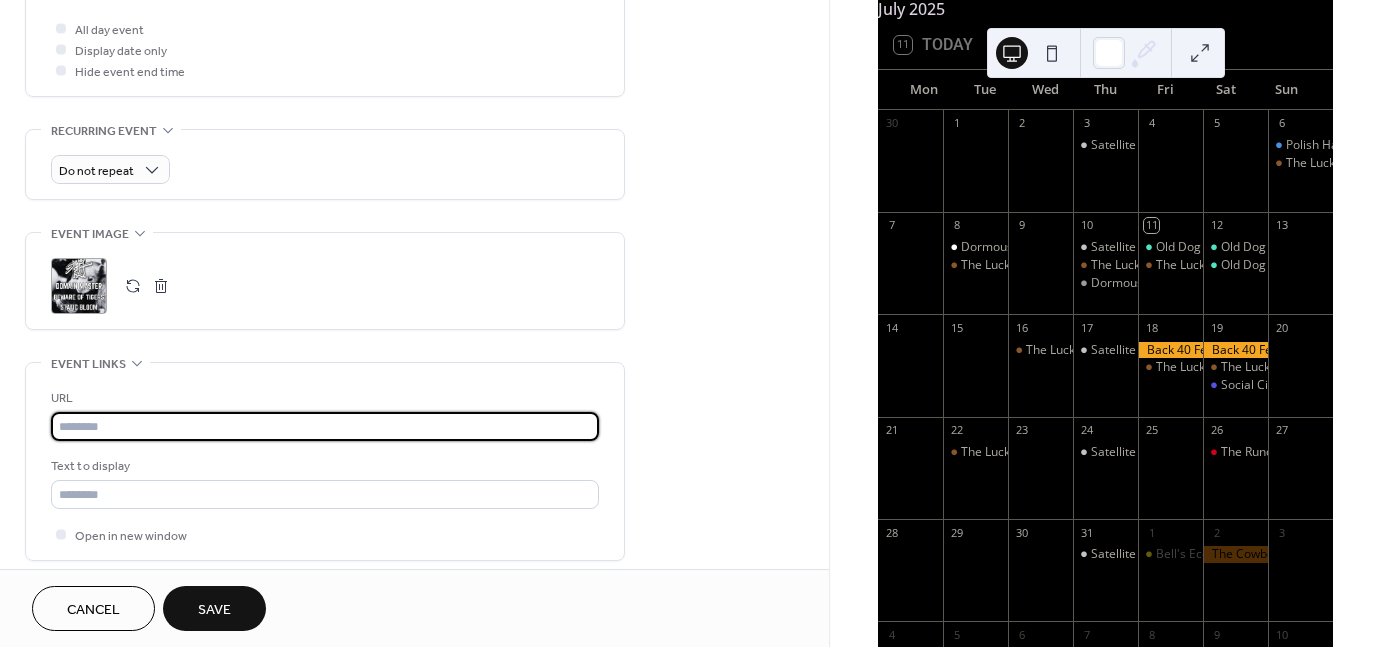 paste on "**********" 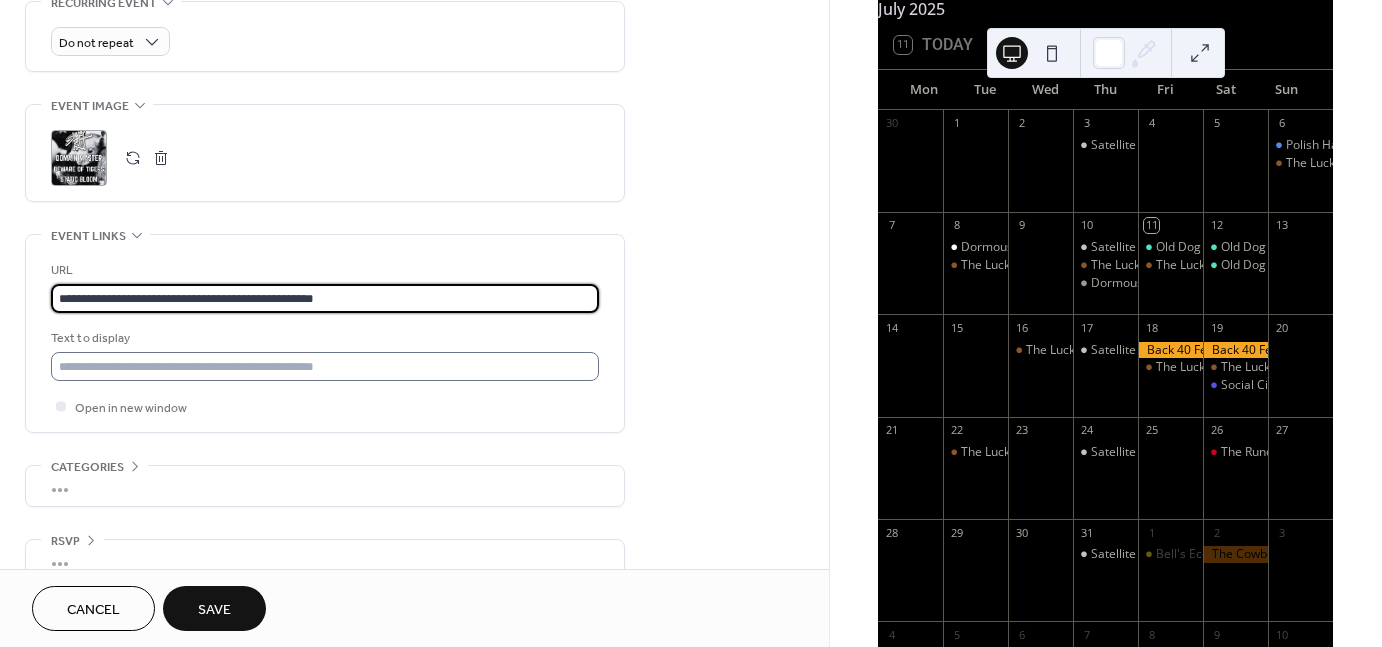 scroll, scrollTop: 913, scrollLeft: 0, axis: vertical 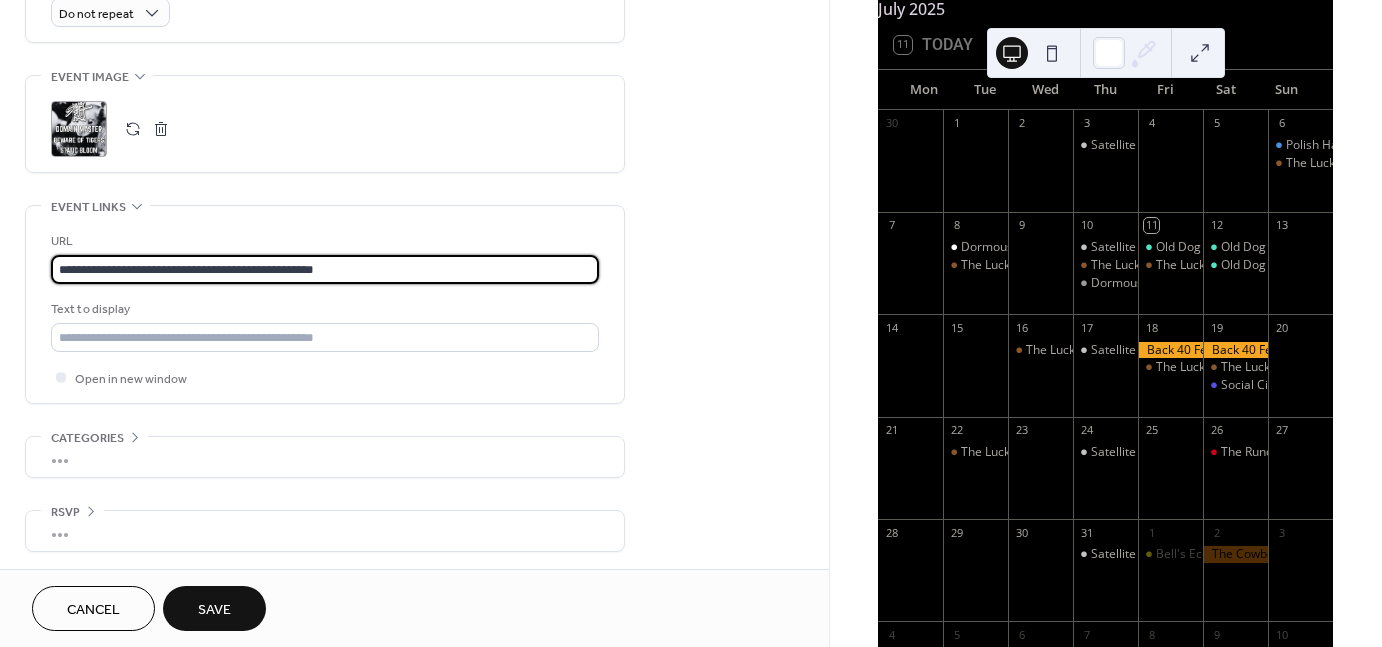 type on "**********" 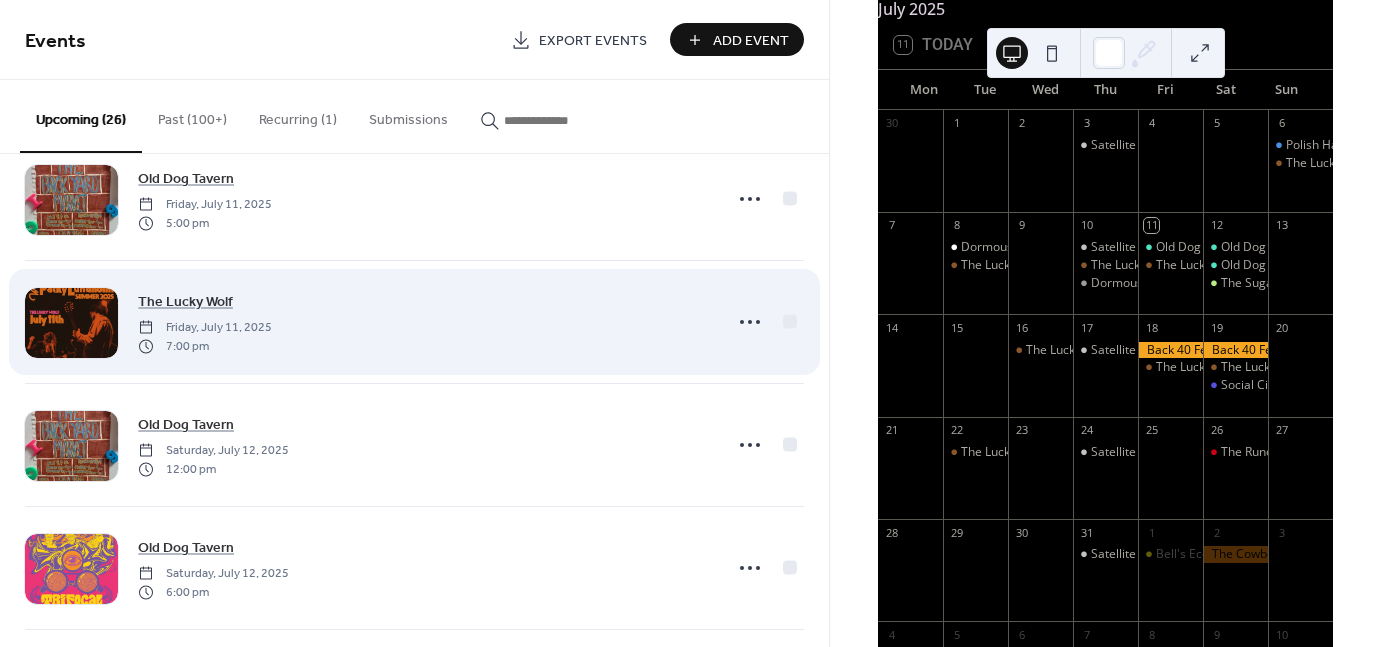 scroll, scrollTop: 0, scrollLeft: 0, axis: both 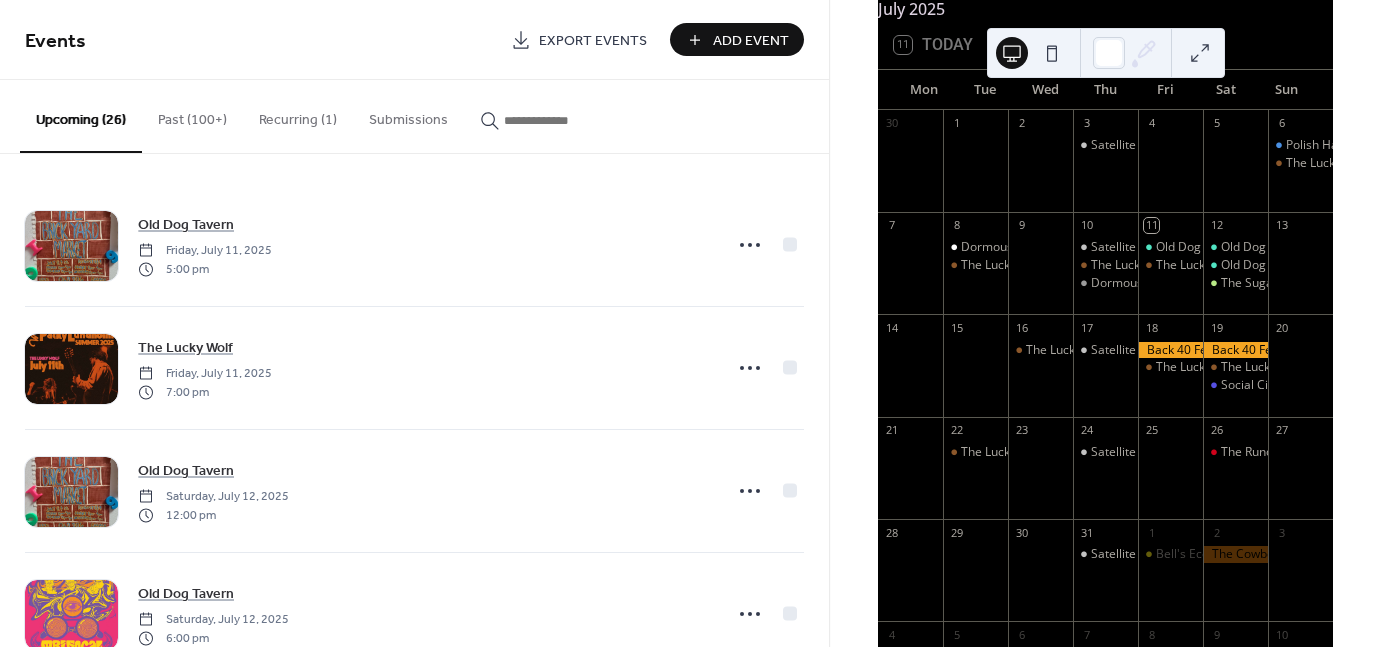 click on "Add Event" at bounding box center (751, 41) 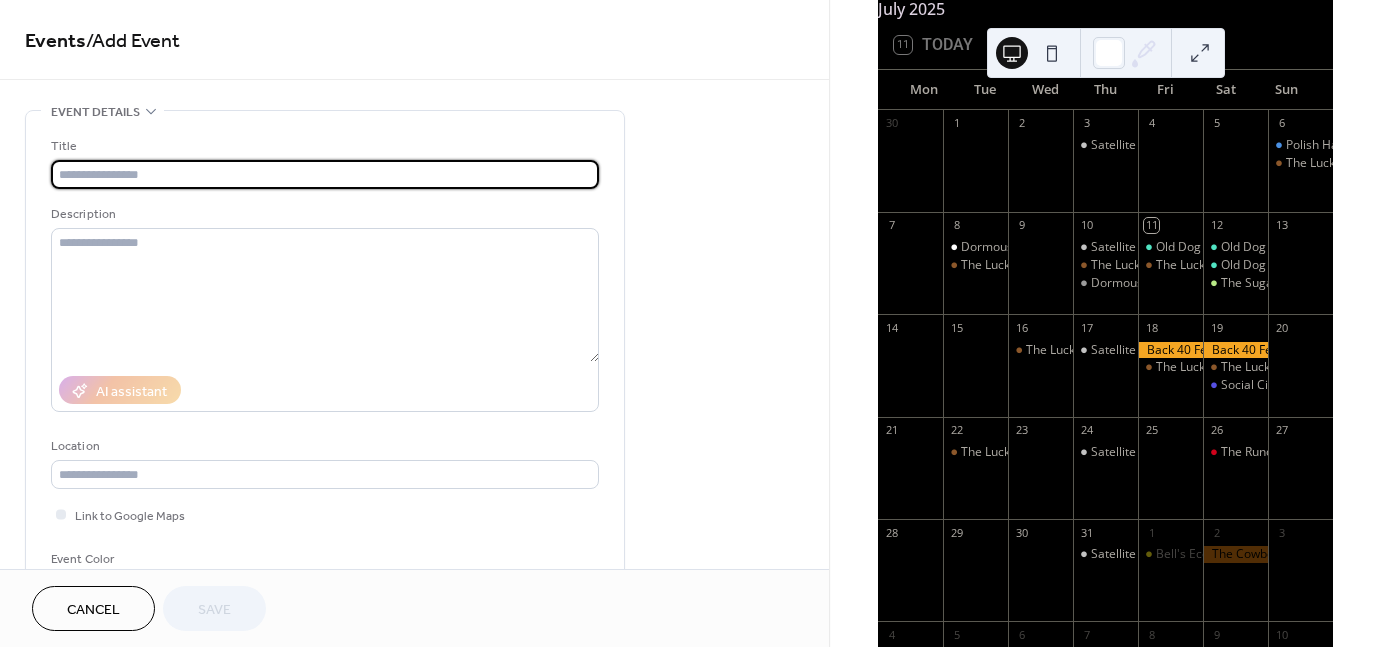 click at bounding box center (325, 174) 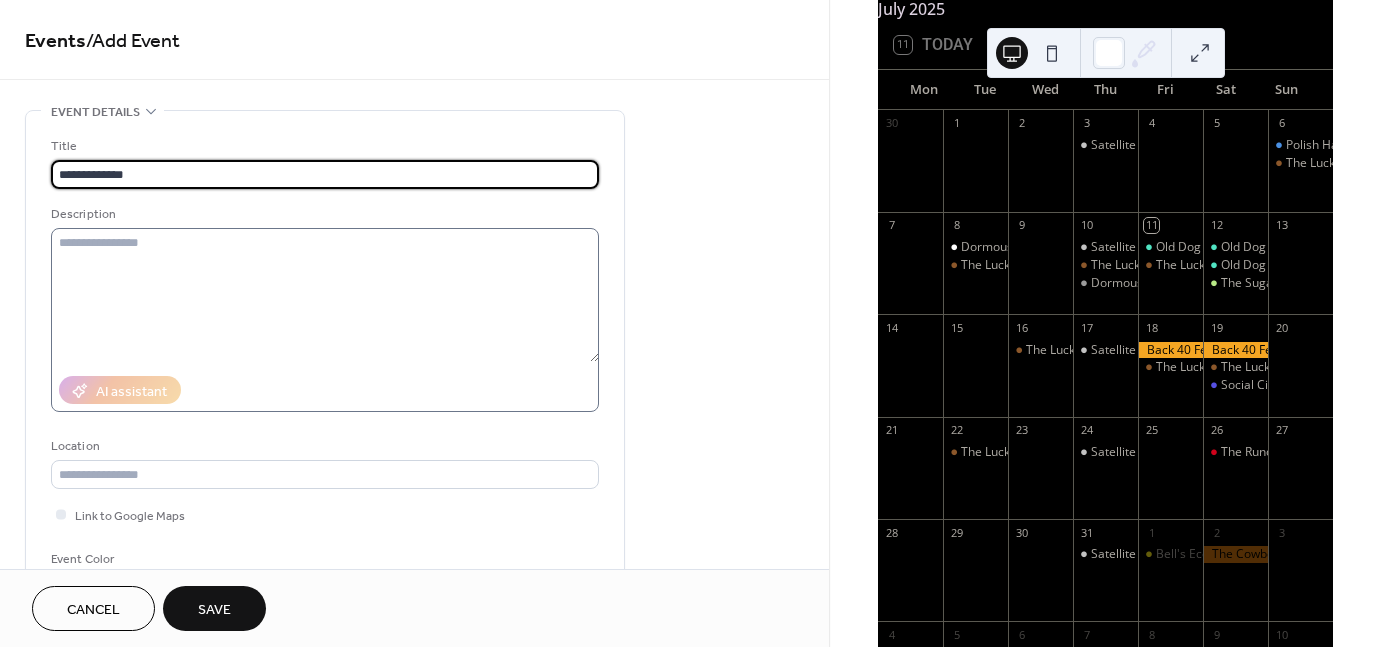 type on "**********" 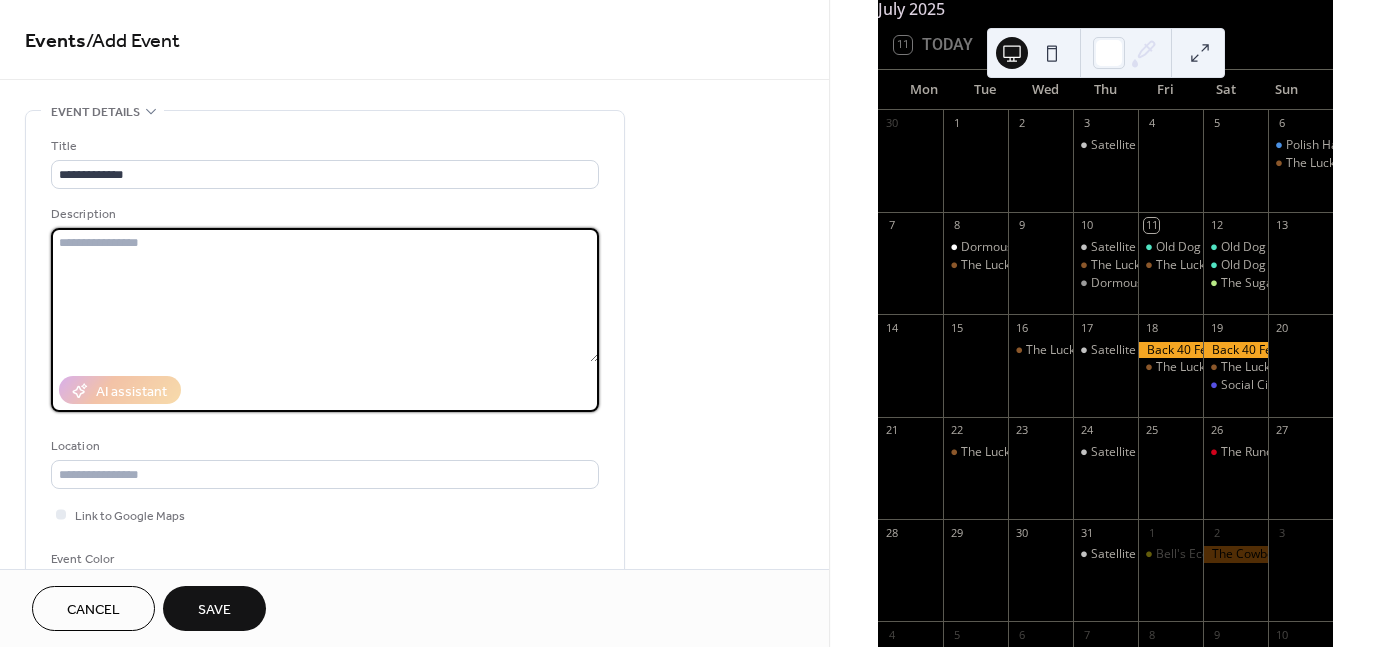 drag, startPoint x: 214, startPoint y: 270, endPoint x: 210, endPoint y: 282, distance: 12.649111 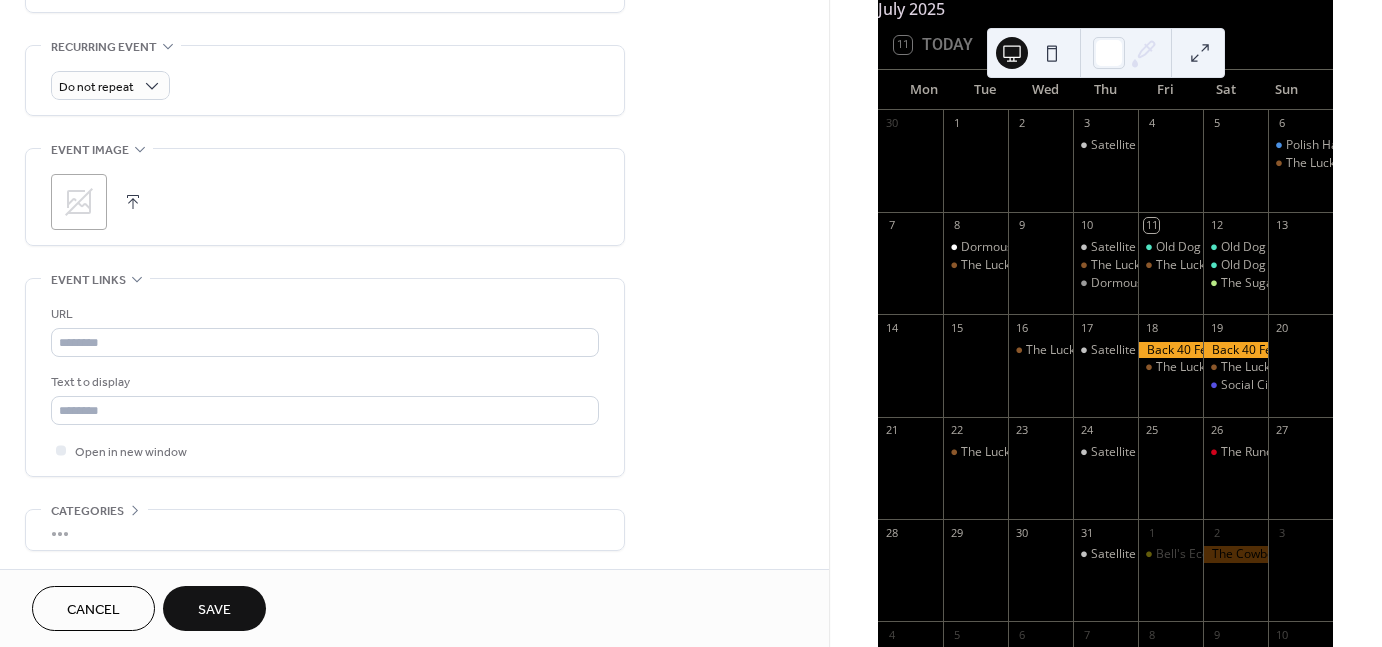 scroll, scrollTop: 840, scrollLeft: 0, axis: vertical 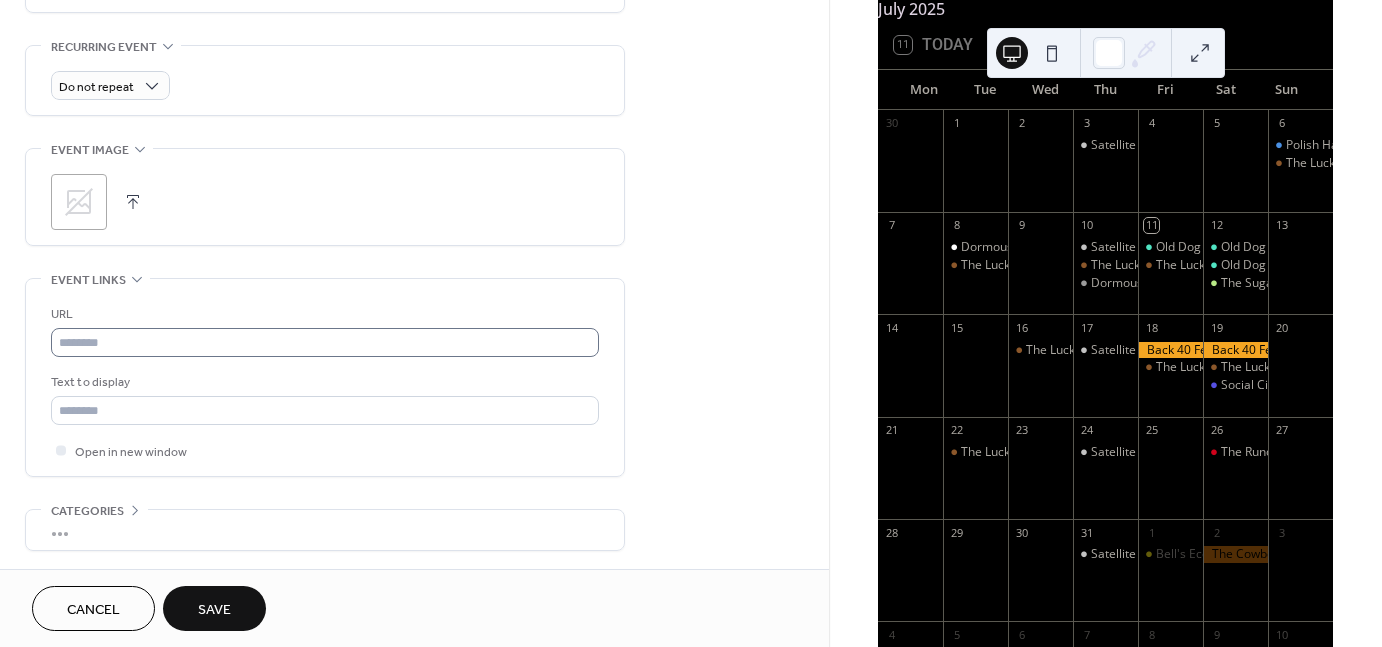 type on "**********" 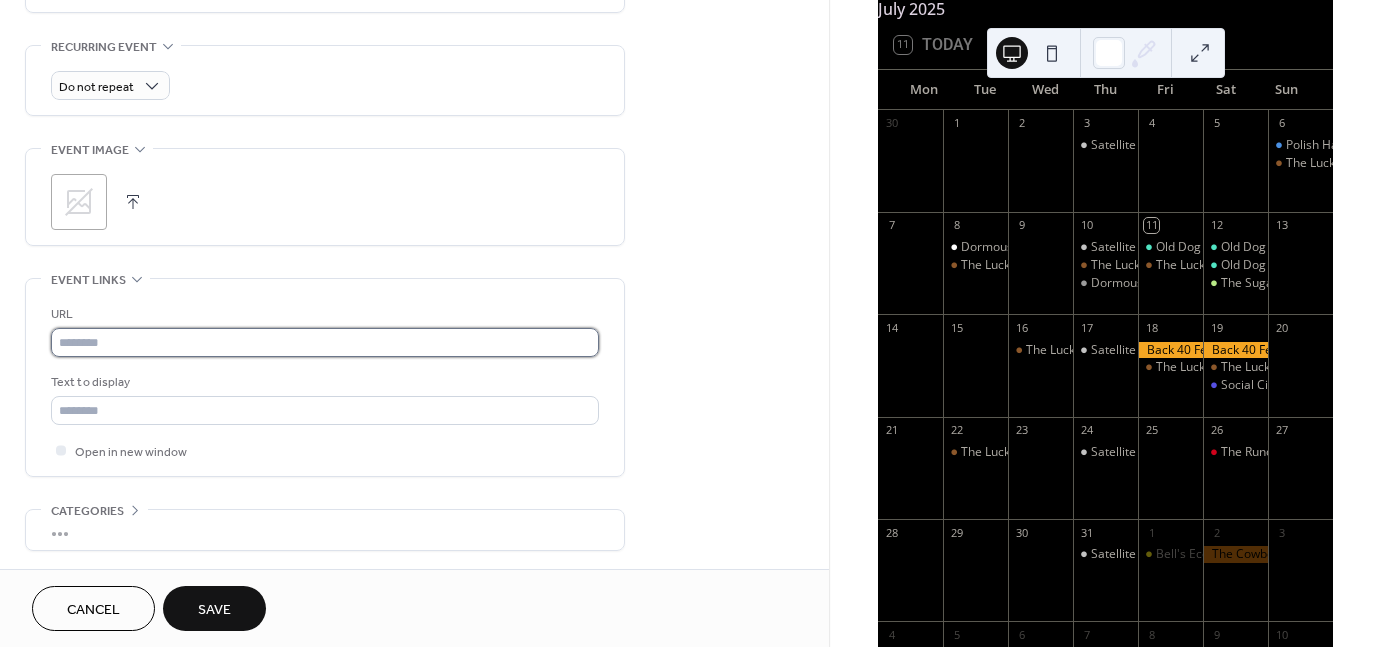 click at bounding box center (325, 342) 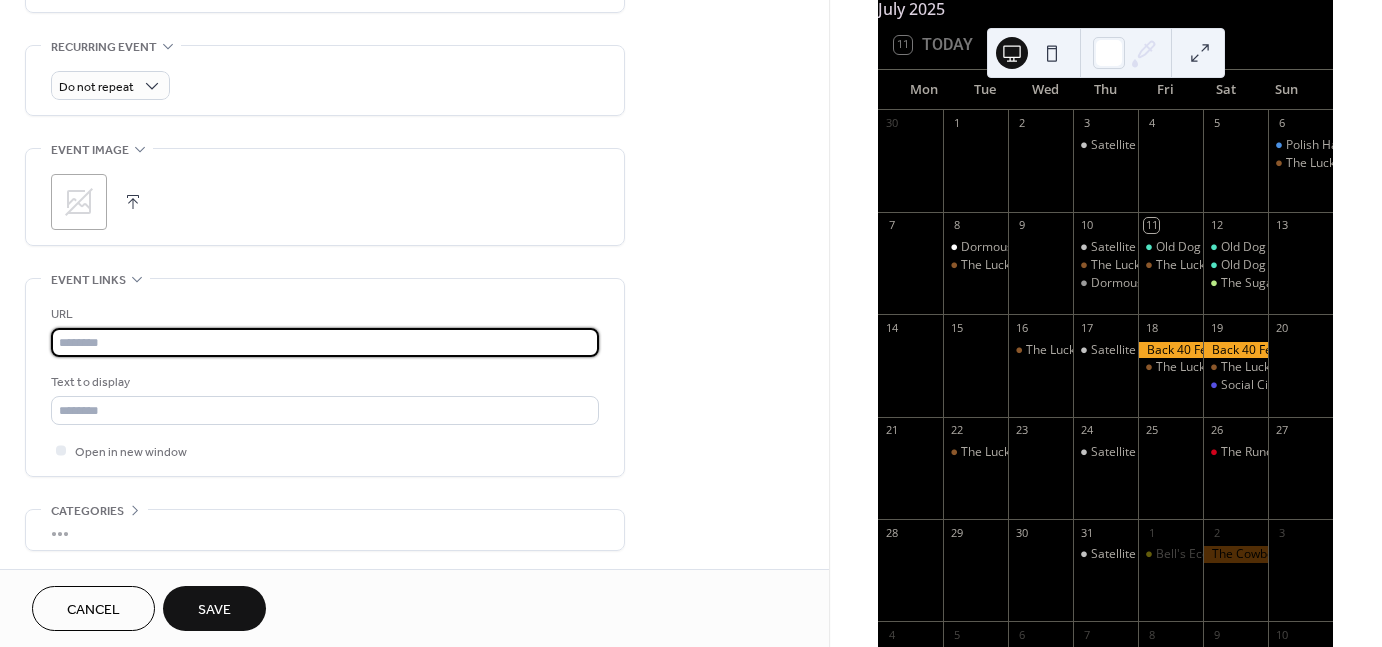 paste on "**********" 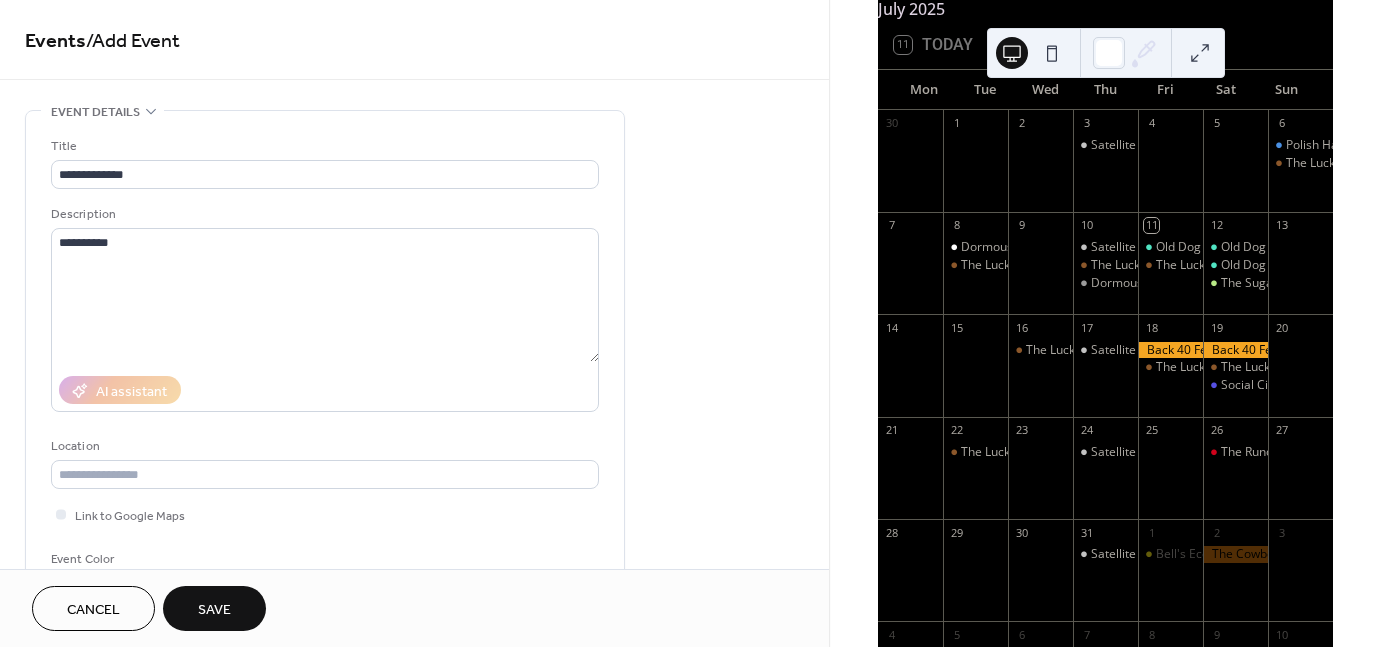 scroll, scrollTop: 0, scrollLeft: 0, axis: both 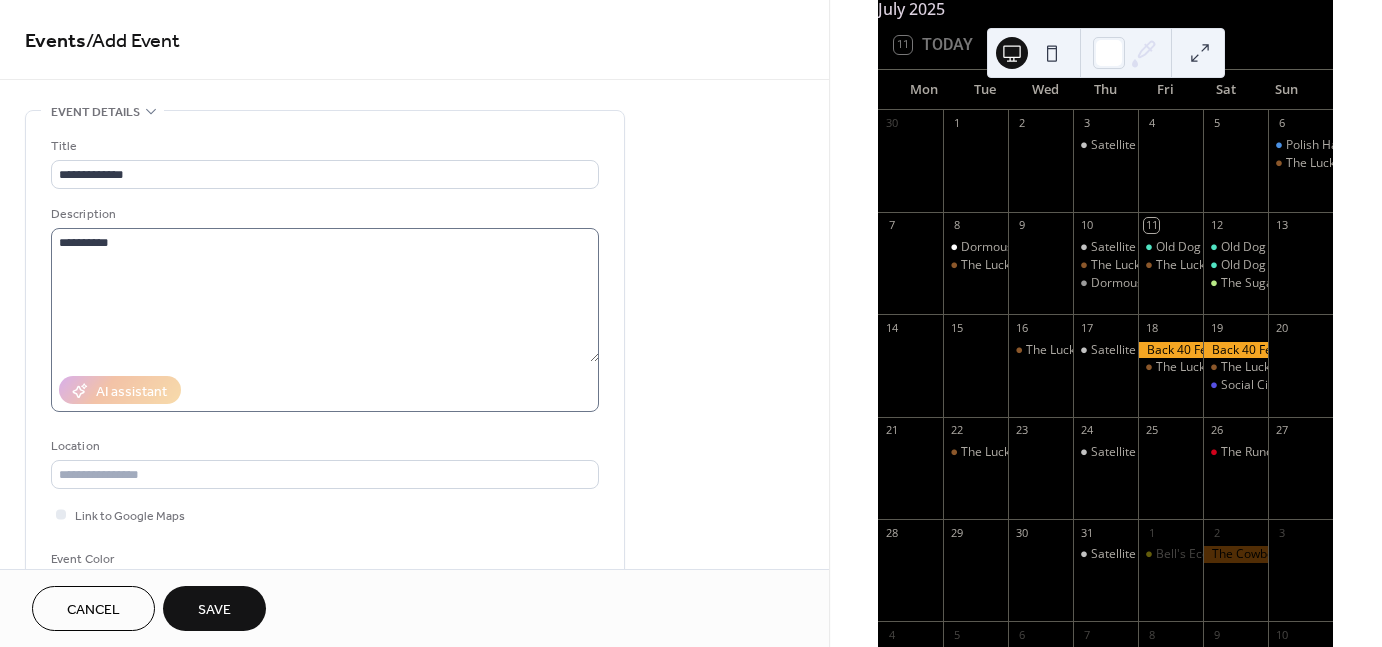 type on "**********" 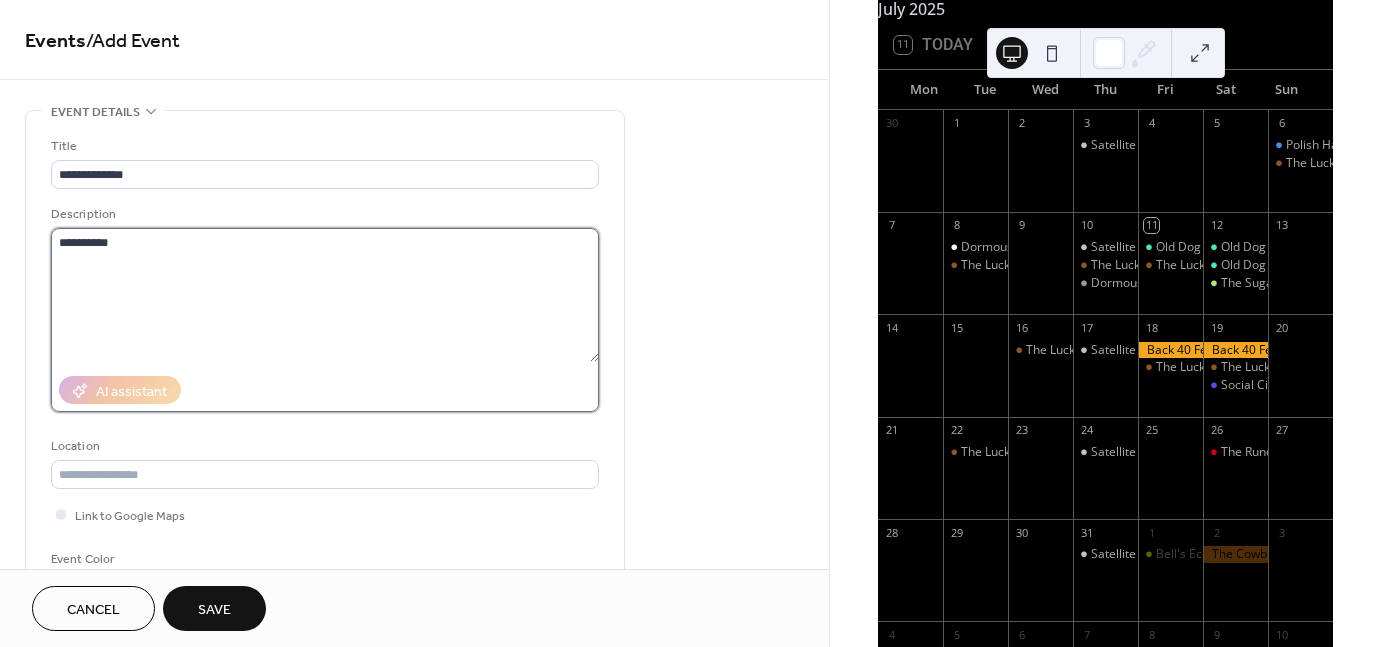 click on "**********" at bounding box center [325, 295] 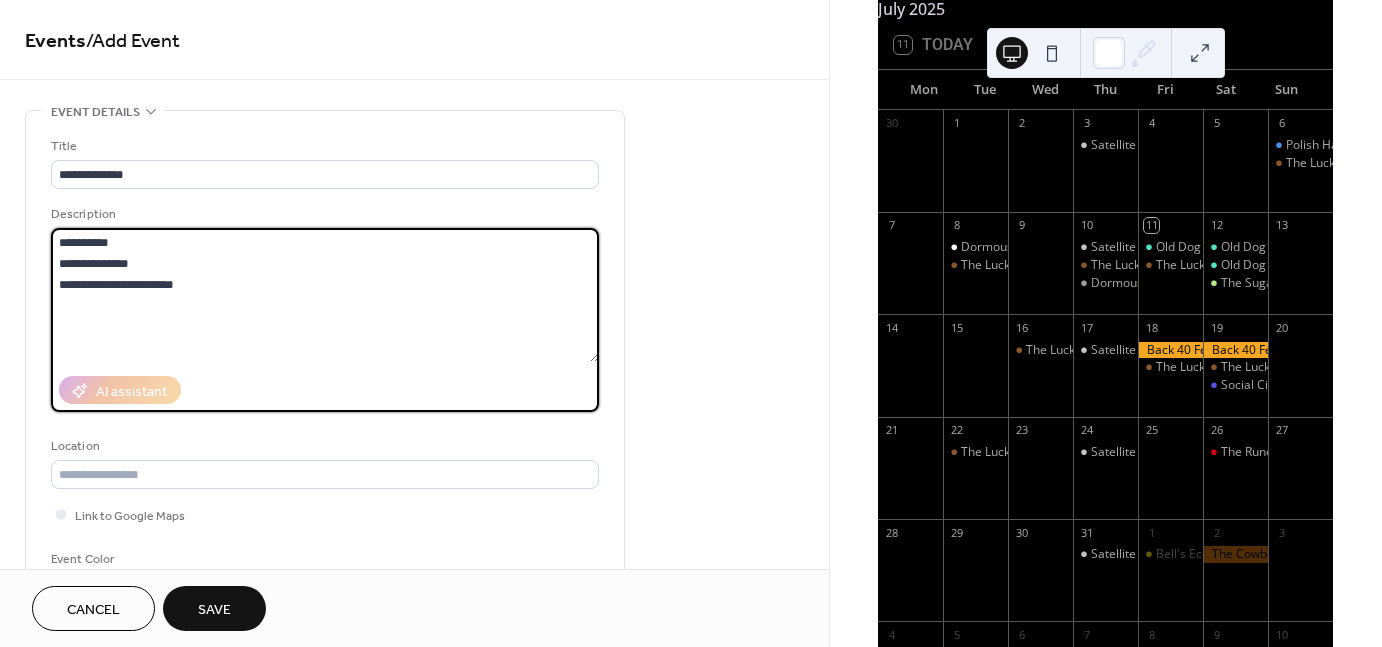 click on "**********" at bounding box center [325, 295] 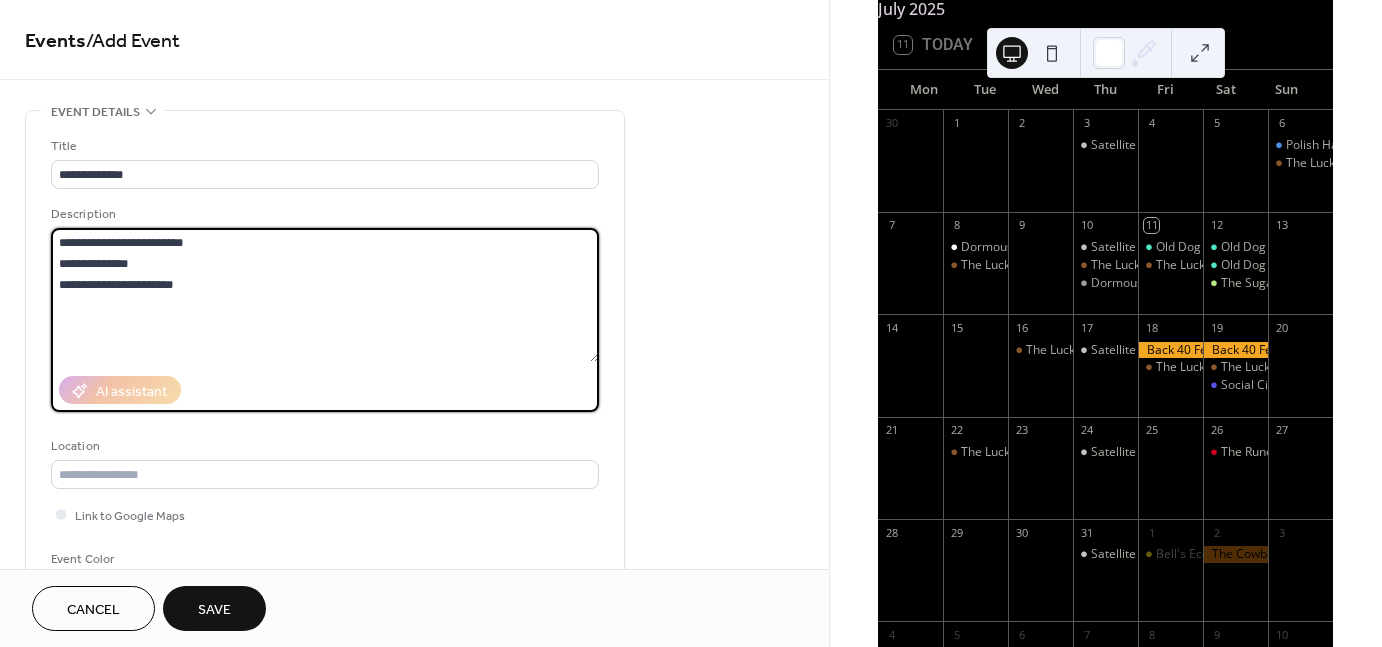 click on "**********" at bounding box center [325, 295] 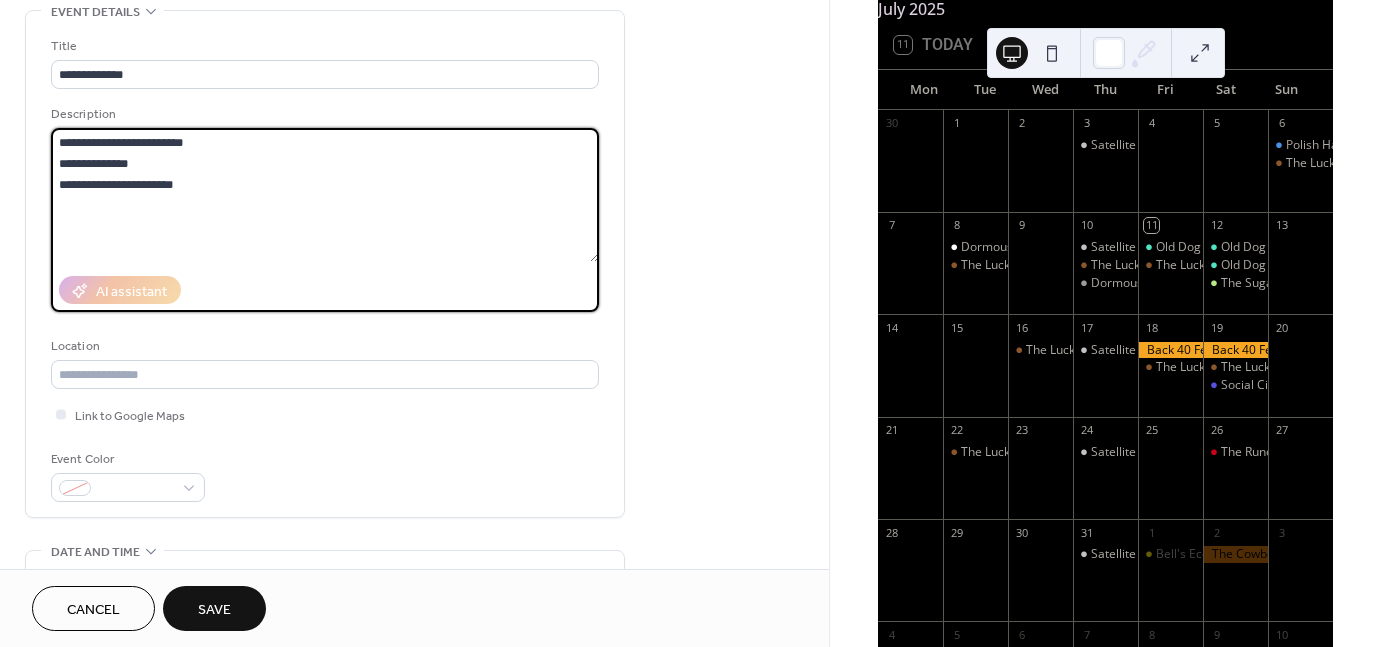 scroll, scrollTop: 114, scrollLeft: 0, axis: vertical 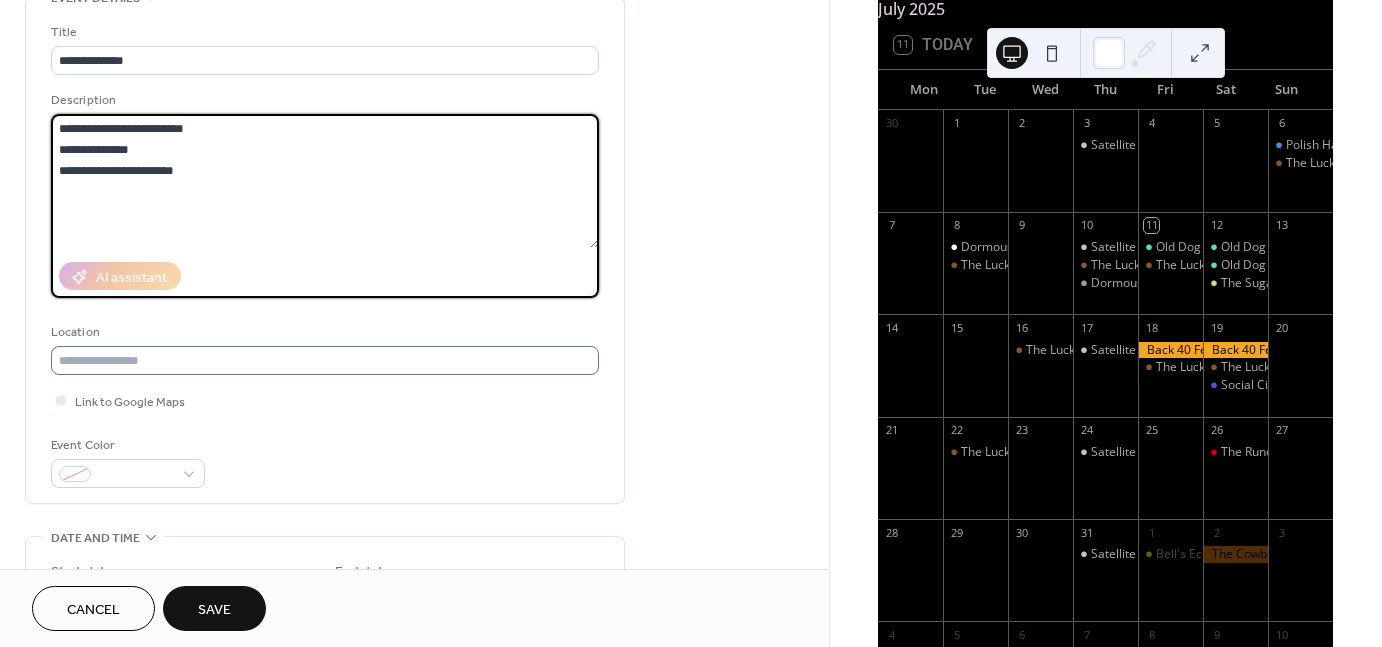 type on "**********" 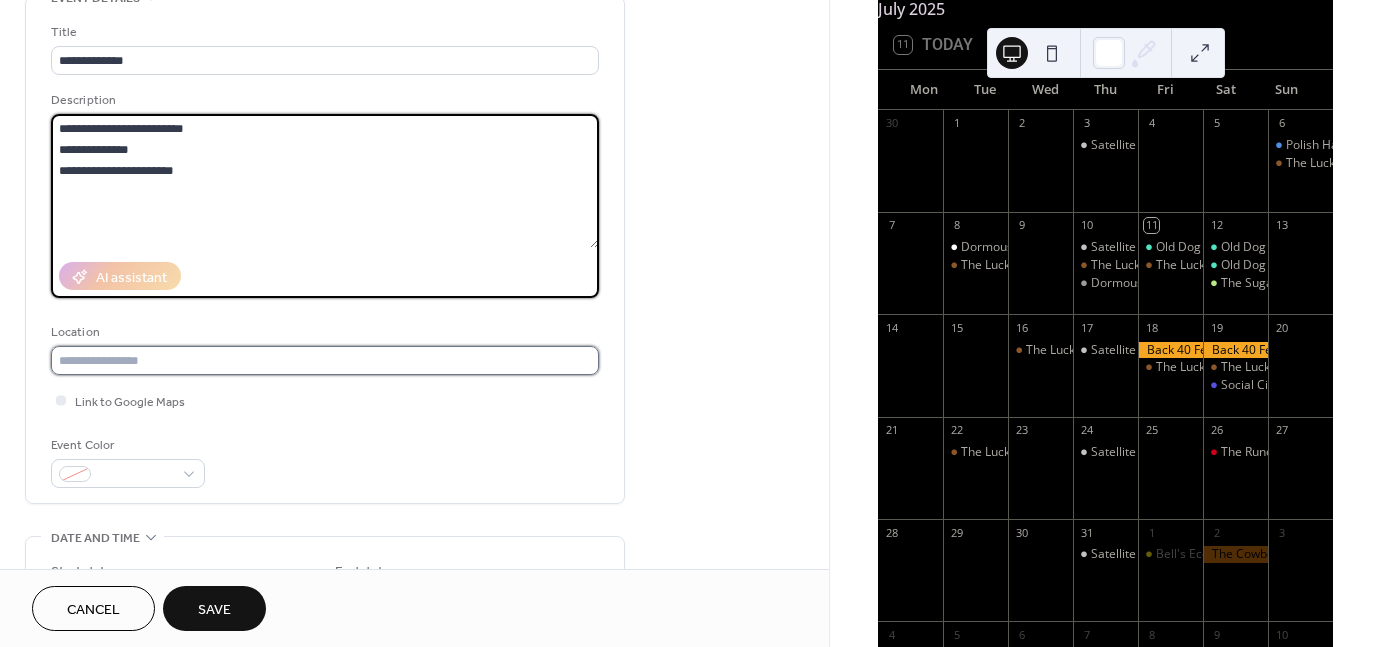 click at bounding box center (325, 360) 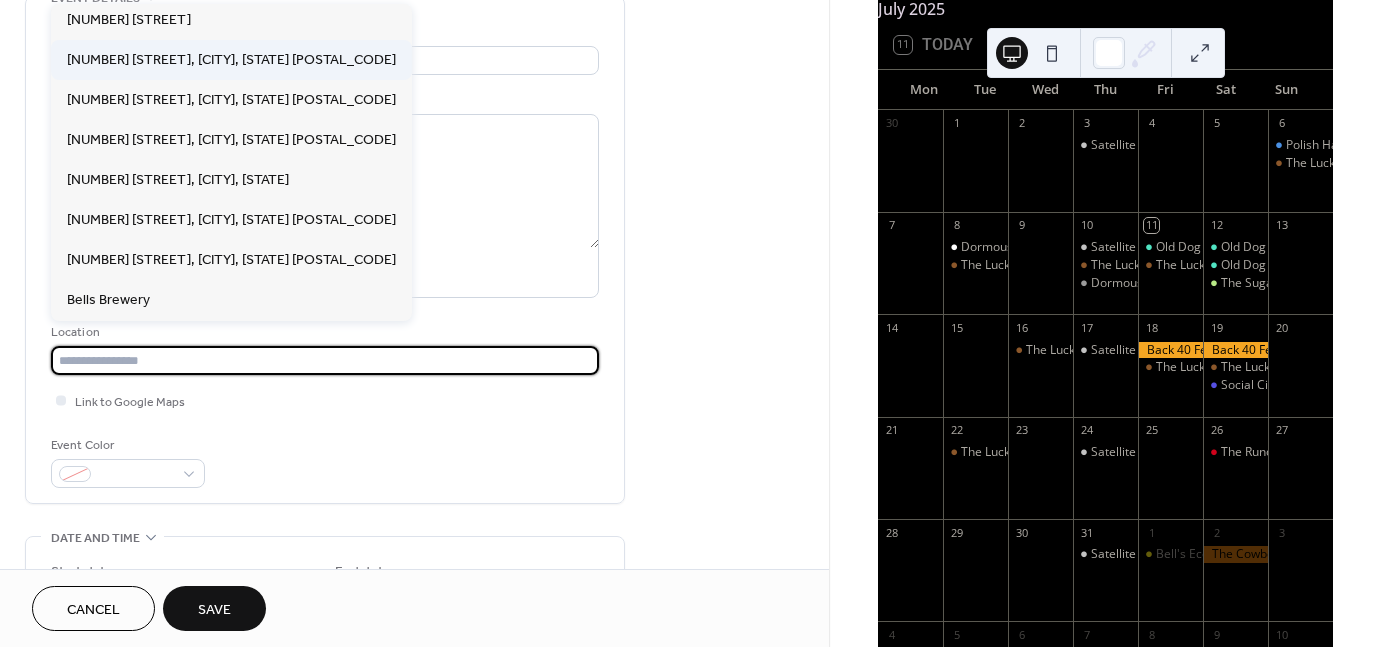 scroll, scrollTop: 147, scrollLeft: 0, axis: vertical 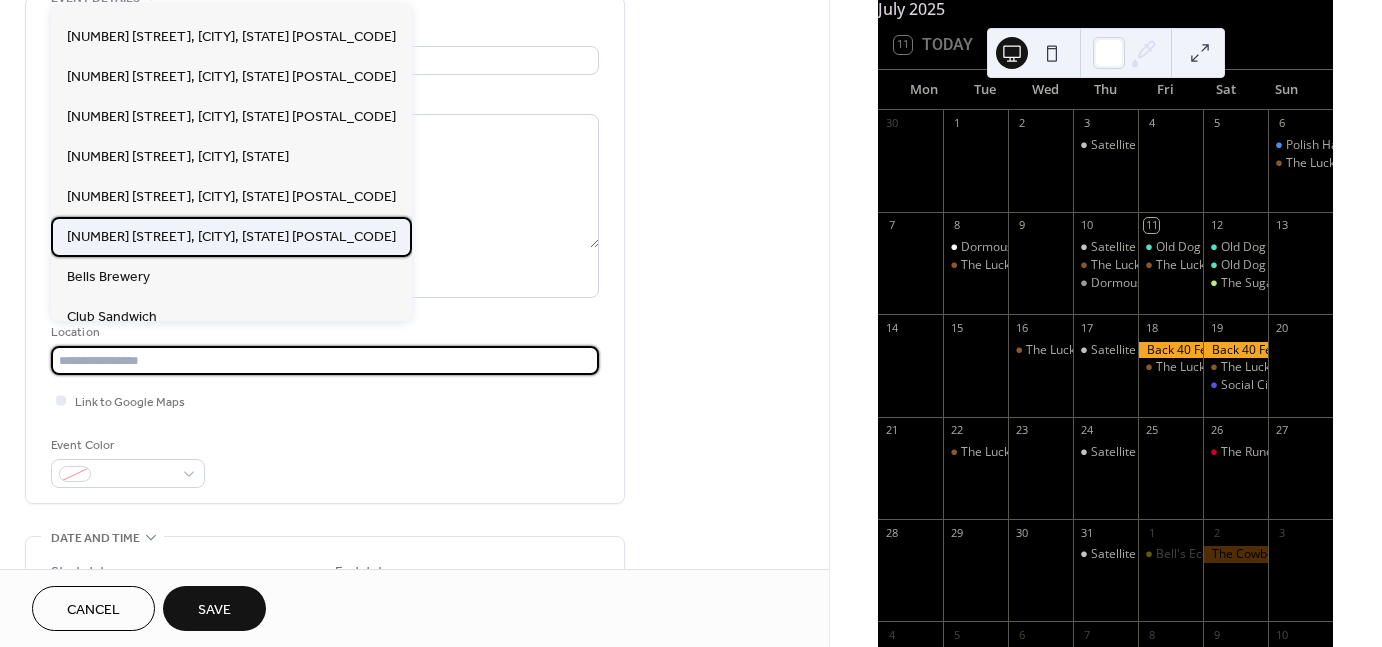 click on "904 Washington Ave, Kalamazoo, MI 49001" at bounding box center [231, 237] 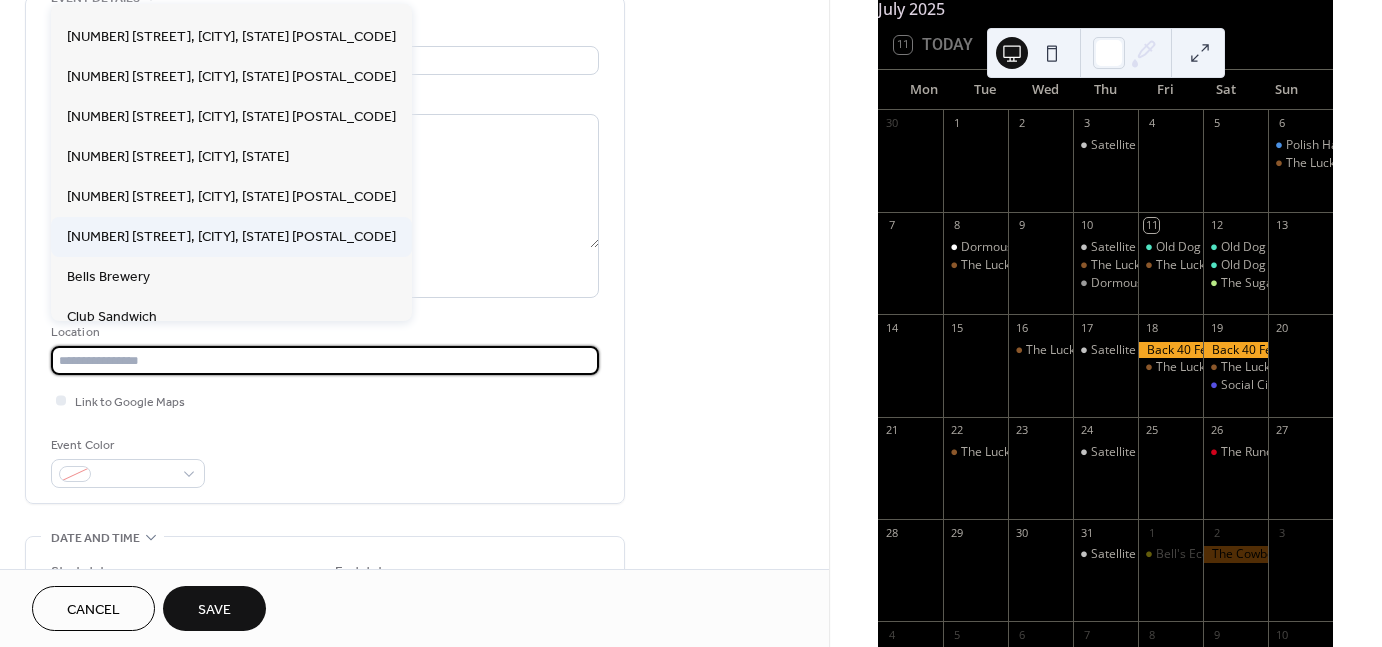 type on "**********" 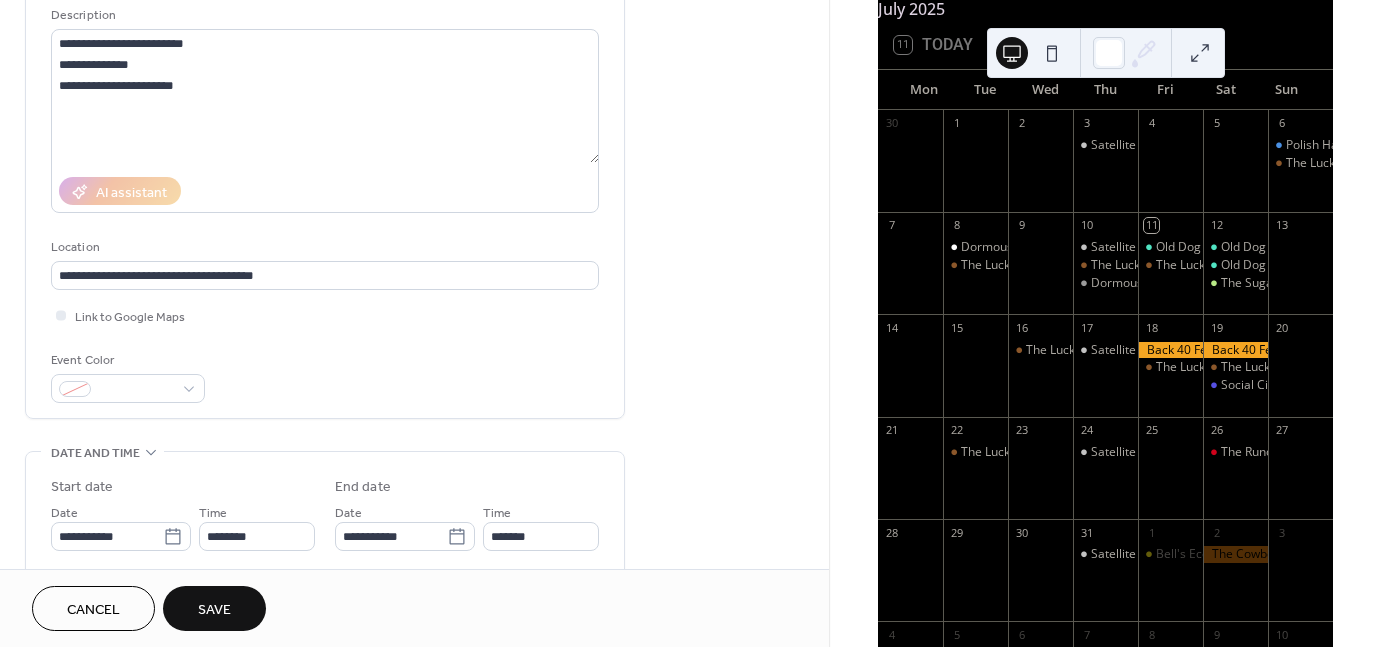 scroll, scrollTop: 200, scrollLeft: 0, axis: vertical 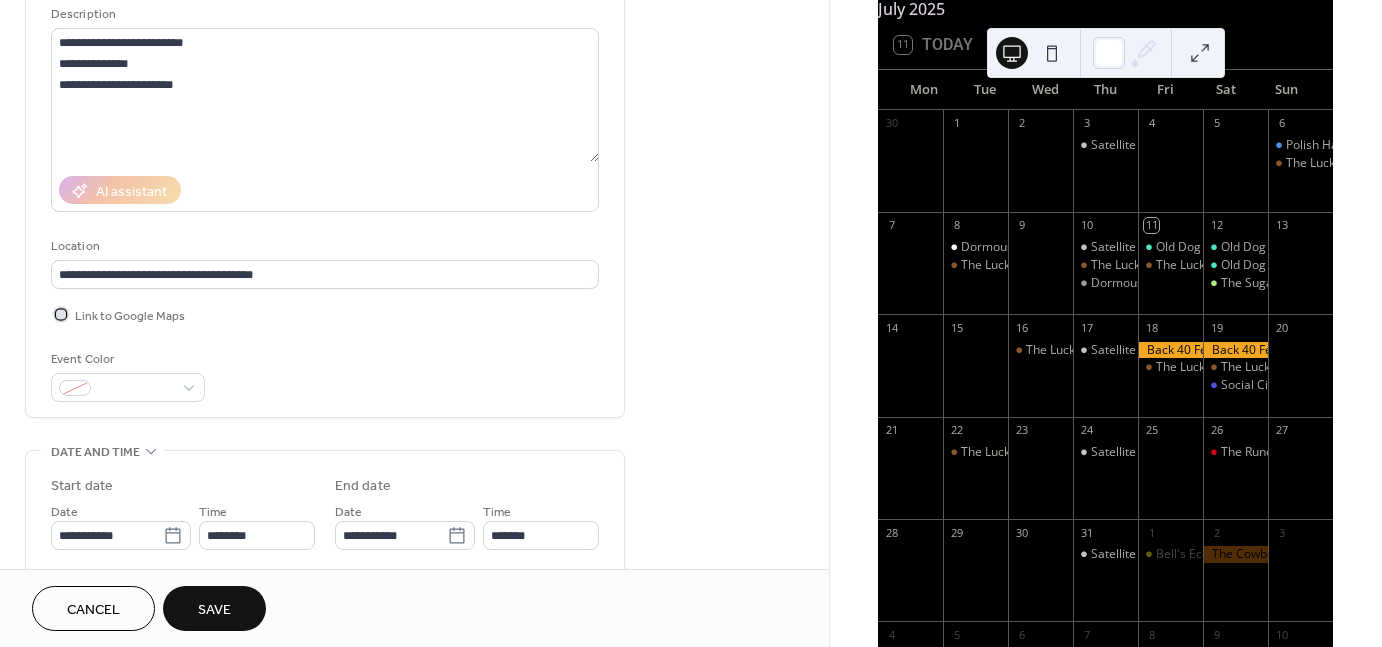 click on "Link to Google Maps" at bounding box center (130, 316) 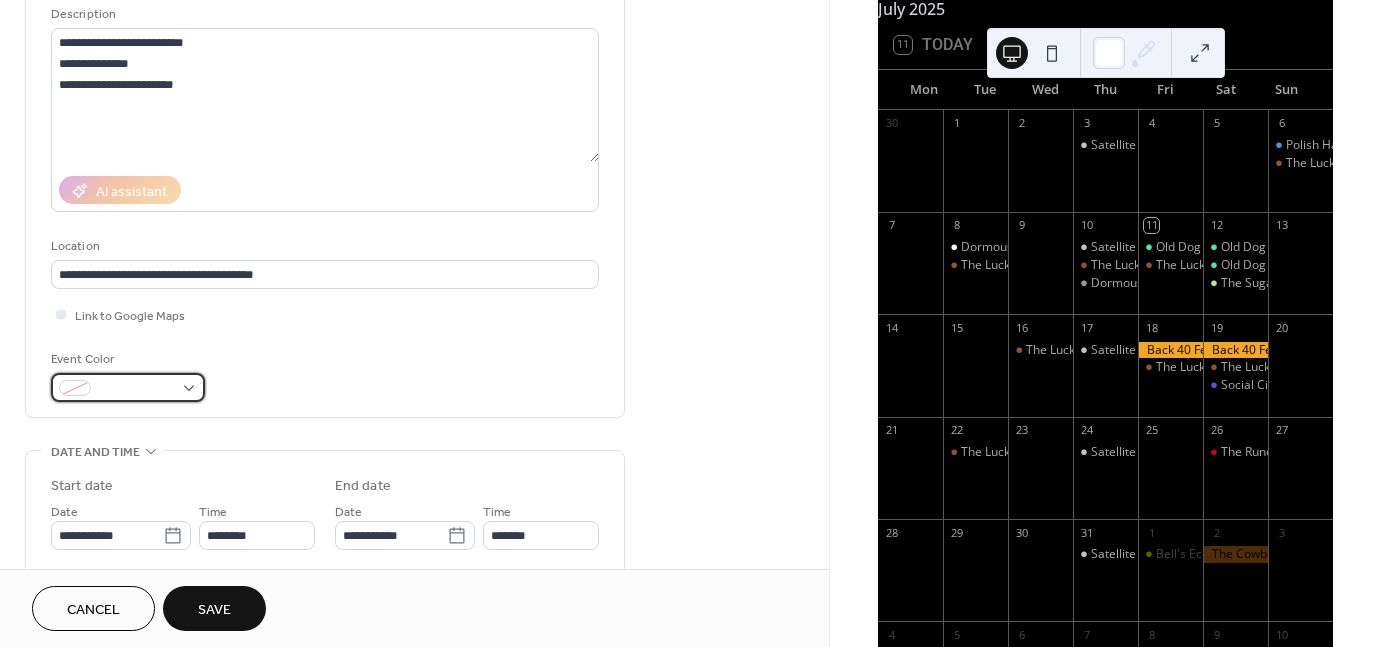 click at bounding box center (128, 387) 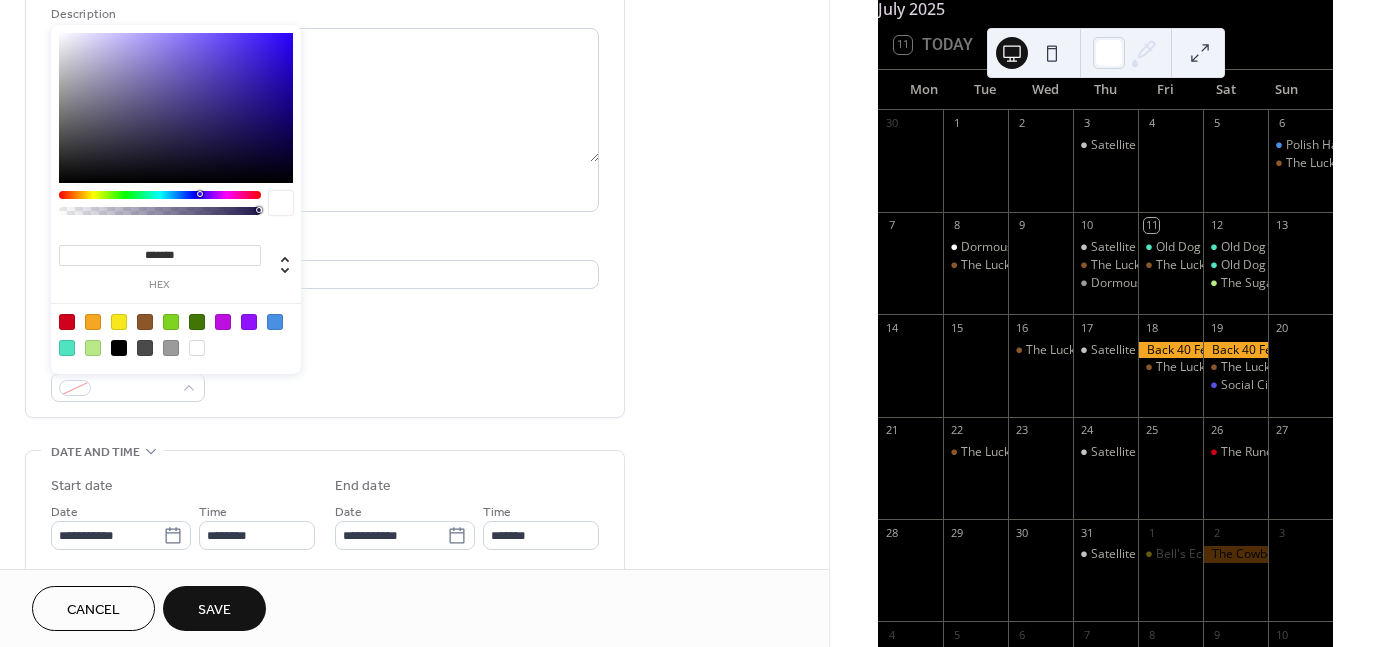 drag, startPoint x: 88, startPoint y: 354, endPoint x: 73, endPoint y: 370, distance: 21.931713 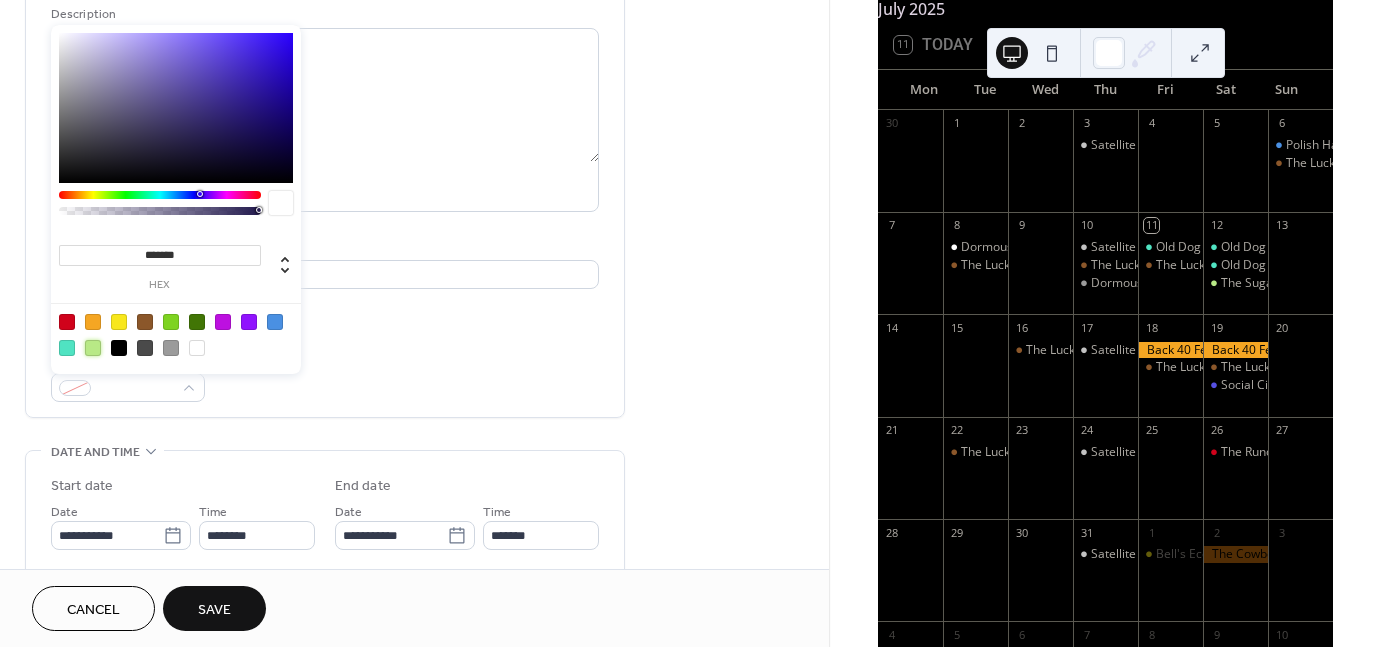 click at bounding box center [93, 348] 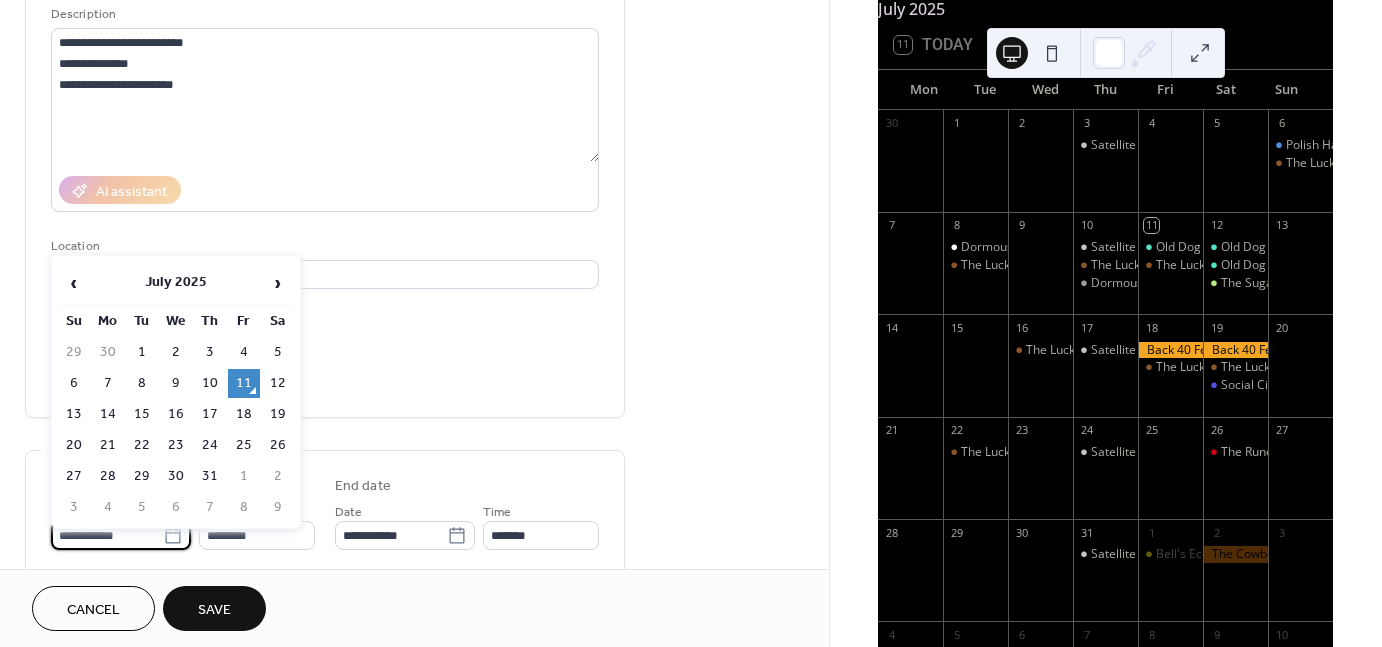 drag, startPoint x: 126, startPoint y: 523, endPoint x: 146, endPoint y: 534, distance: 22.825424 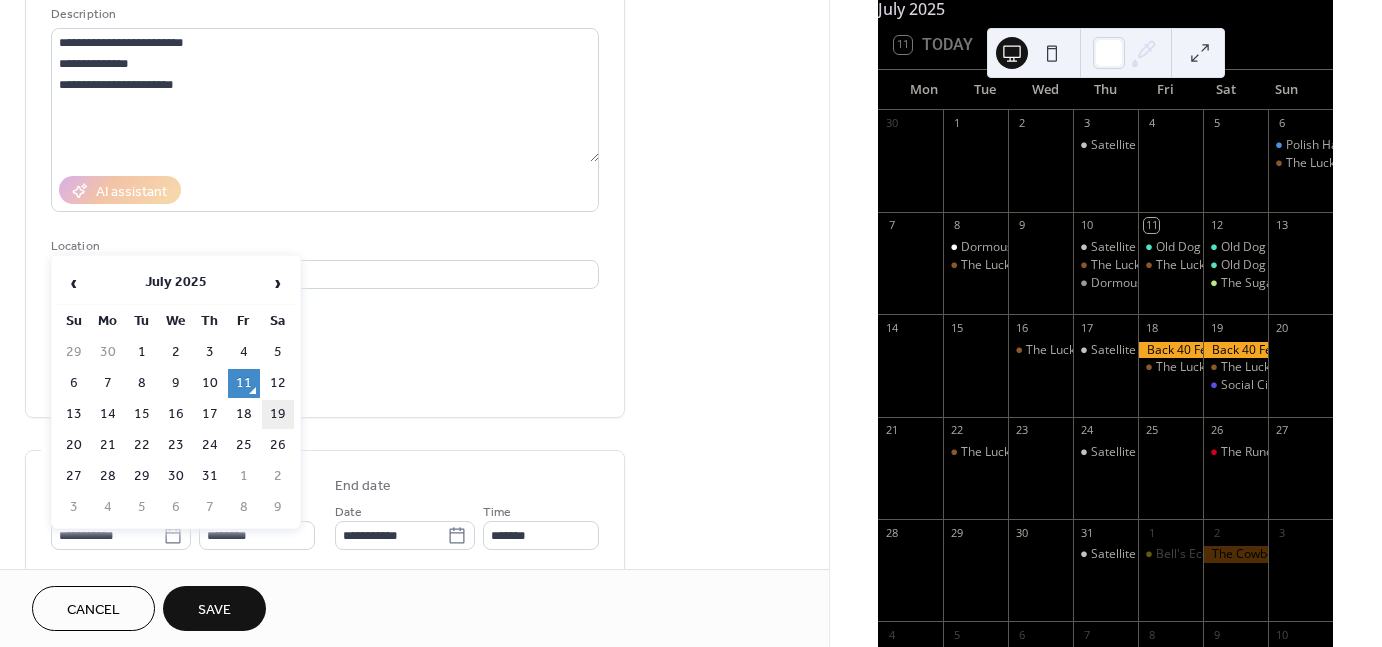 click on "19" at bounding box center (278, 414) 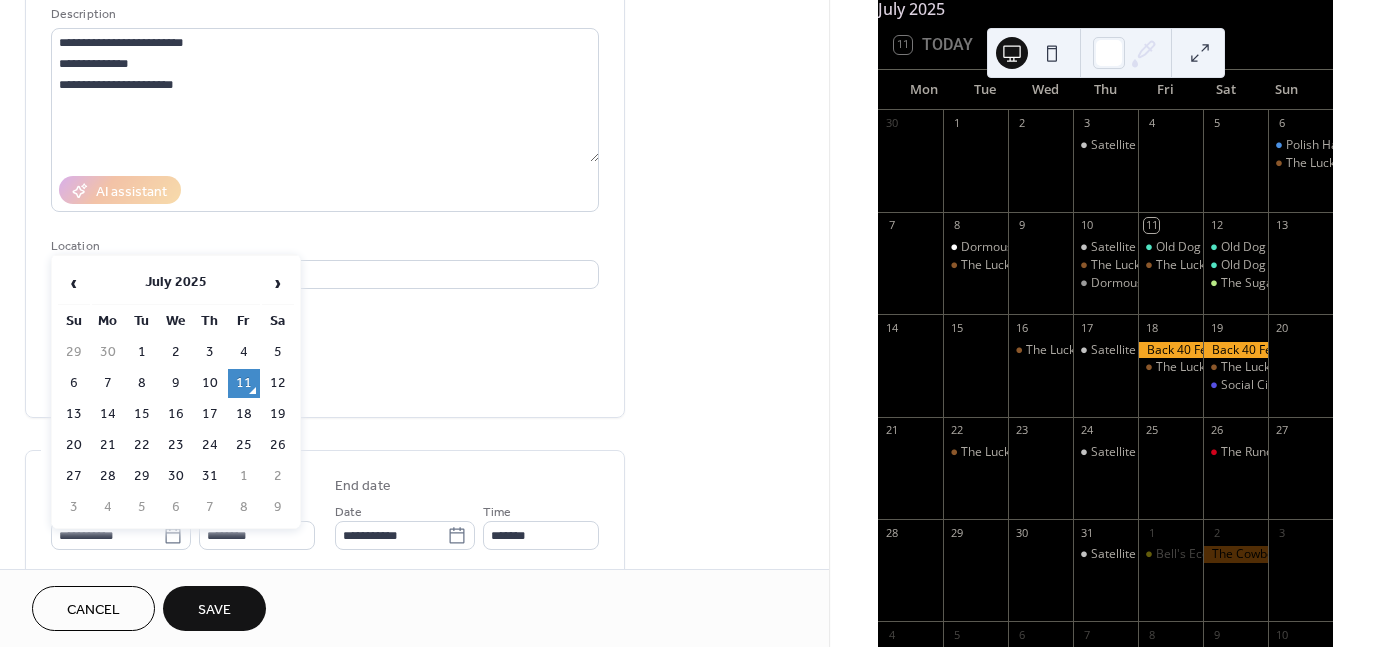 type on "**********" 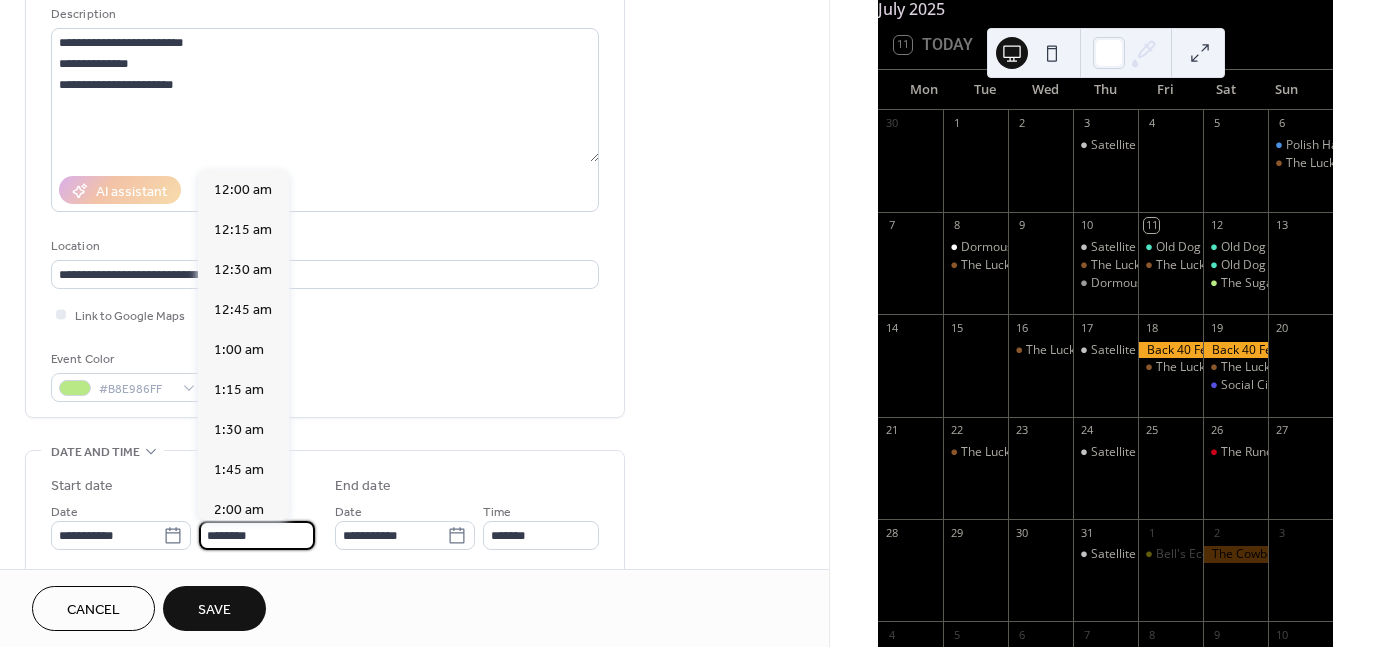 click on "********" at bounding box center (257, 535) 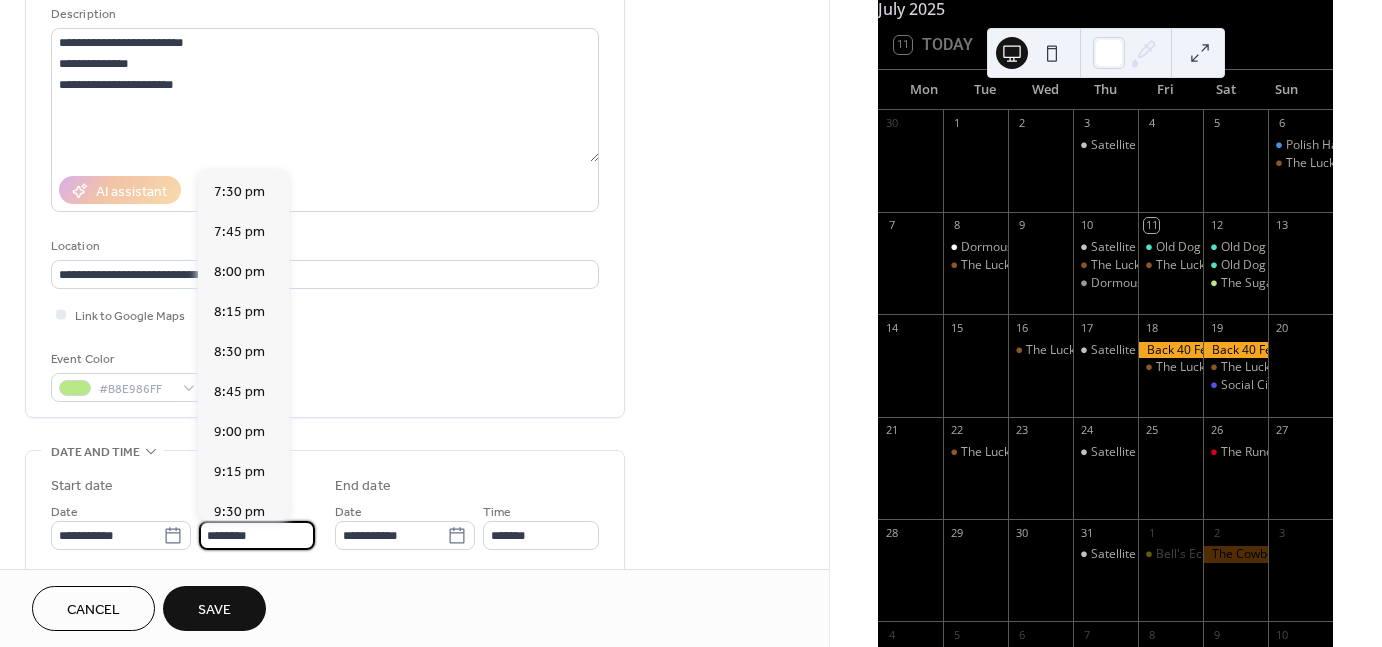 scroll, scrollTop: 3105, scrollLeft: 0, axis: vertical 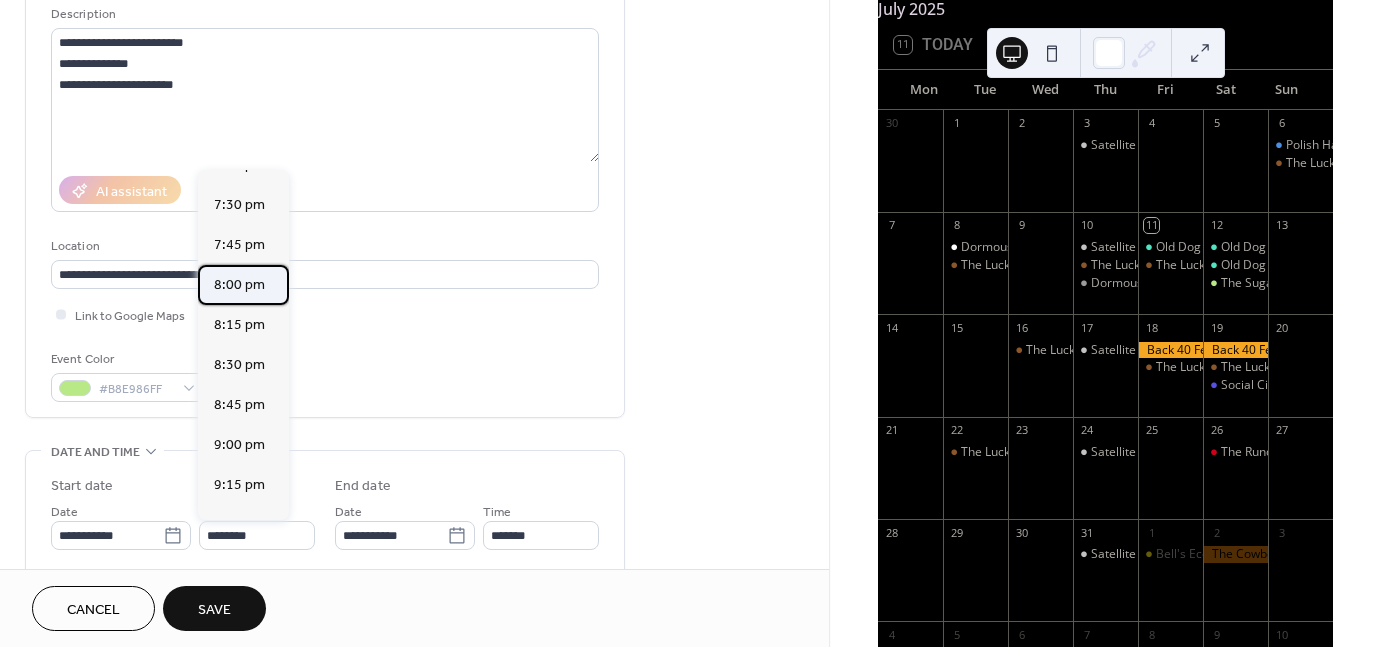 click on "8:00 pm" at bounding box center (239, 285) 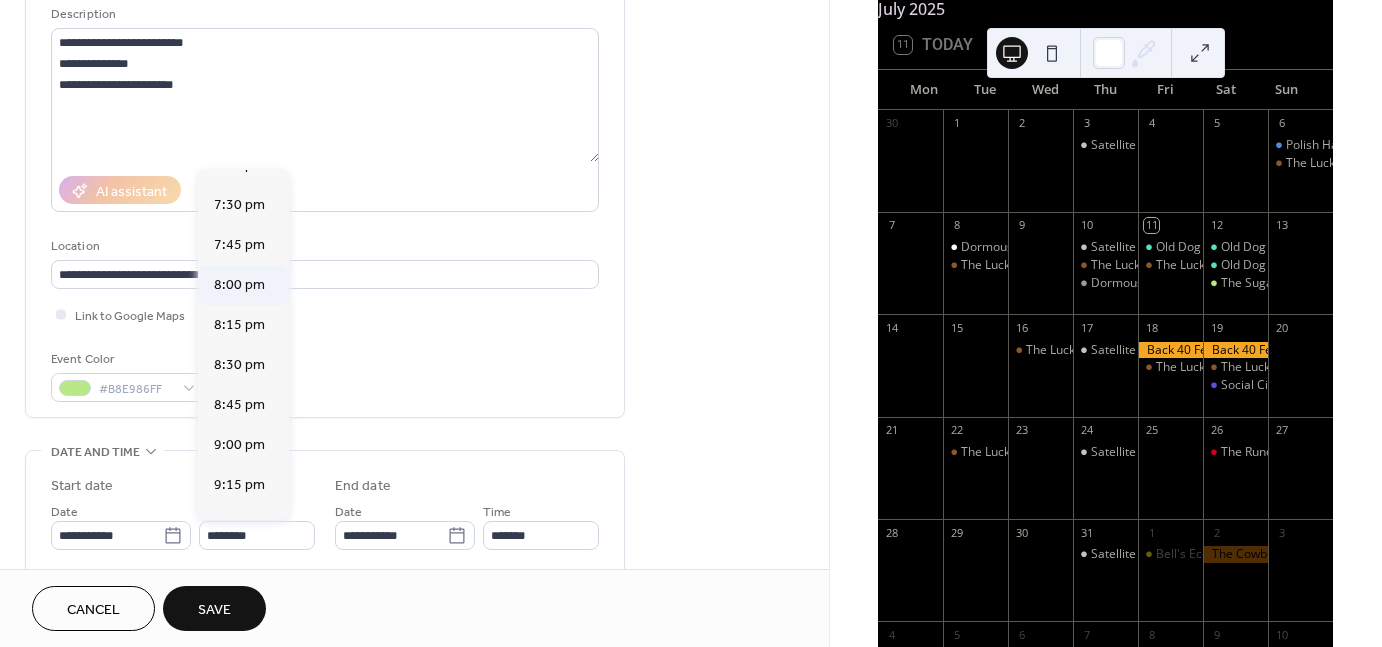 type on "*******" 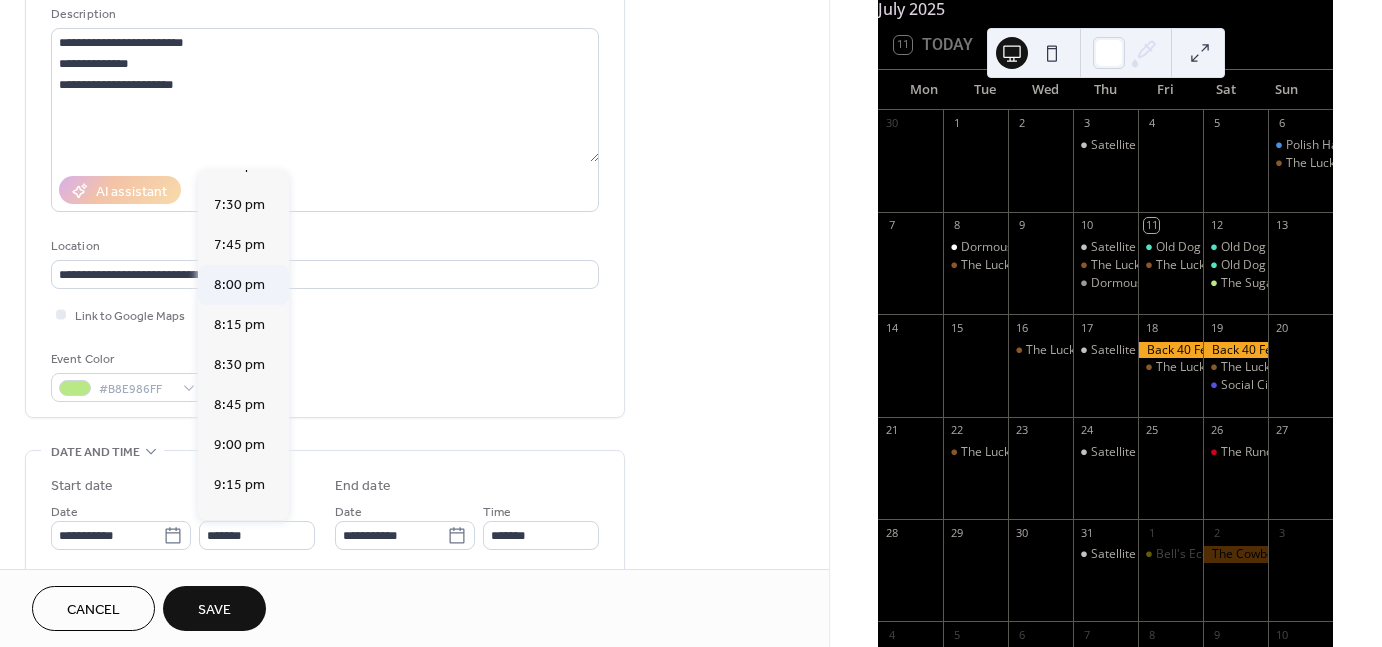 type on "*******" 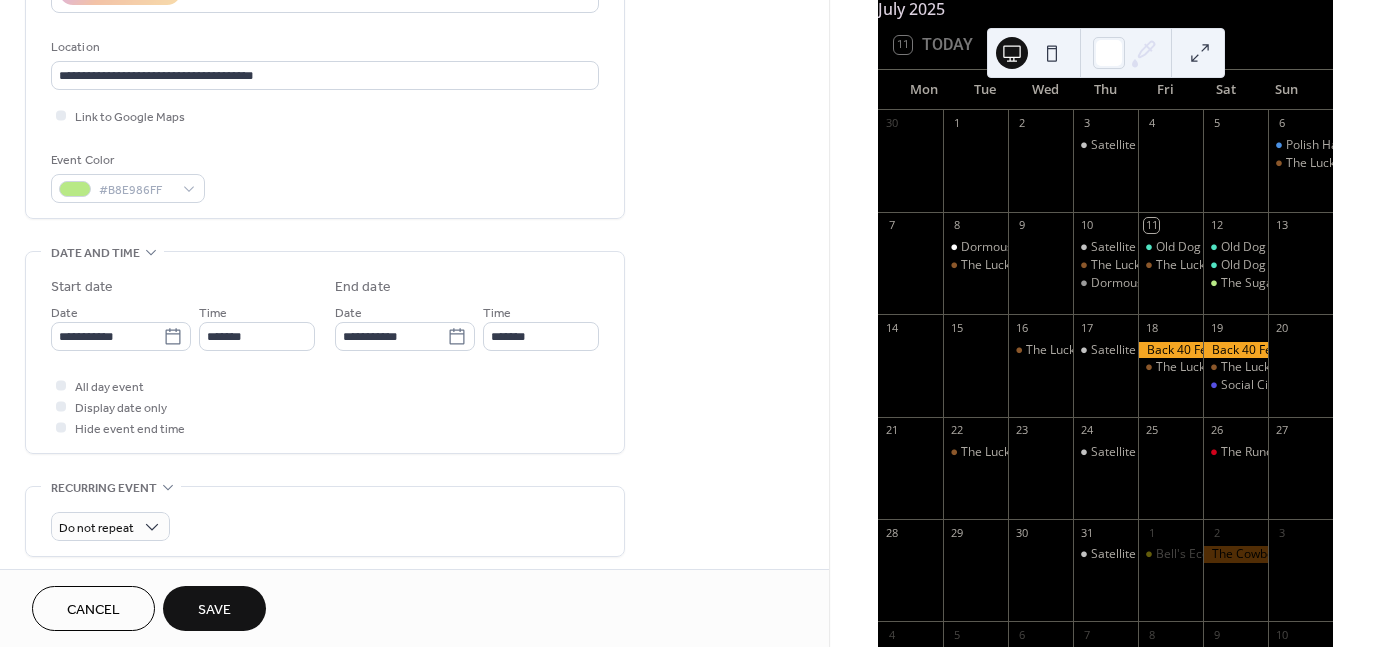 scroll, scrollTop: 400, scrollLeft: 0, axis: vertical 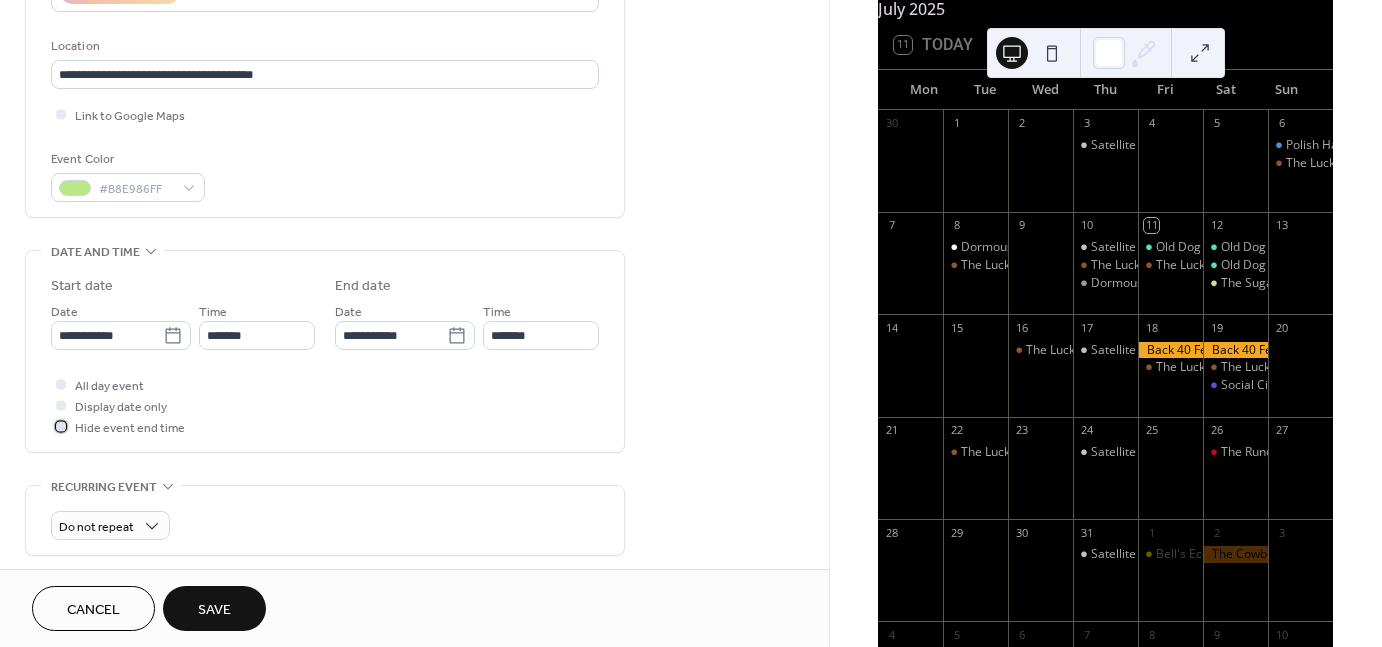 click on "Hide event end time" at bounding box center [130, 428] 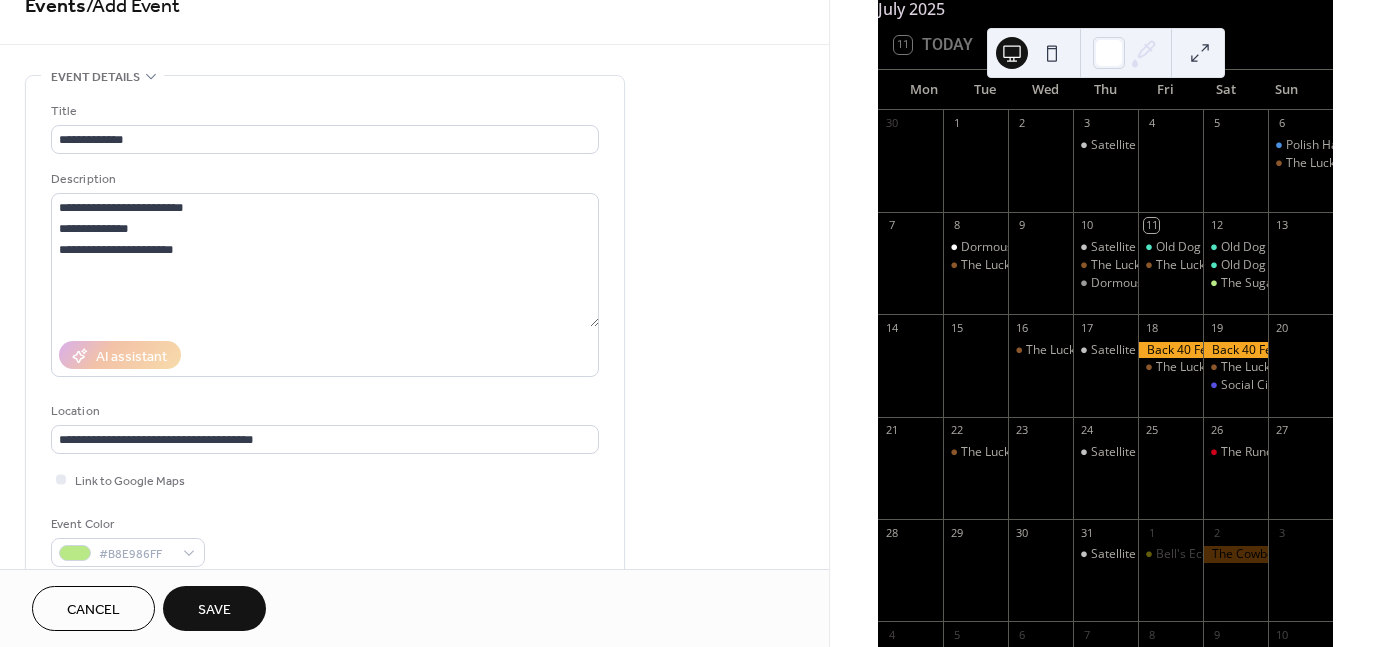 scroll, scrollTop: 22, scrollLeft: 0, axis: vertical 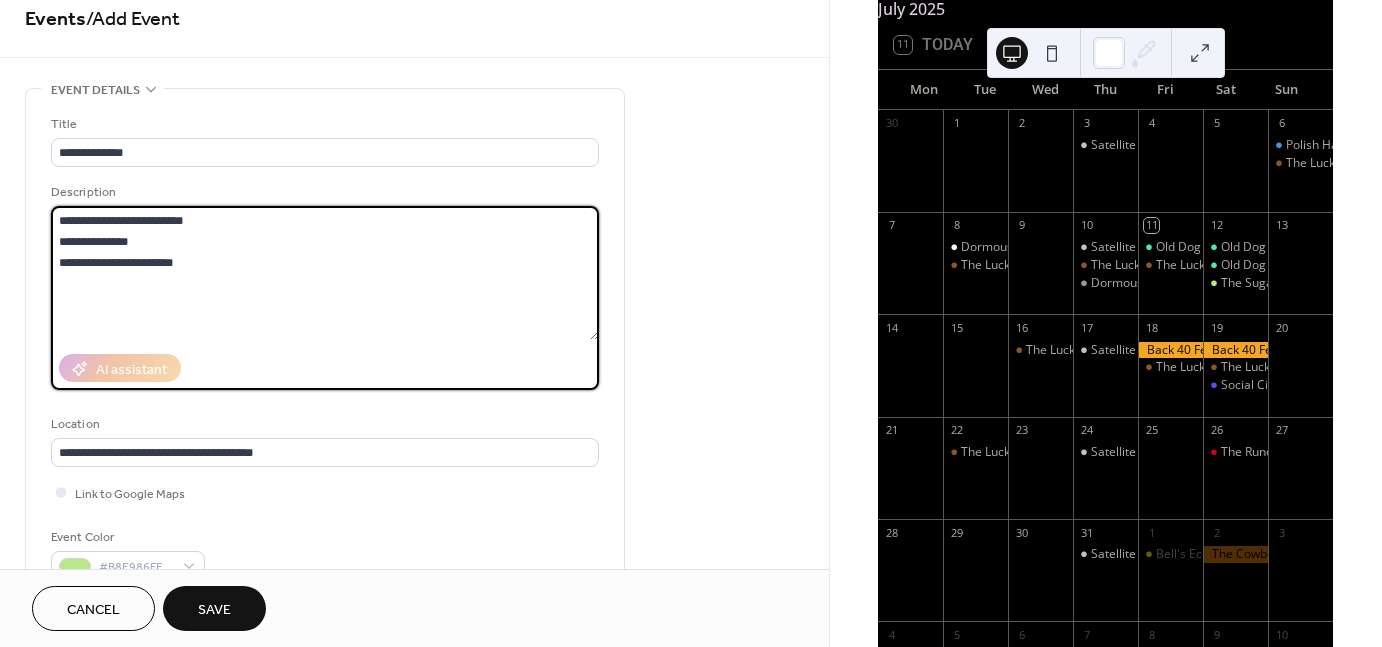 click on "**********" at bounding box center [325, 273] 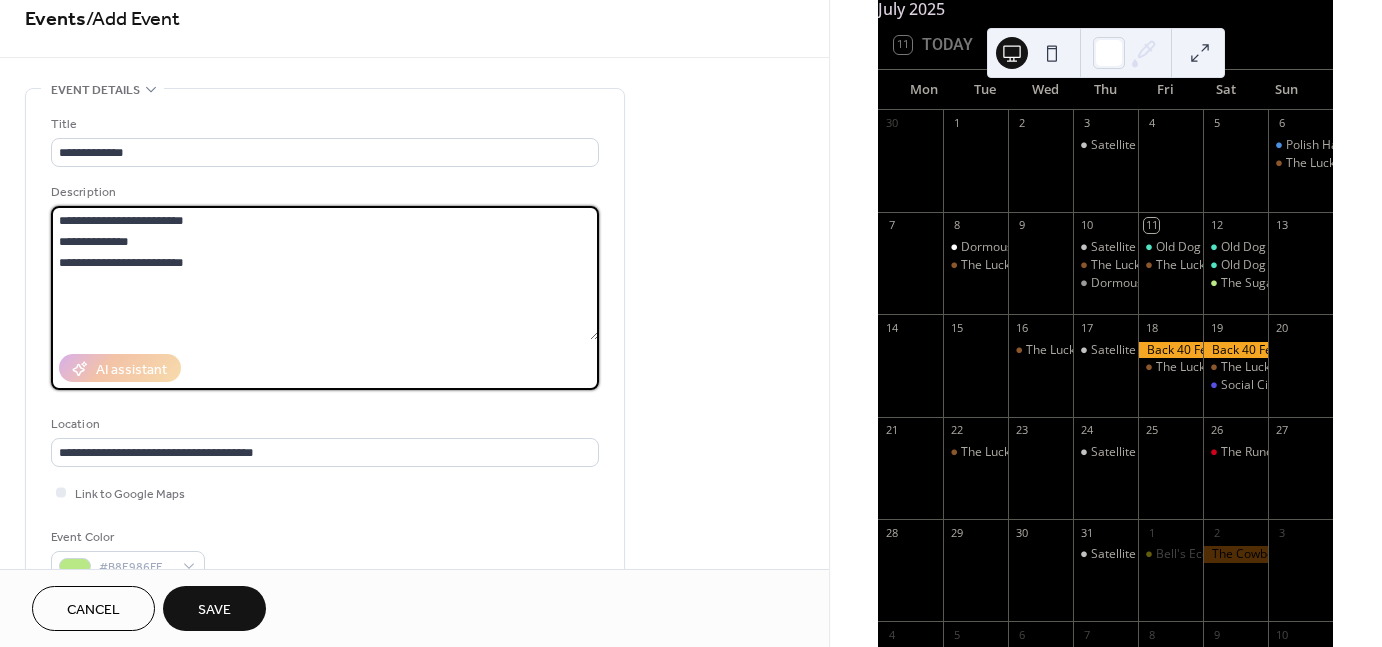 type on "**********" 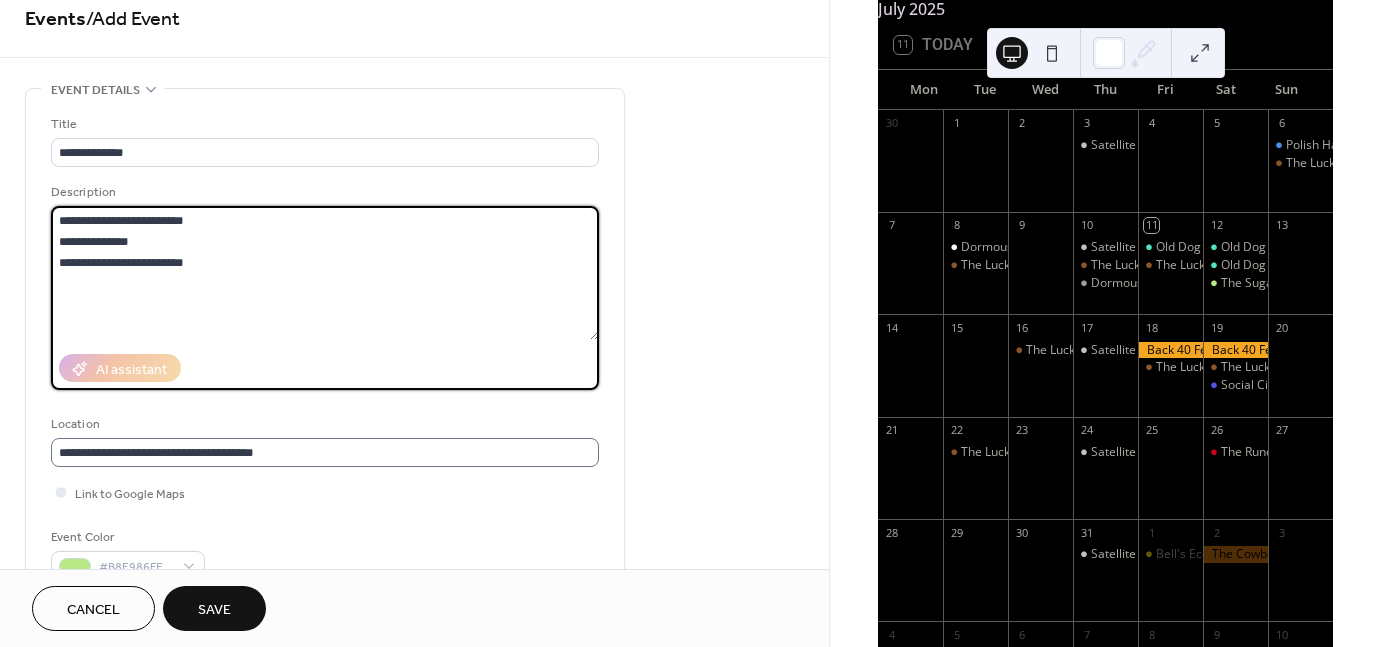 scroll, scrollTop: 1, scrollLeft: 0, axis: vertical 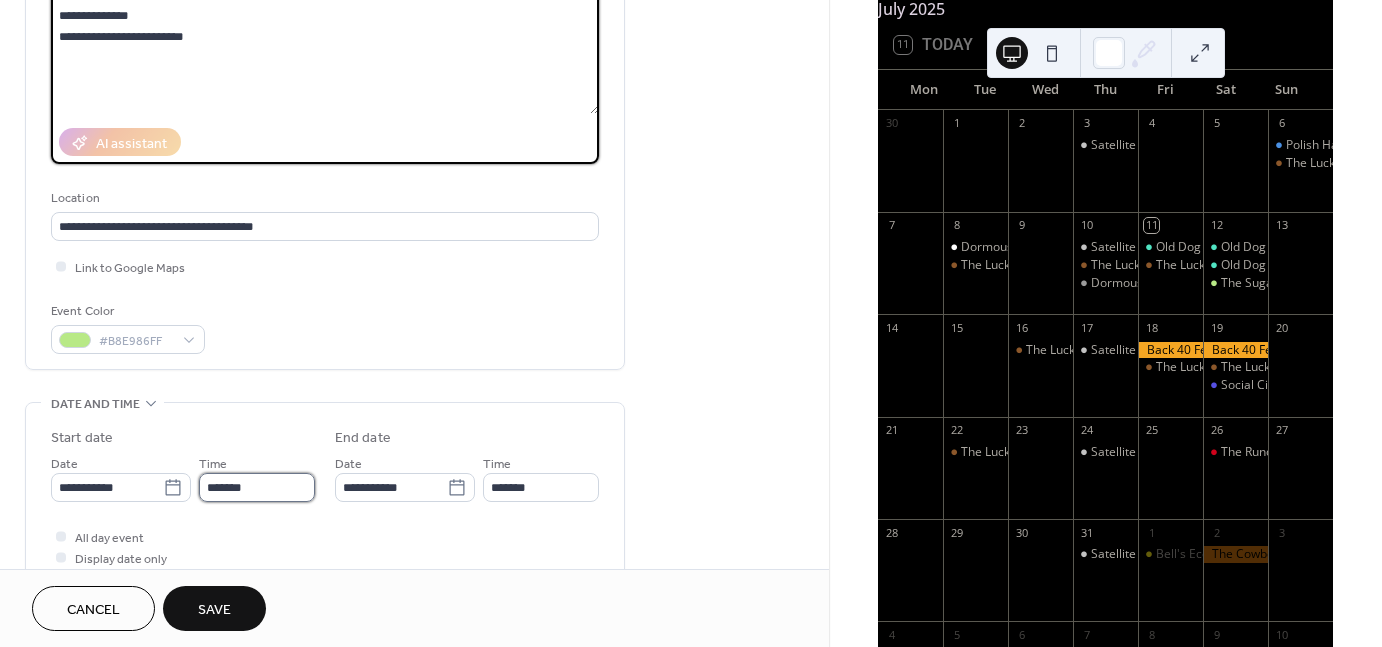 click on "*******" at bounding box center [257, 487] 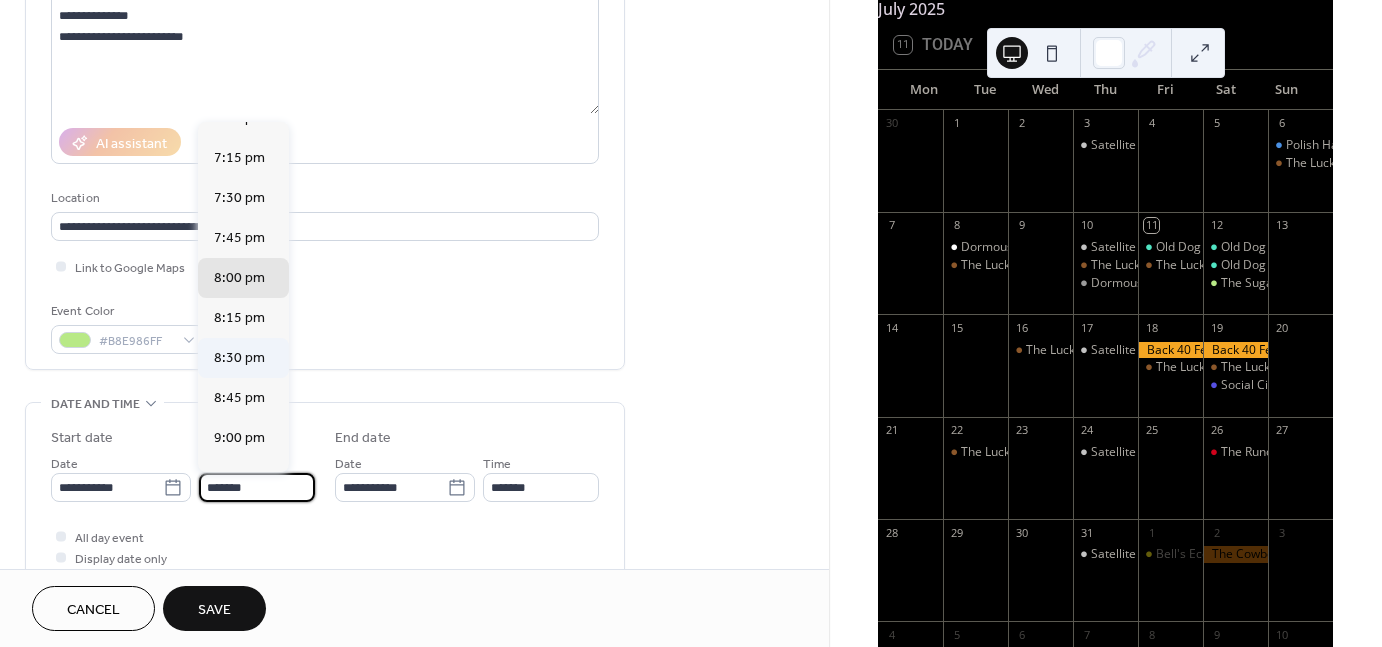 scroll, scrollTop: 3052, scrollLeft: 0, axis: vertical 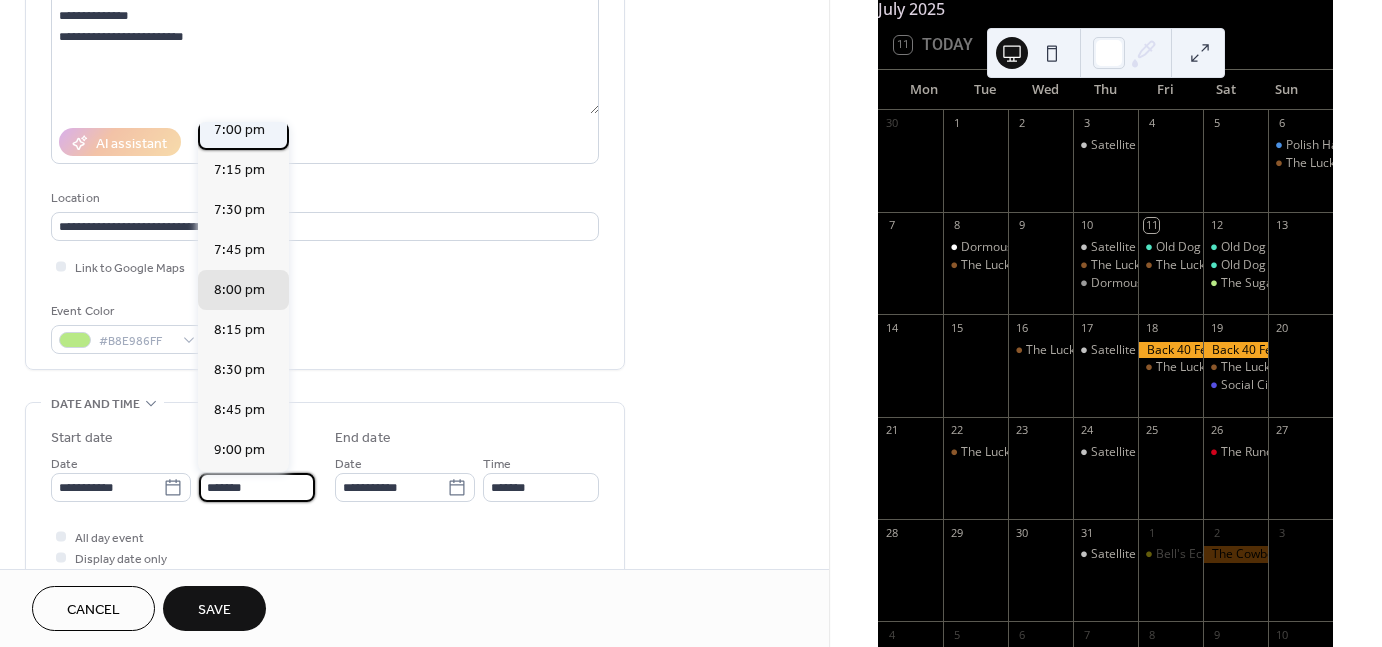click on "7:00 pm" at bounding box center (239, 129) 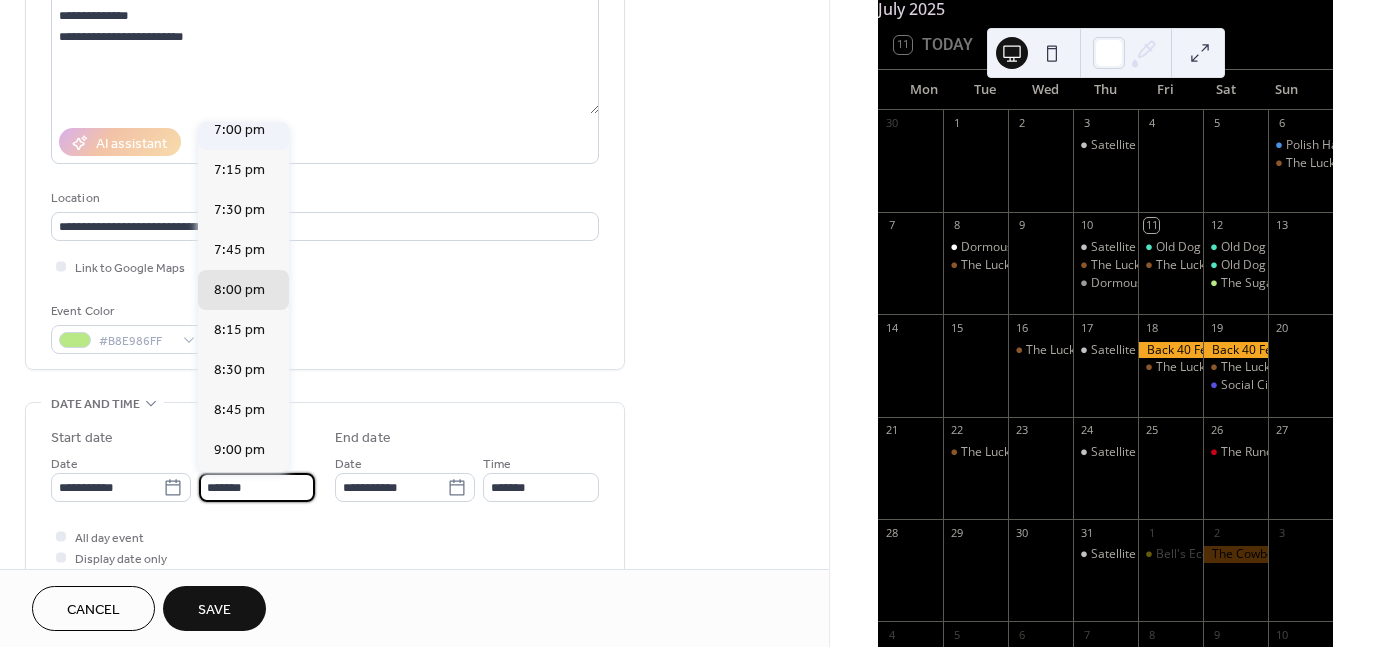 type on "*******" 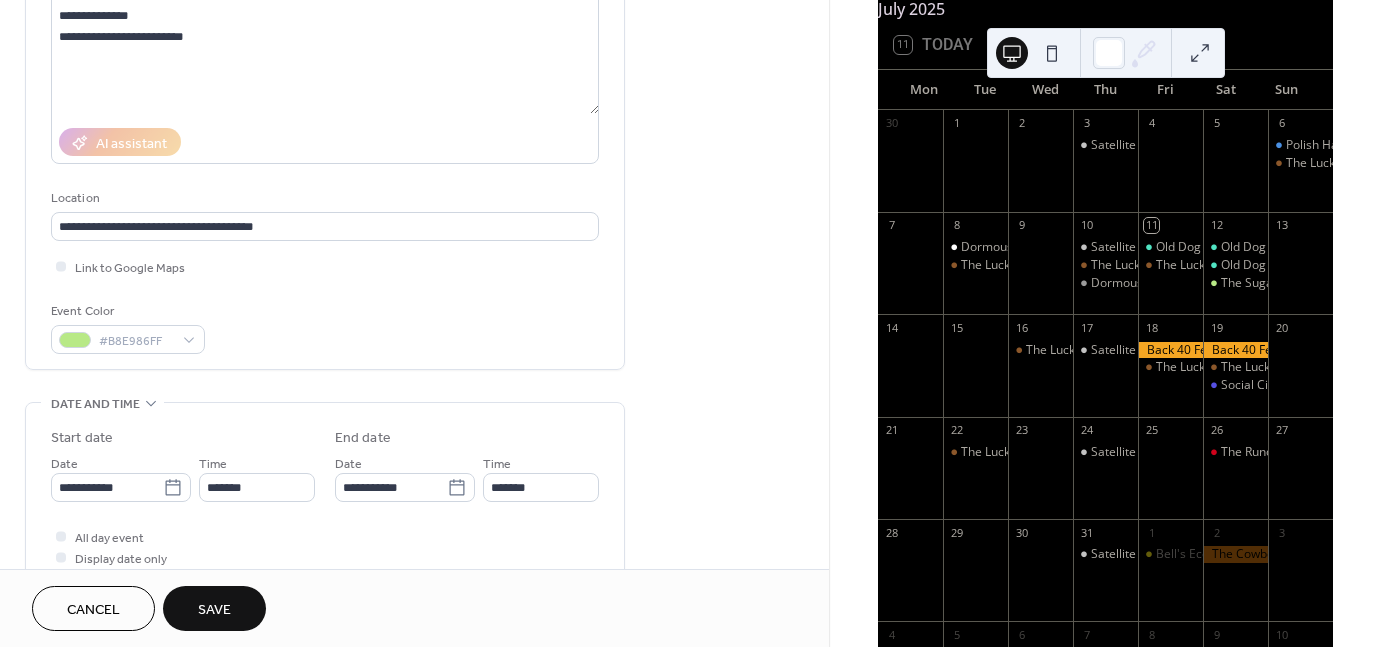click on "Cancel Save" at bounding box center (414, 608) 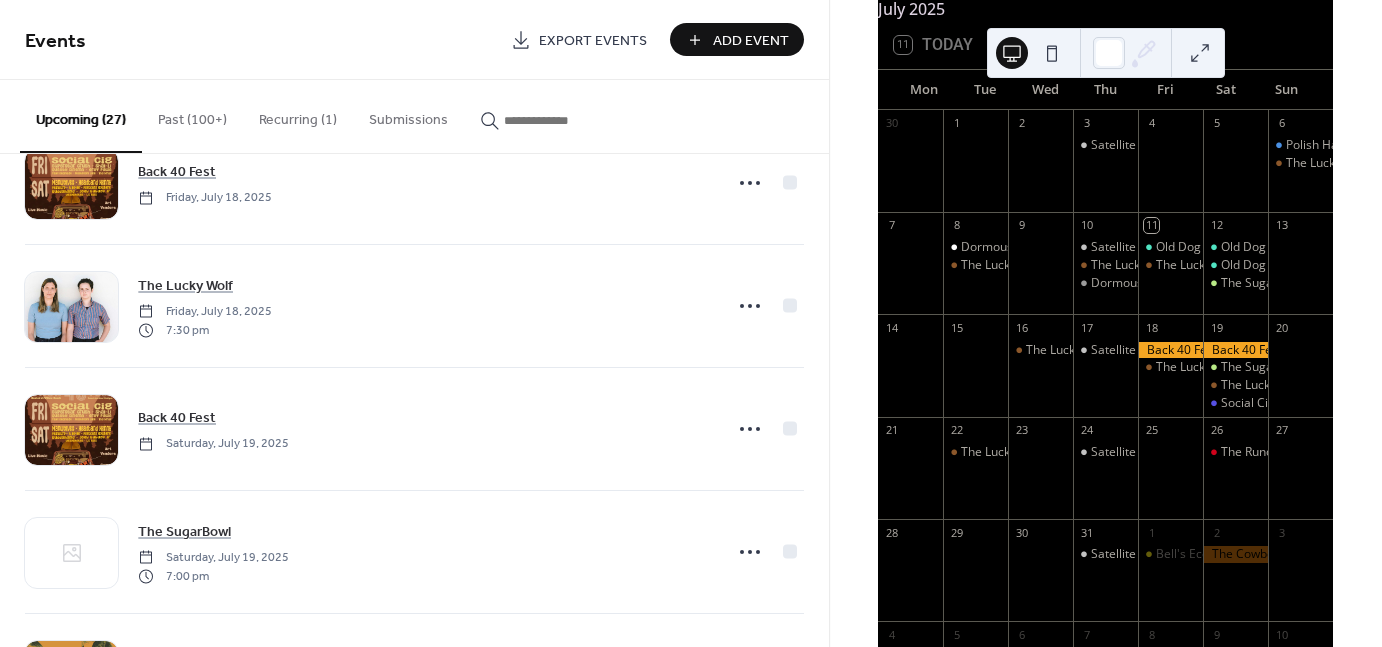 scroll, scrollTop: 802, scrollLeft: 0, axis: vertical 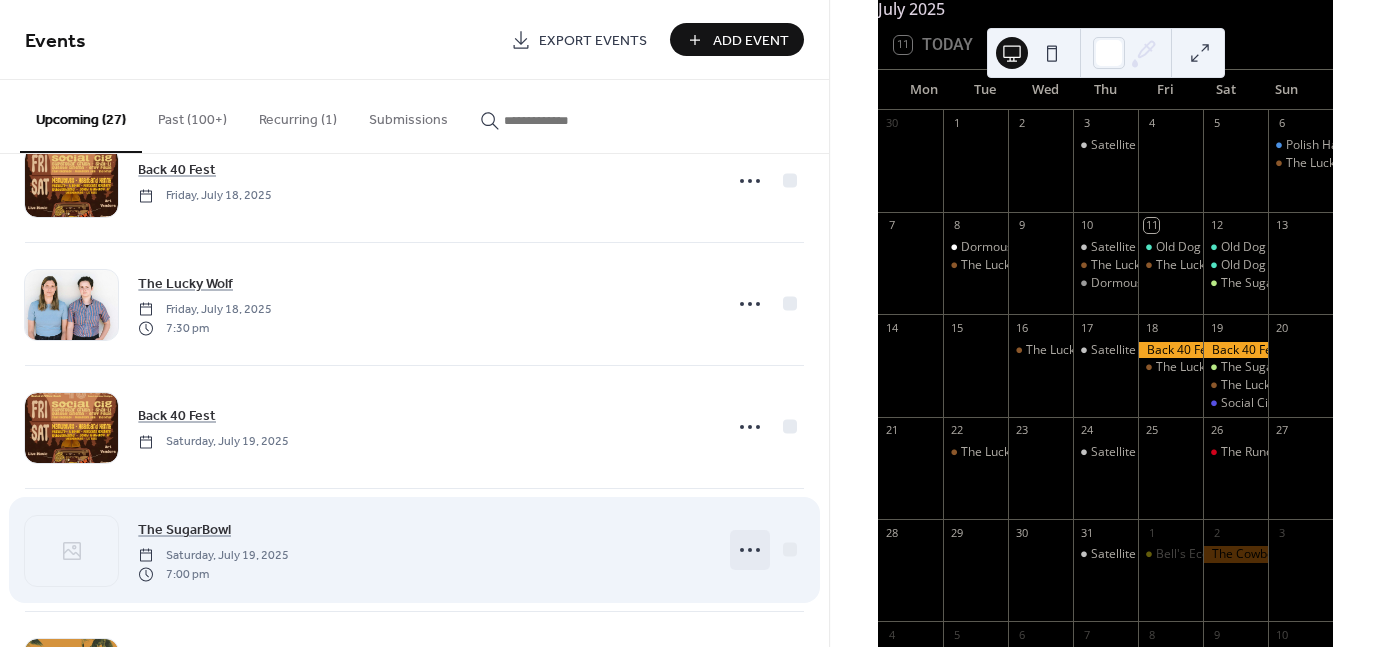 click 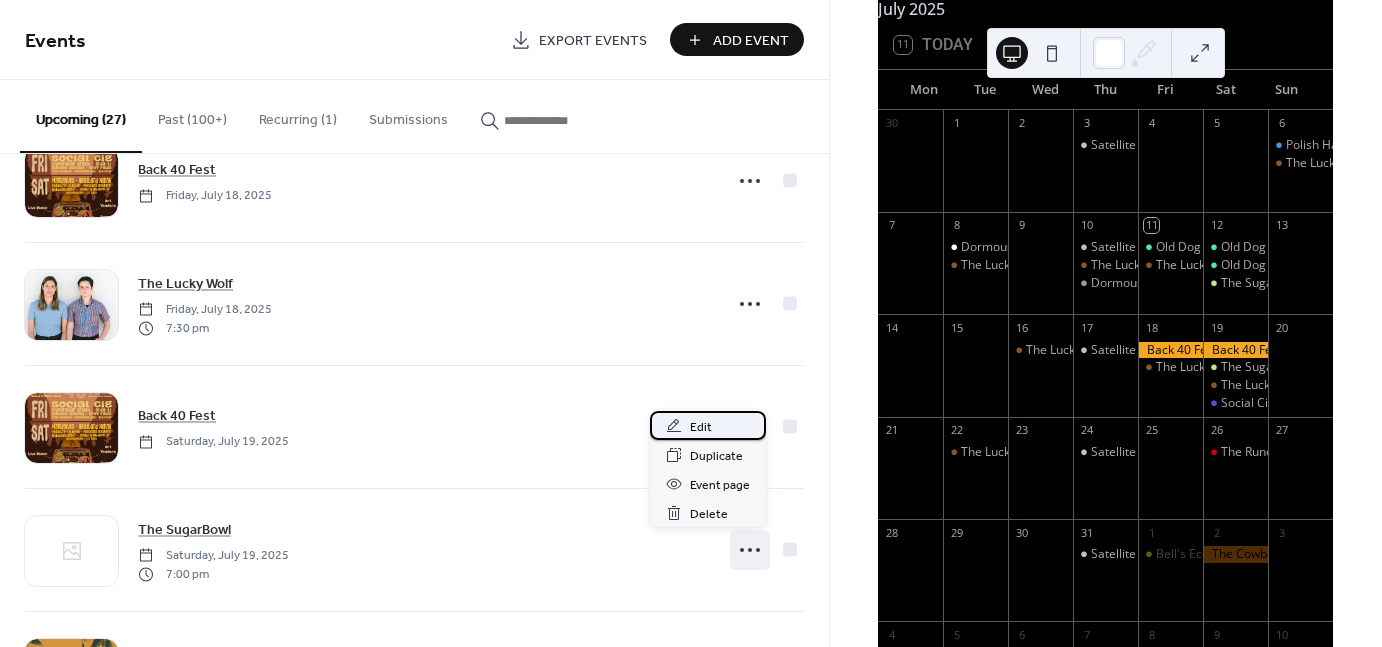 click on "Edit" at bounding box center (701, 427) 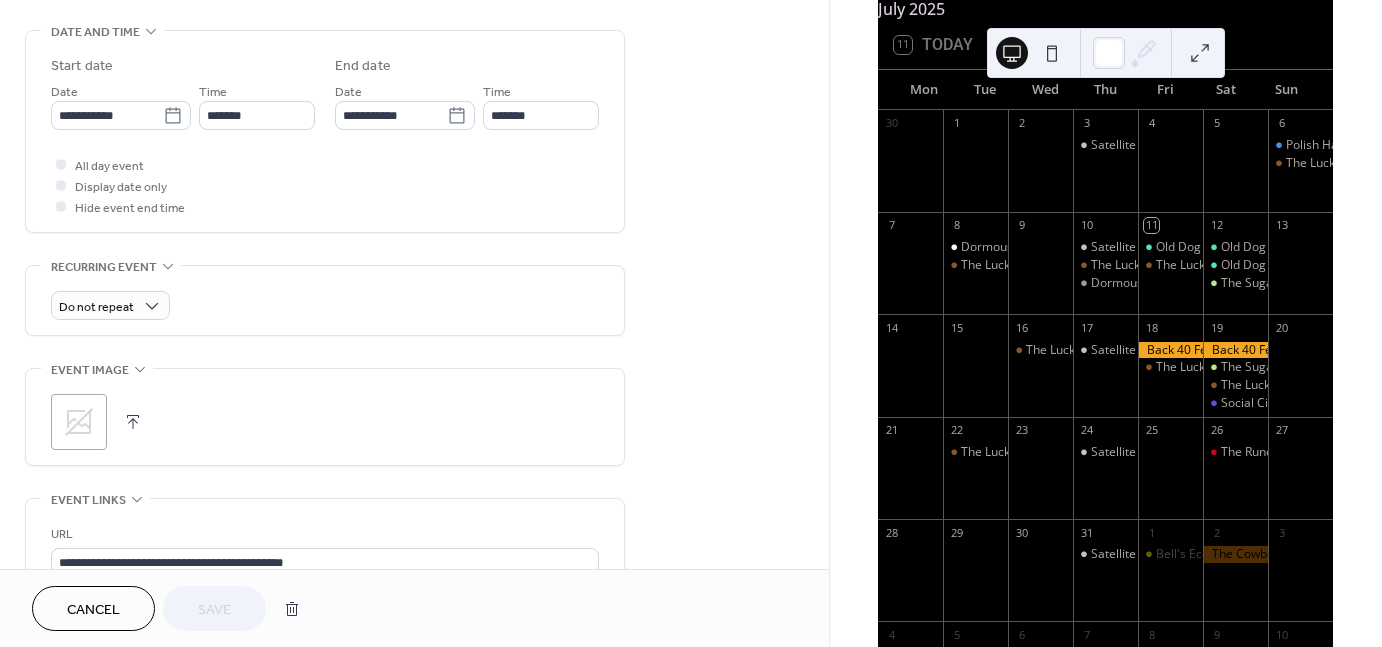 scroll, scrollTop: 632, scrollLeft: 0, axis: vertical 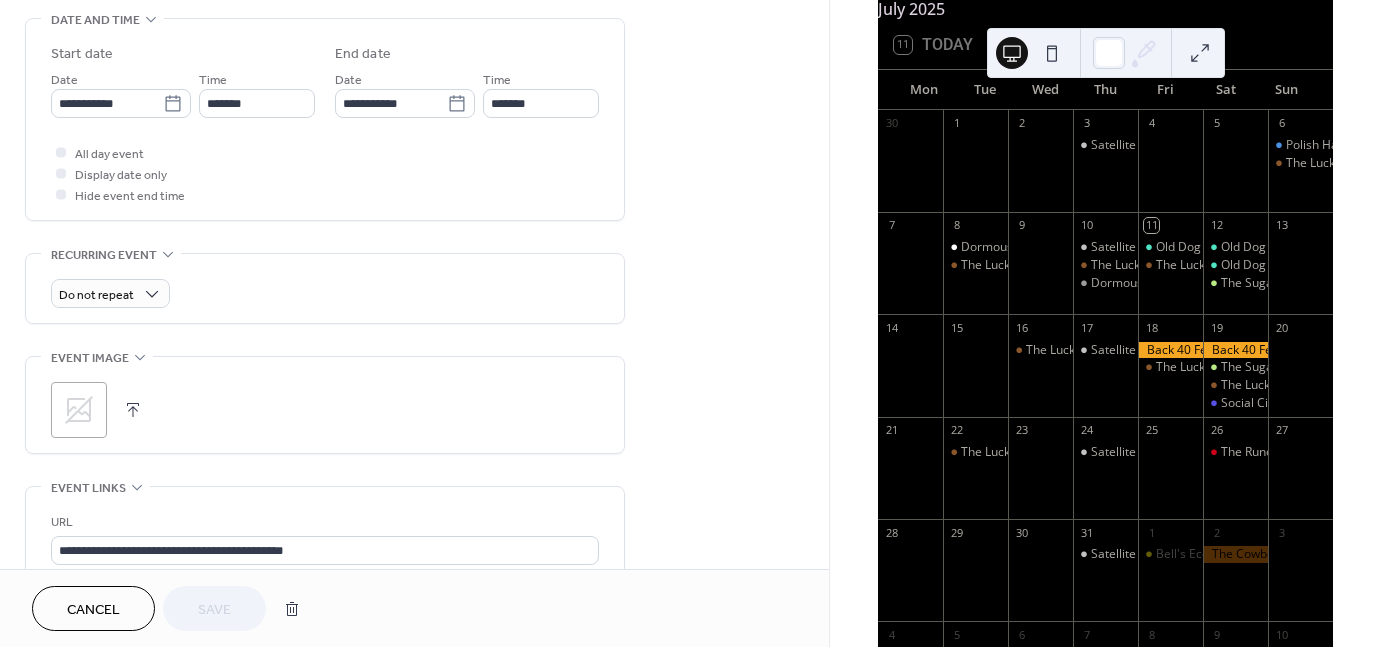 click at bounding box center [133, 410] 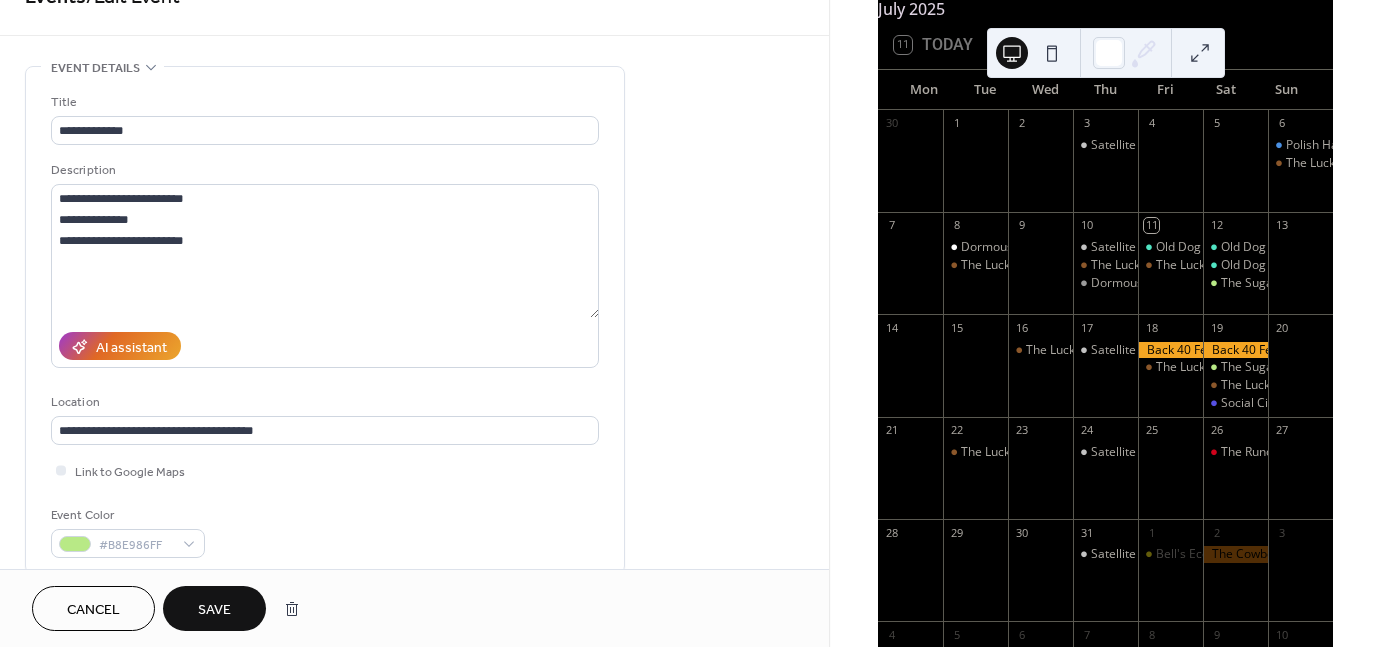 scroll, scrollTop: 38, scrollLeft: 0, axis: vertical 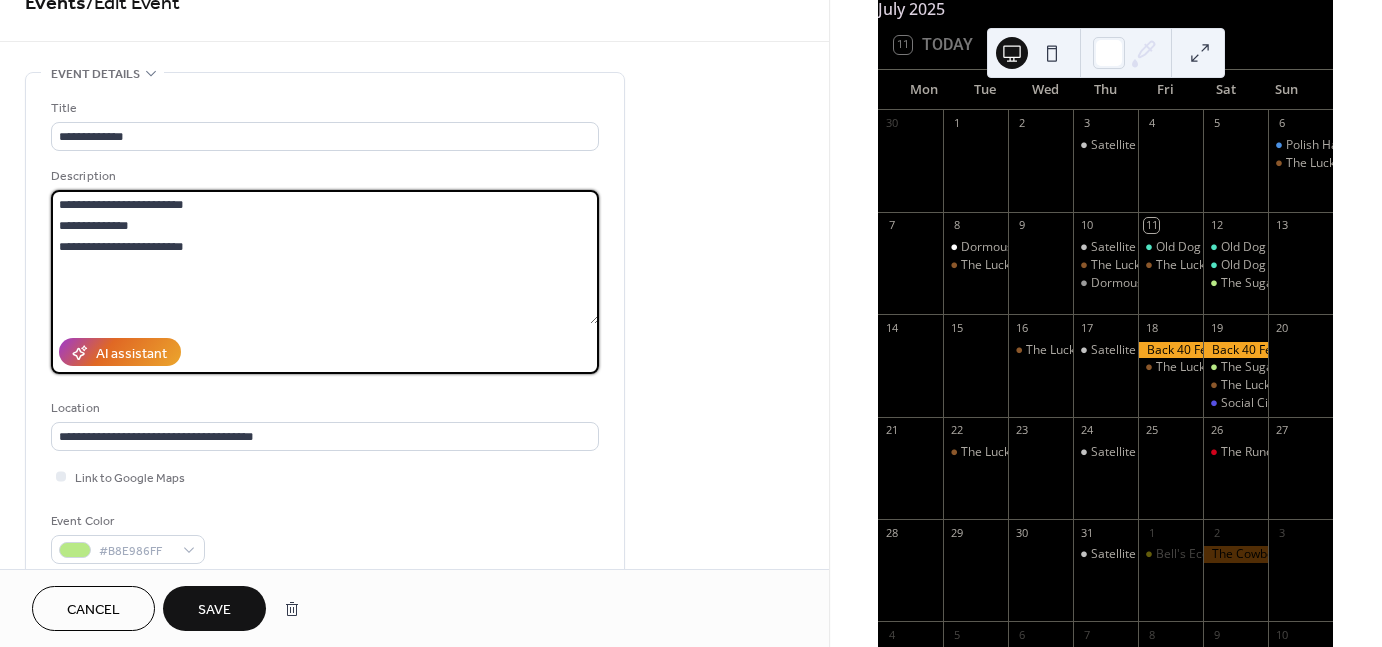 click on "**********" at bounding box center [325, 257] 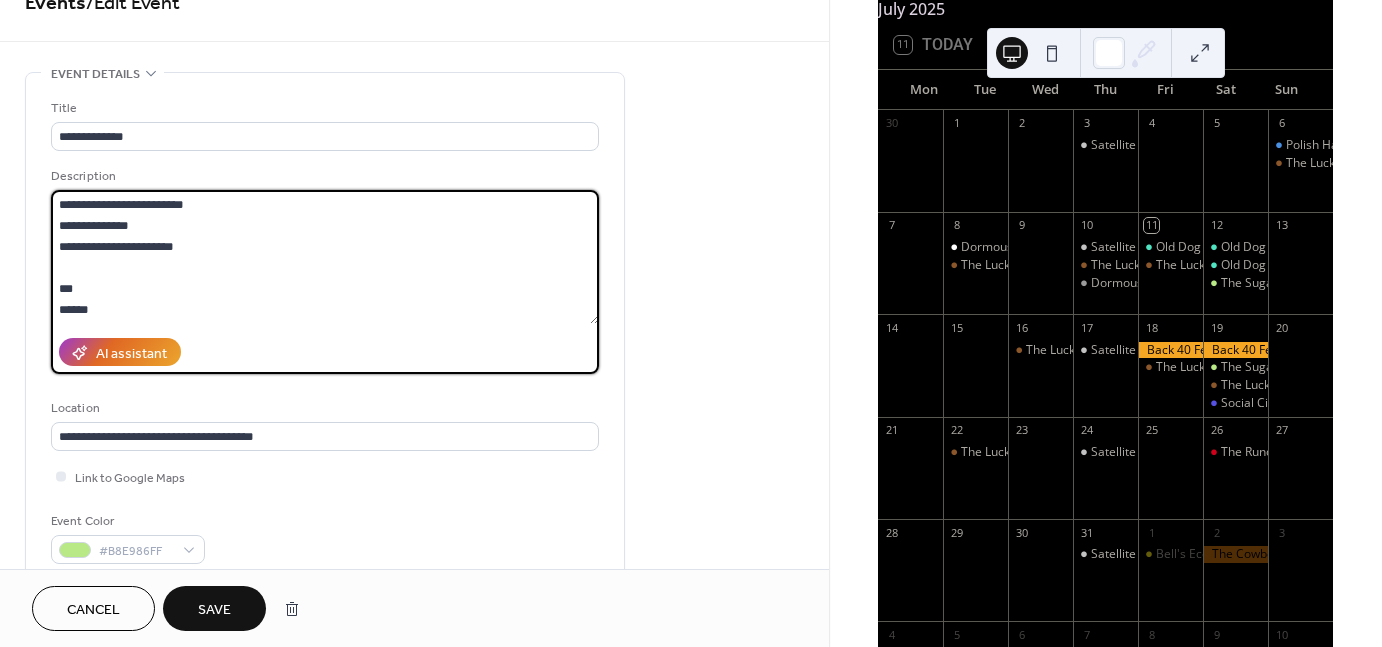 scroll, scrollTop: 40, scrollLeft: 0, axis: vertical 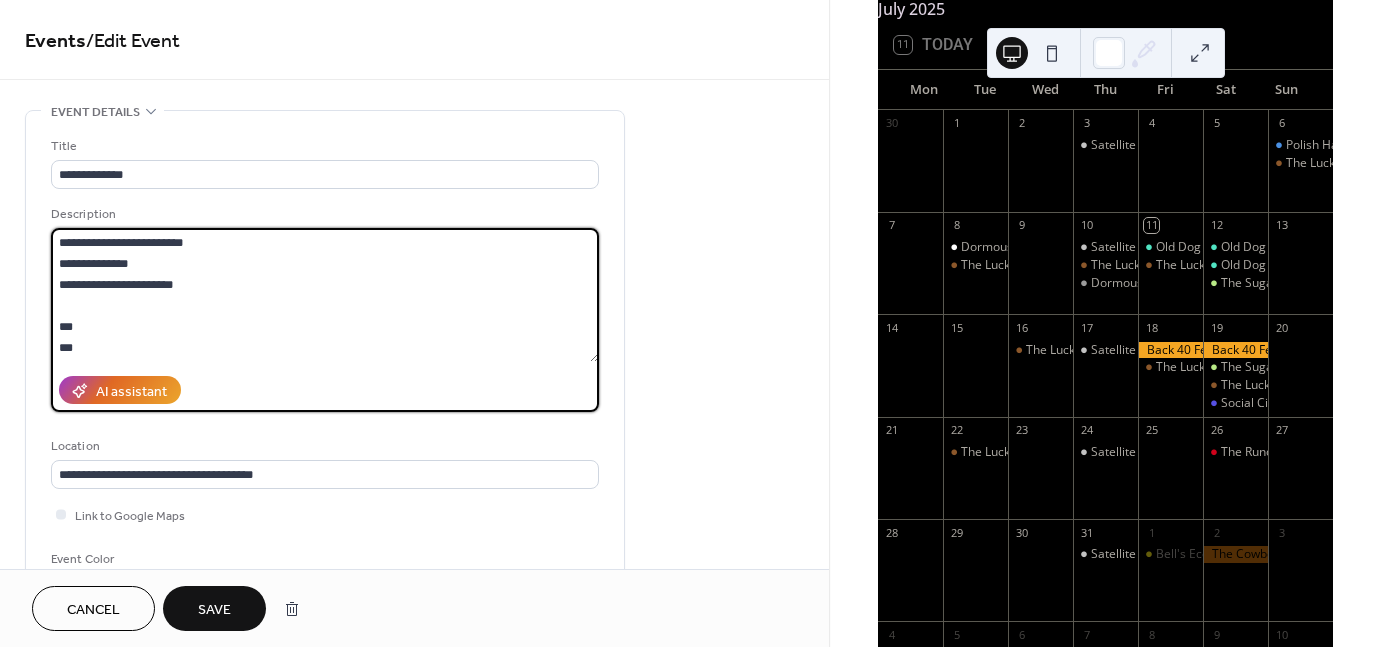 drag, startPoint x: 193, startPoint y: 283, endPoint x: 42, endPoint y: 294, distance: 151.40013 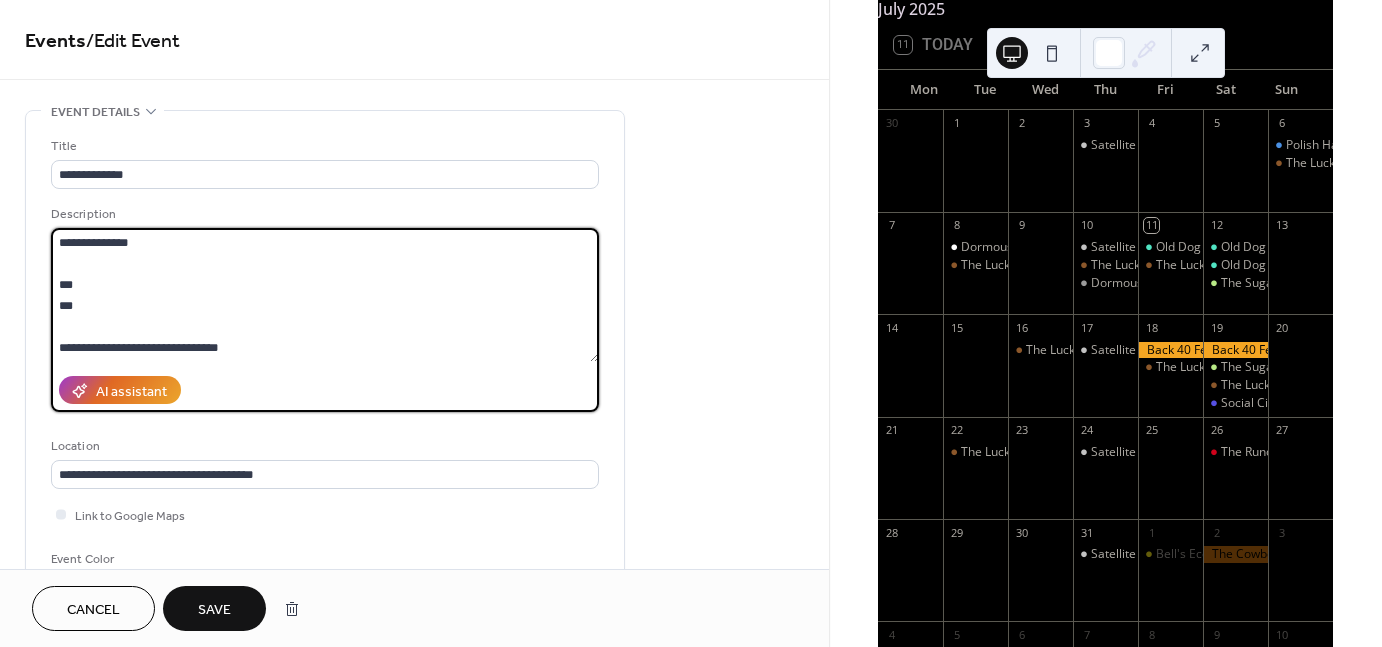 scroll, scrollTop: 61, scrollLeft: 0, axis: vertical 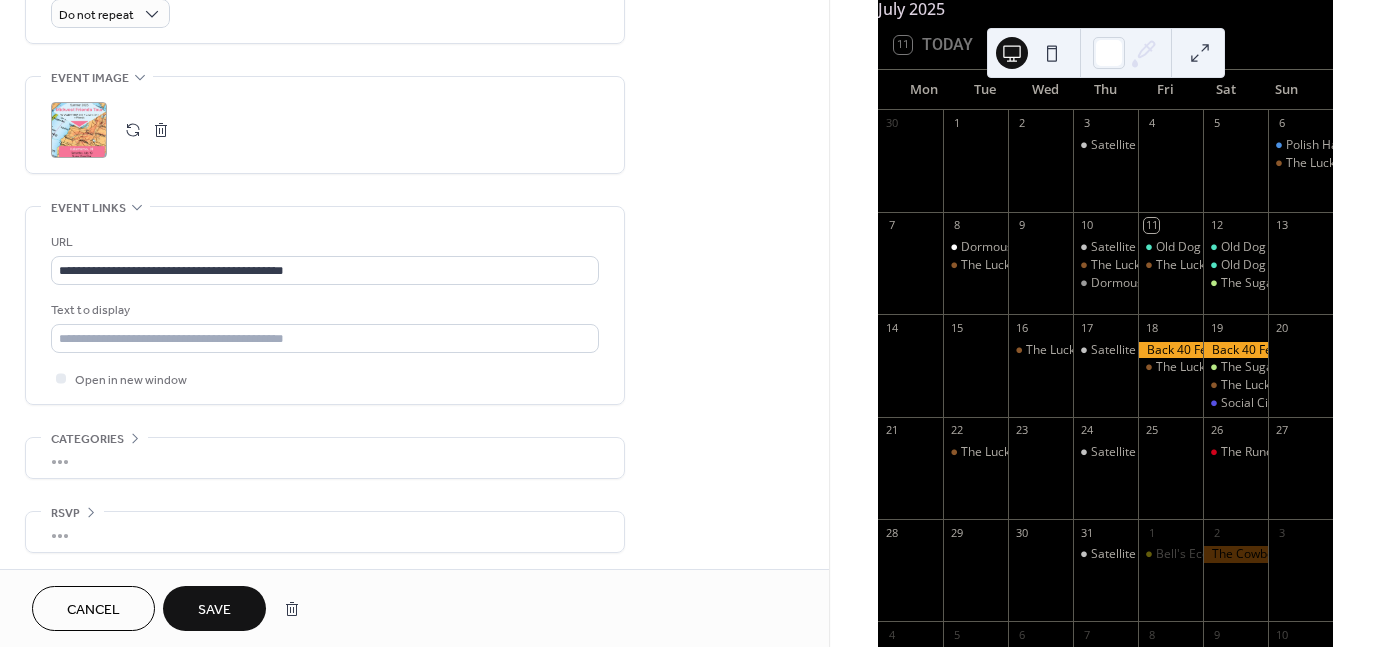 type on "**********" 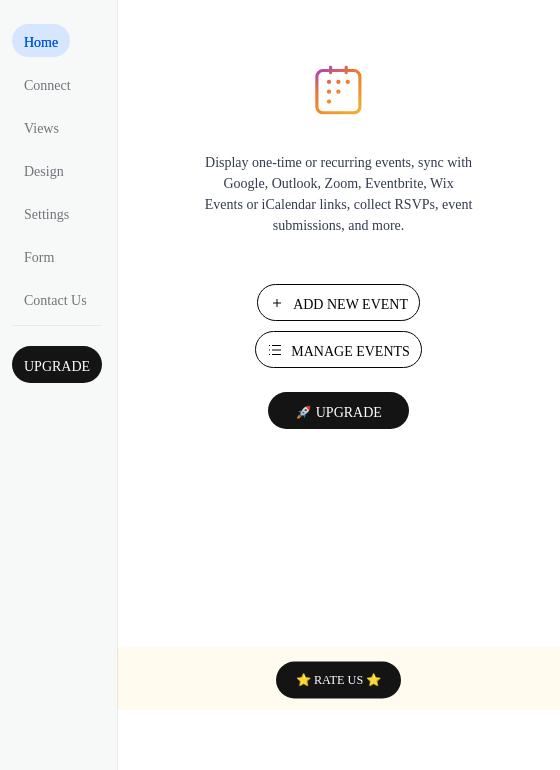 scroll, scrollTop: 0, scrollLeft: 0, axis: both 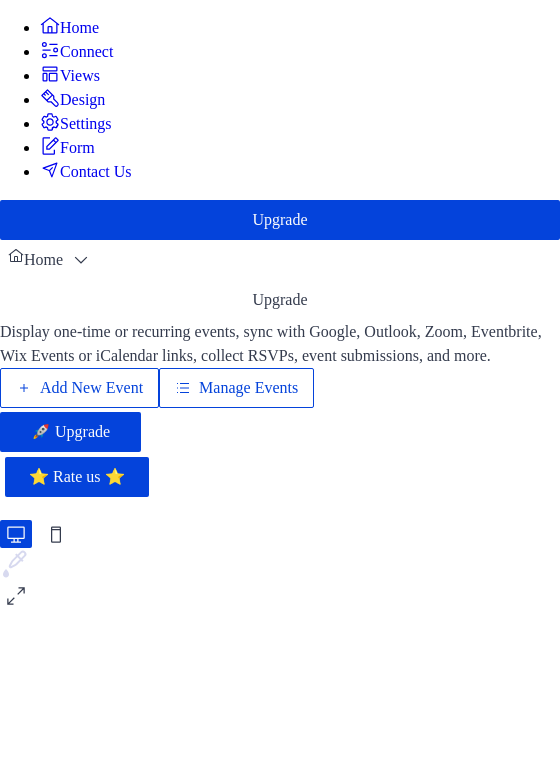 click on "Manage Events" at bounding box center [248, 388] 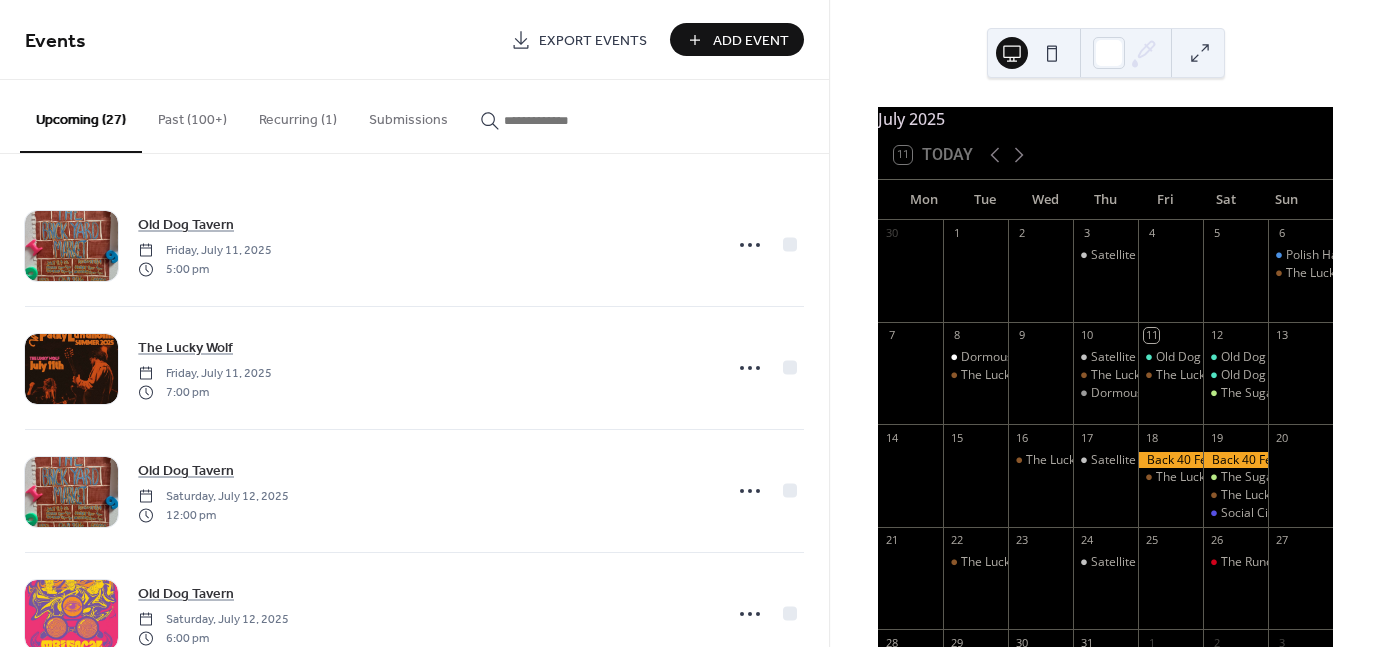 scroll, scrollTop: 0, scrollLeft: 0, axis: both 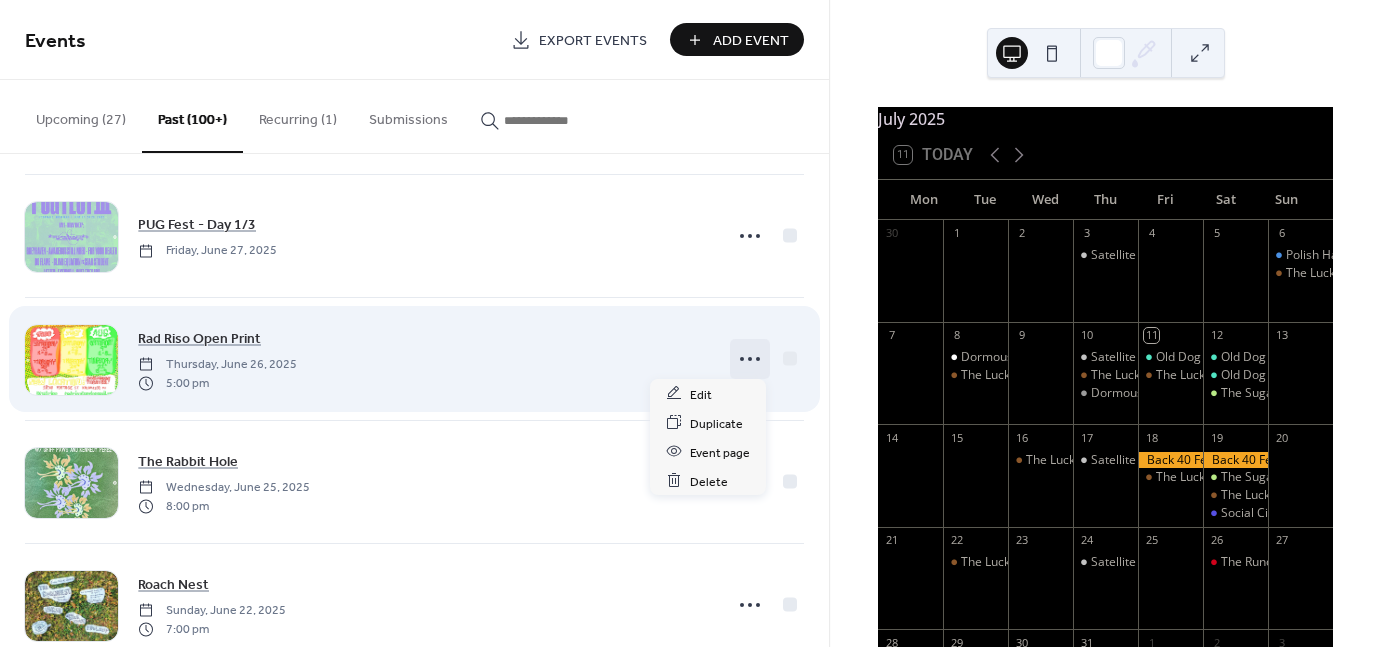 click 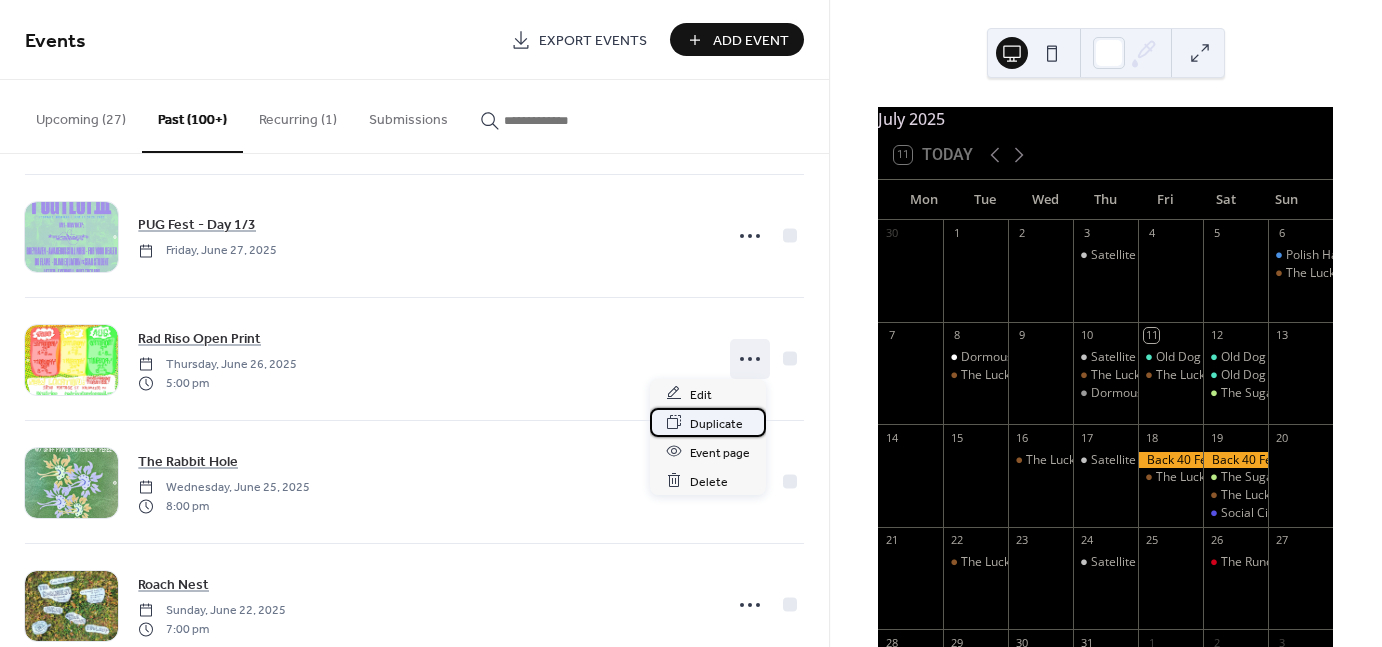 click on "Duplicate" at bounding box center (716, 423) 